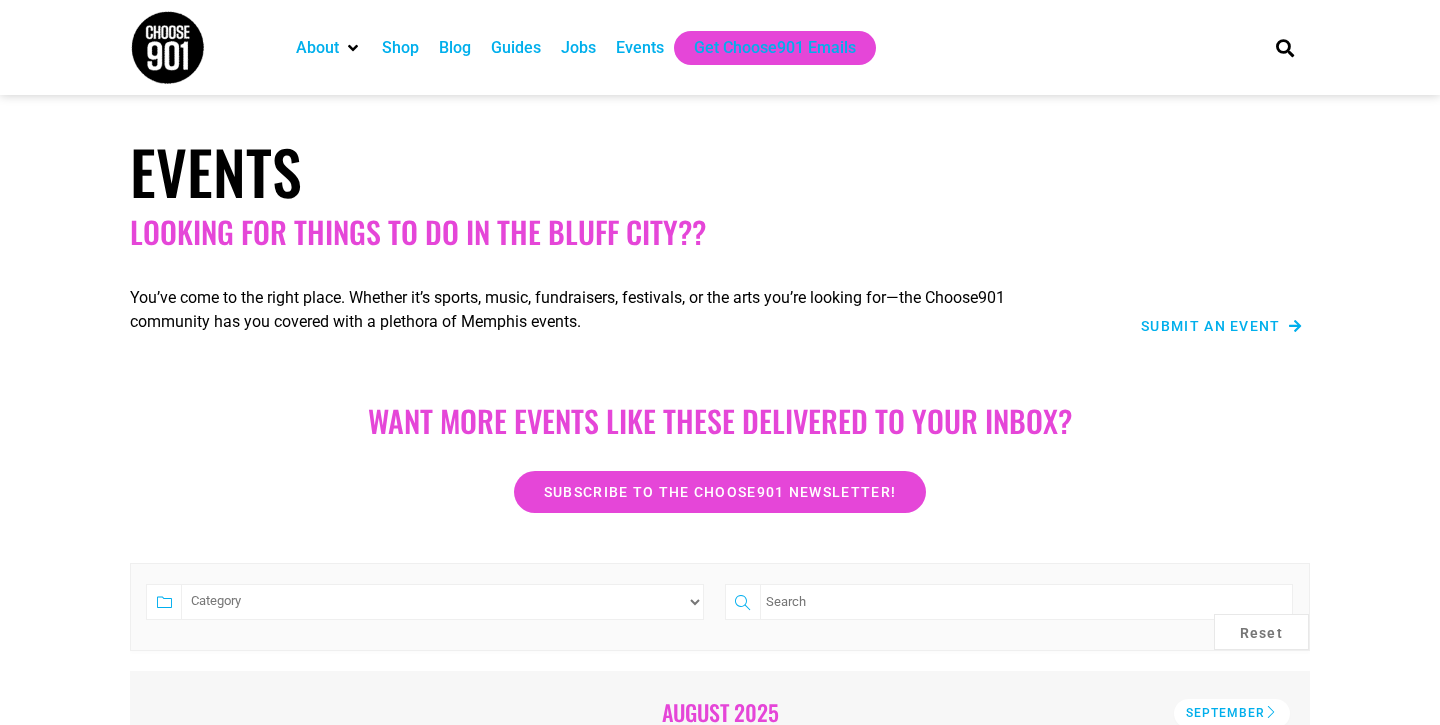 scroll, scrollTop: 0, scrollLeft: 0, axis: both 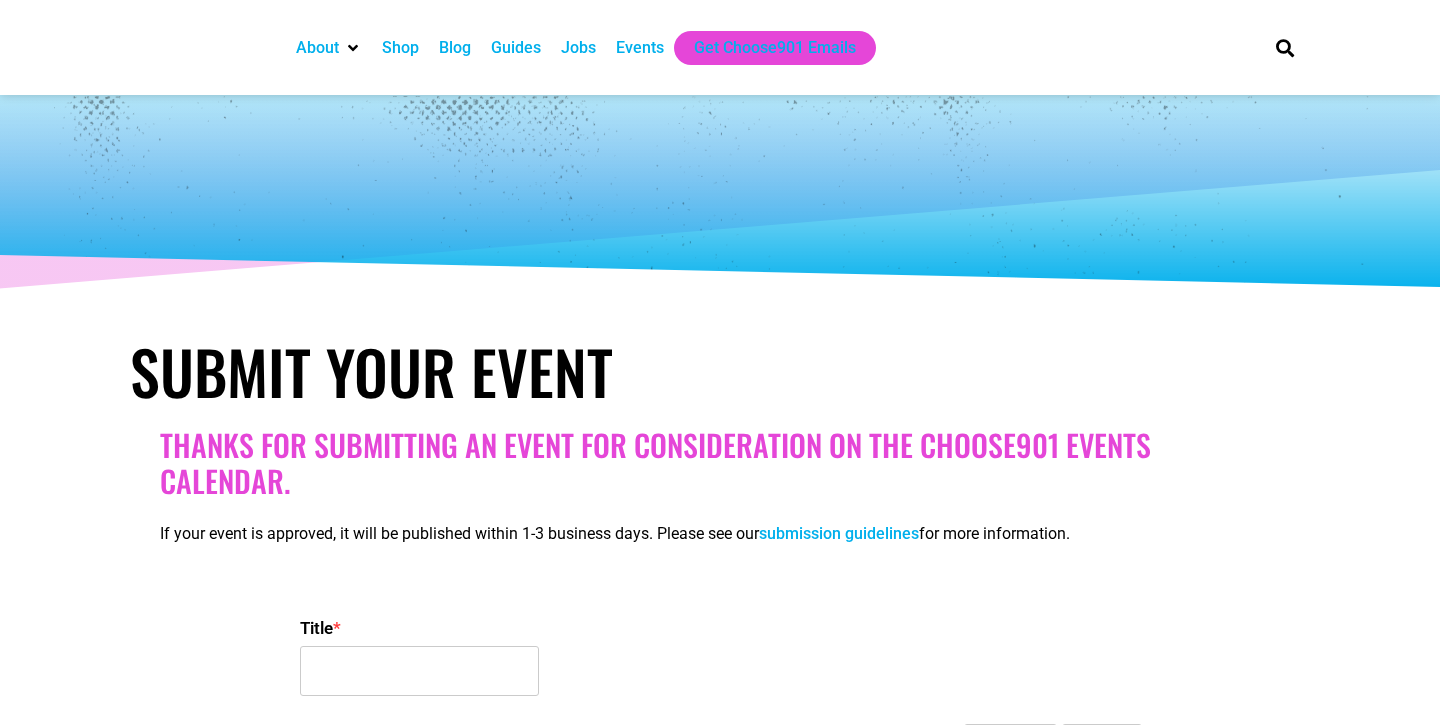 select 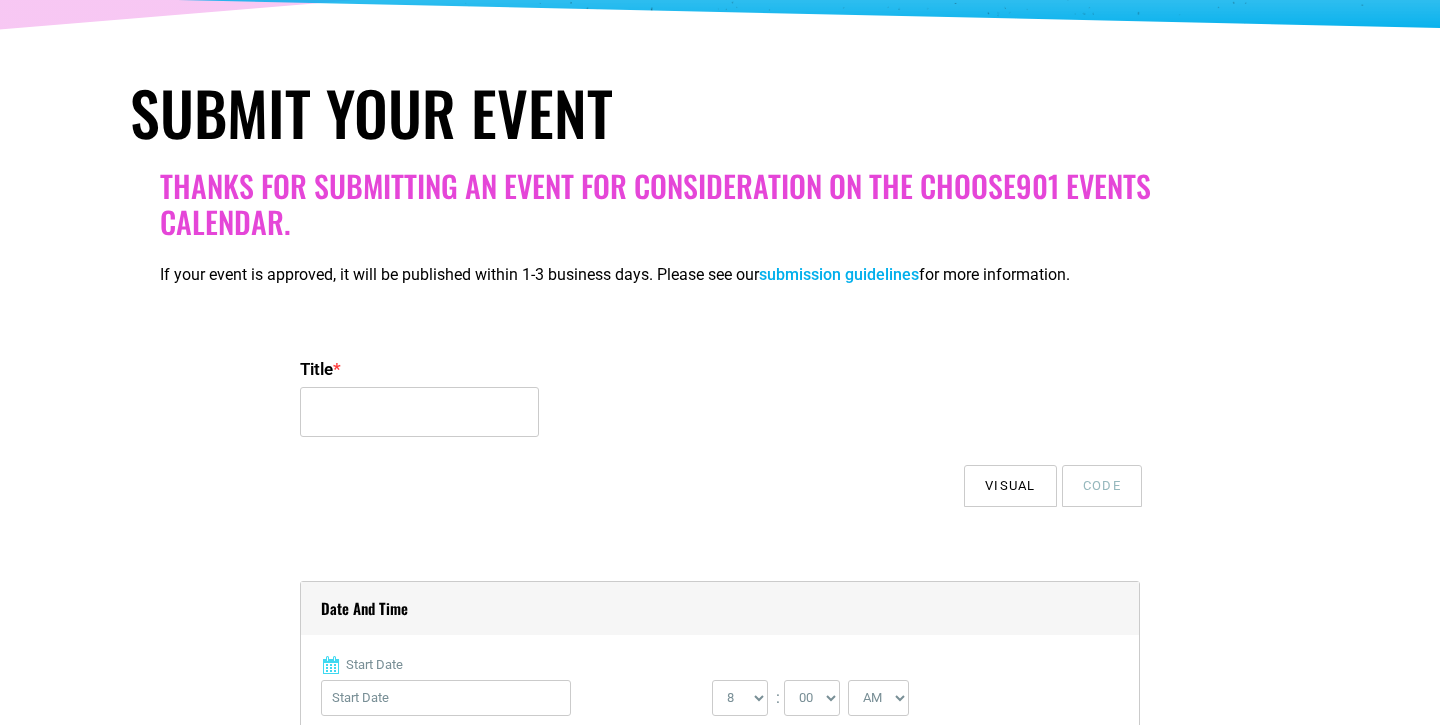 scroll, scrollTop: 259, scrollLeft: 0, axis: vertical 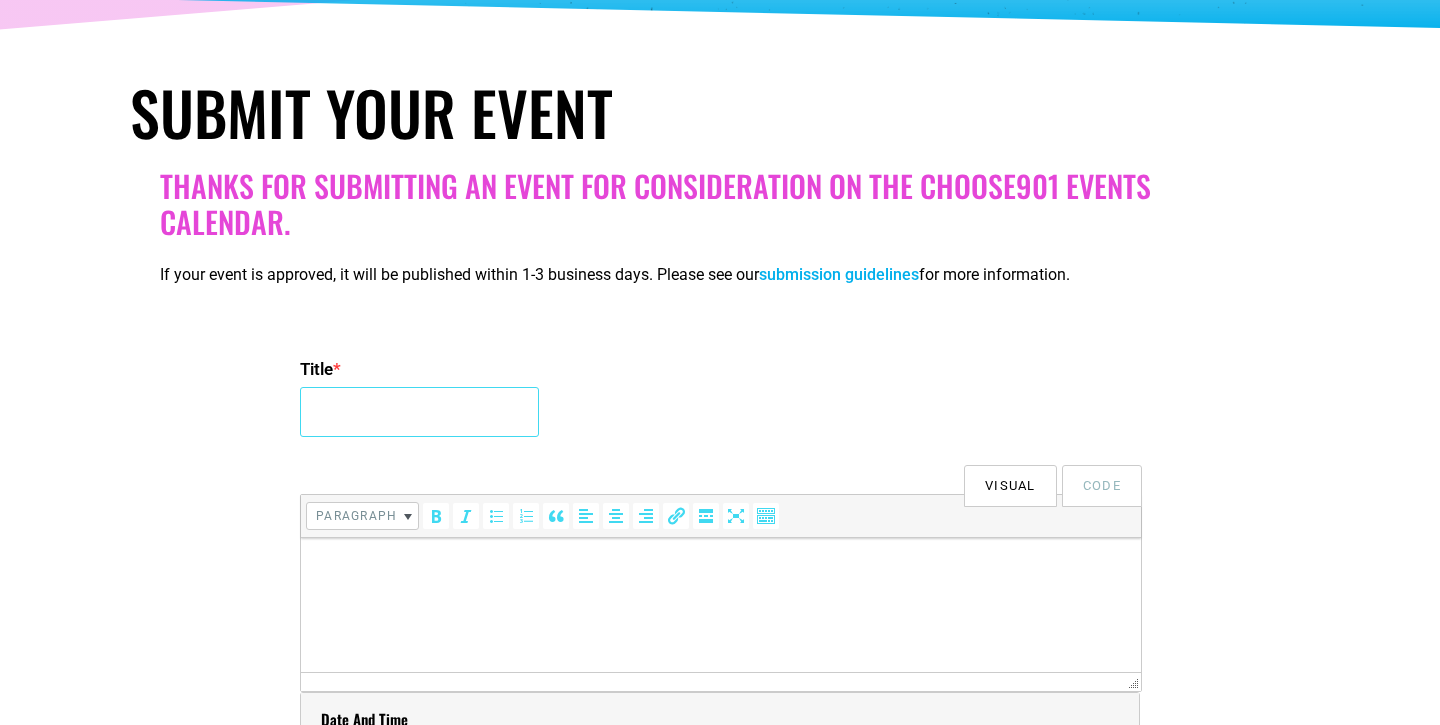 click on "Title  *" at bounding box center [419, 412] 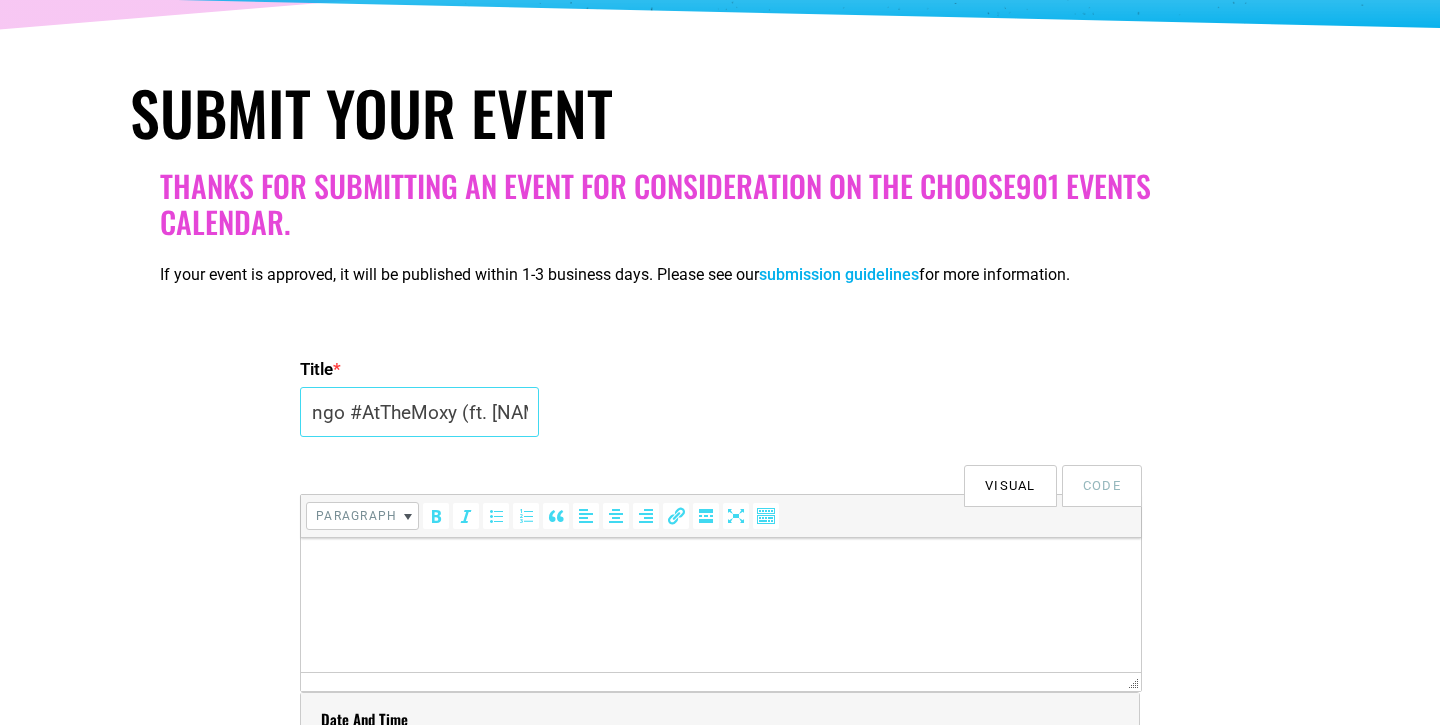 scroll, scrollTop: 0, scrollLeft: 216, axis: horizontal 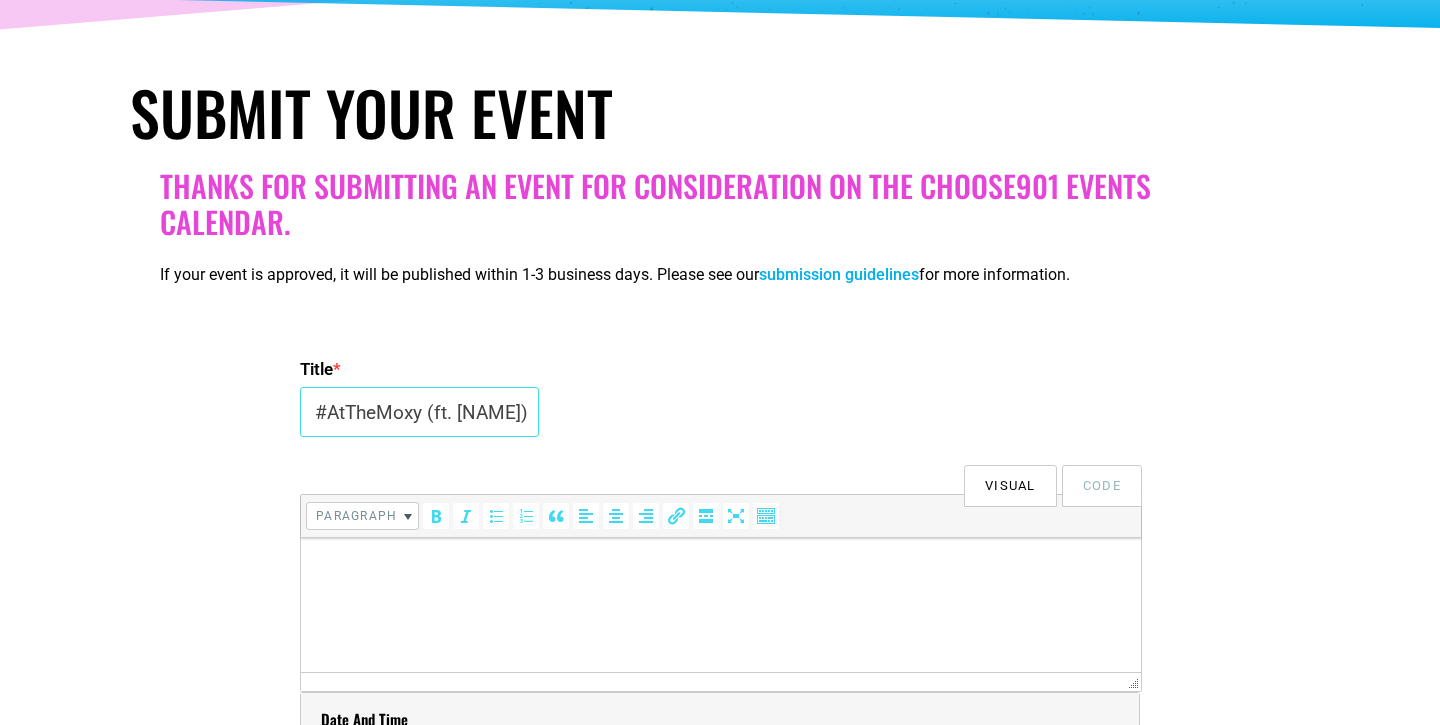 drag, startPoint x: 504, startPoint y: 412, endPoint x: 548, endPoint y: 417, distance: 44.28318 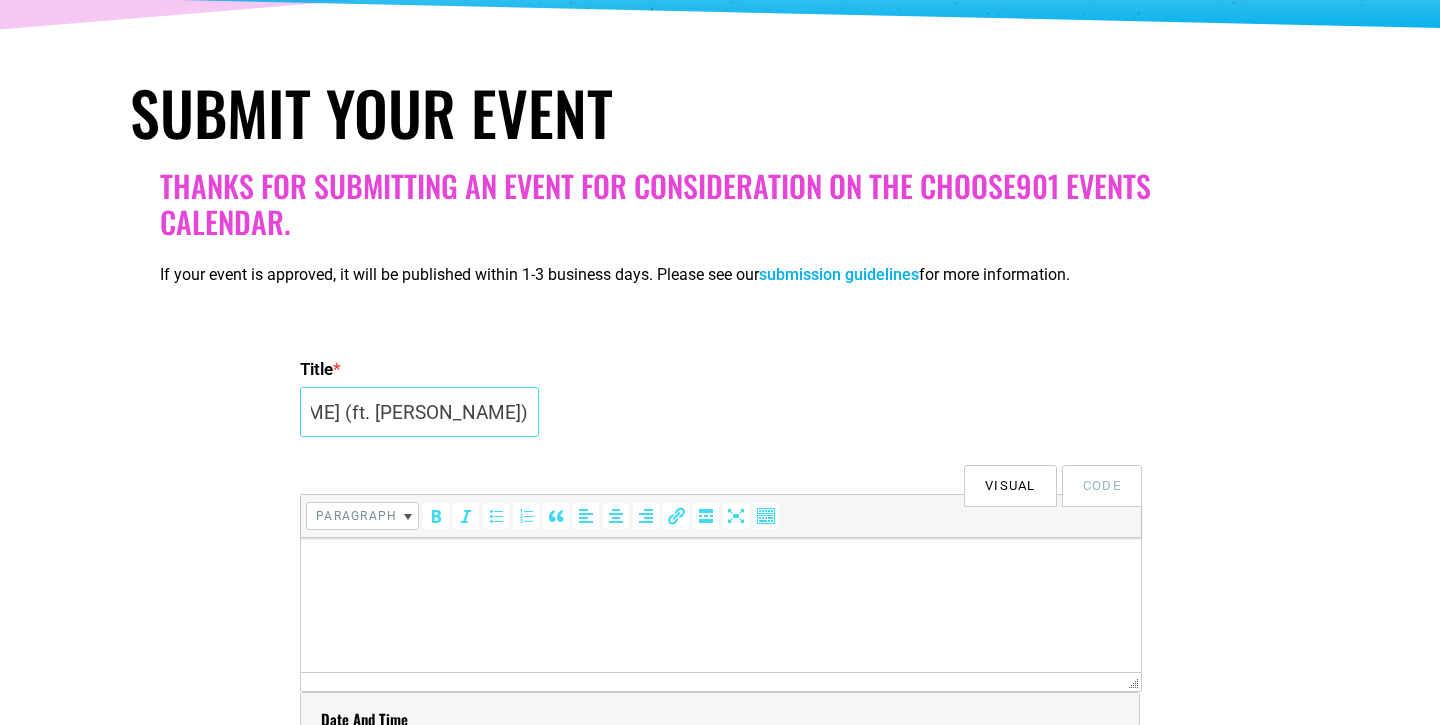scroll, scrollTop: 0, scrollLeft: 144, axis: horizontal 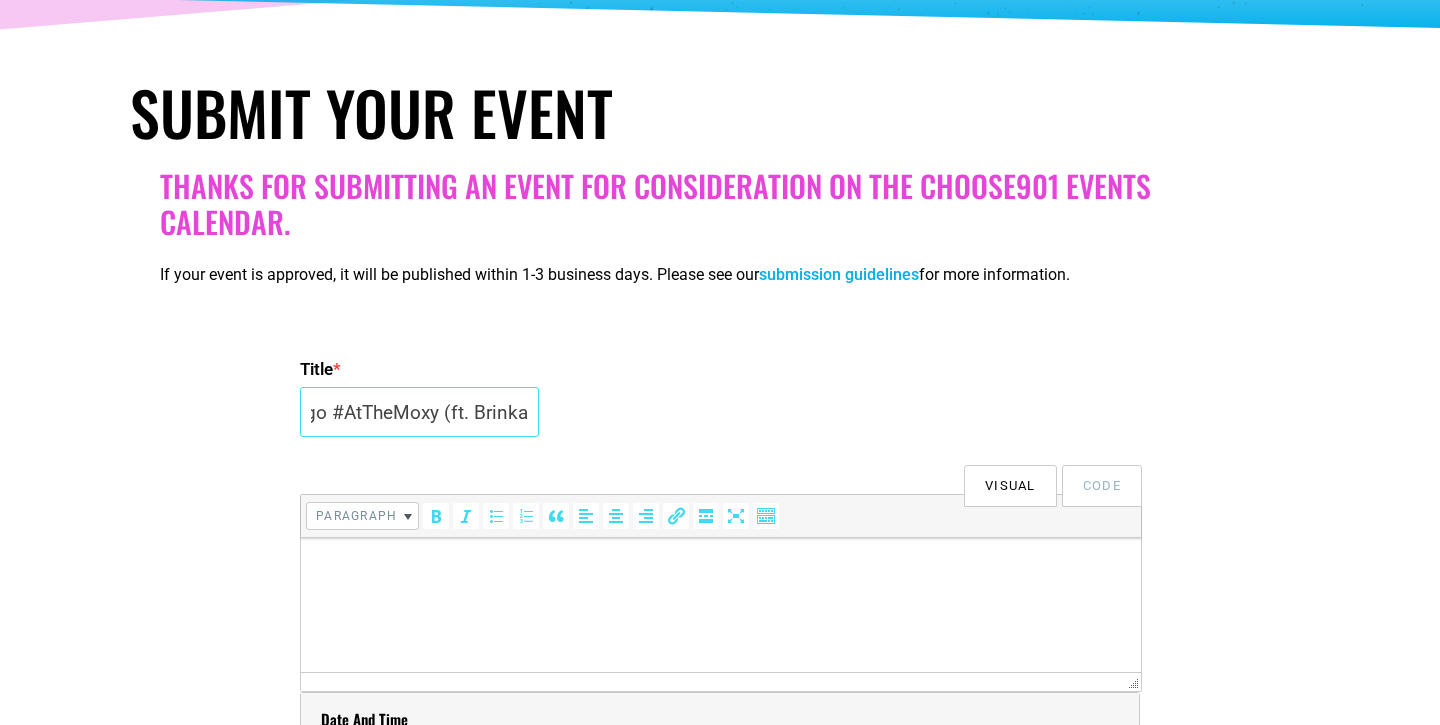 type on "Drag Queen Bingo #AtTheMoxy (ft. Brinka Honeydew)" 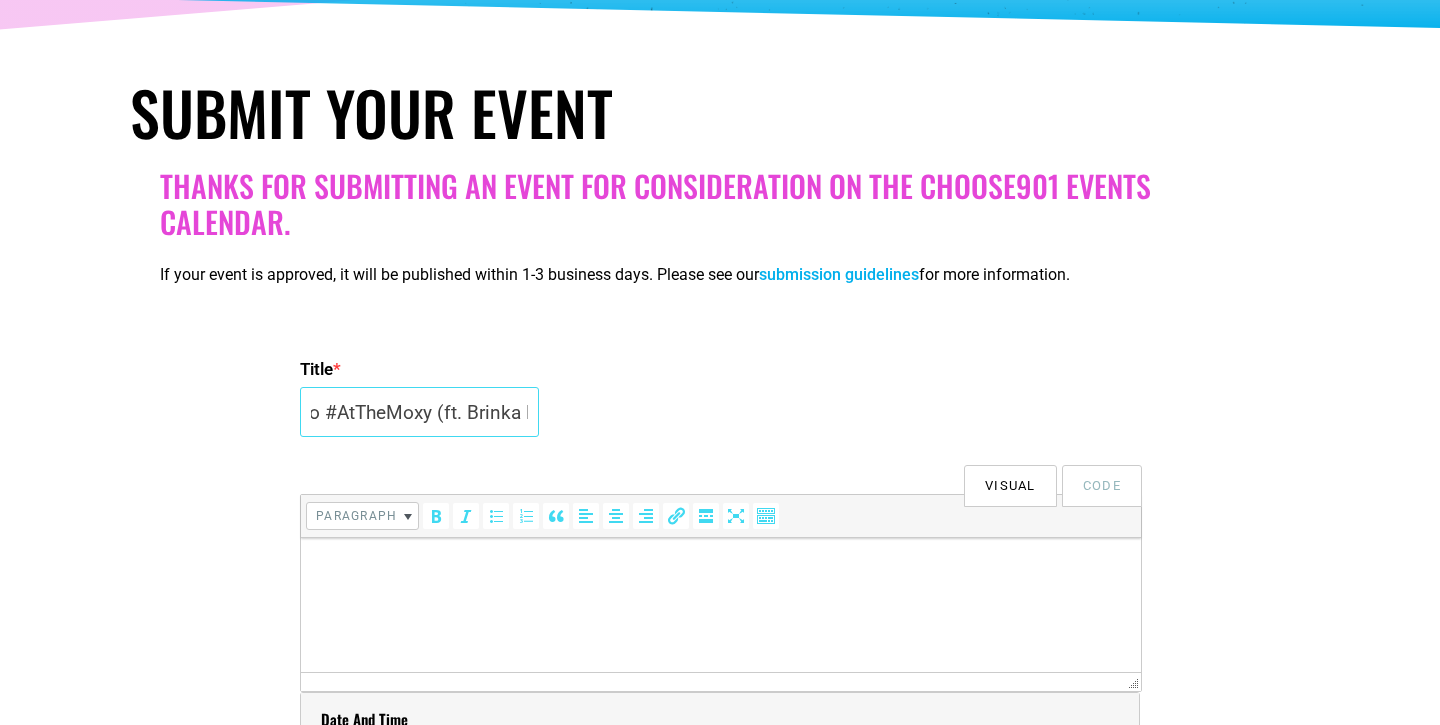 scroll, scrollTop: 0, scrollLeft: 246, axis: horizontal 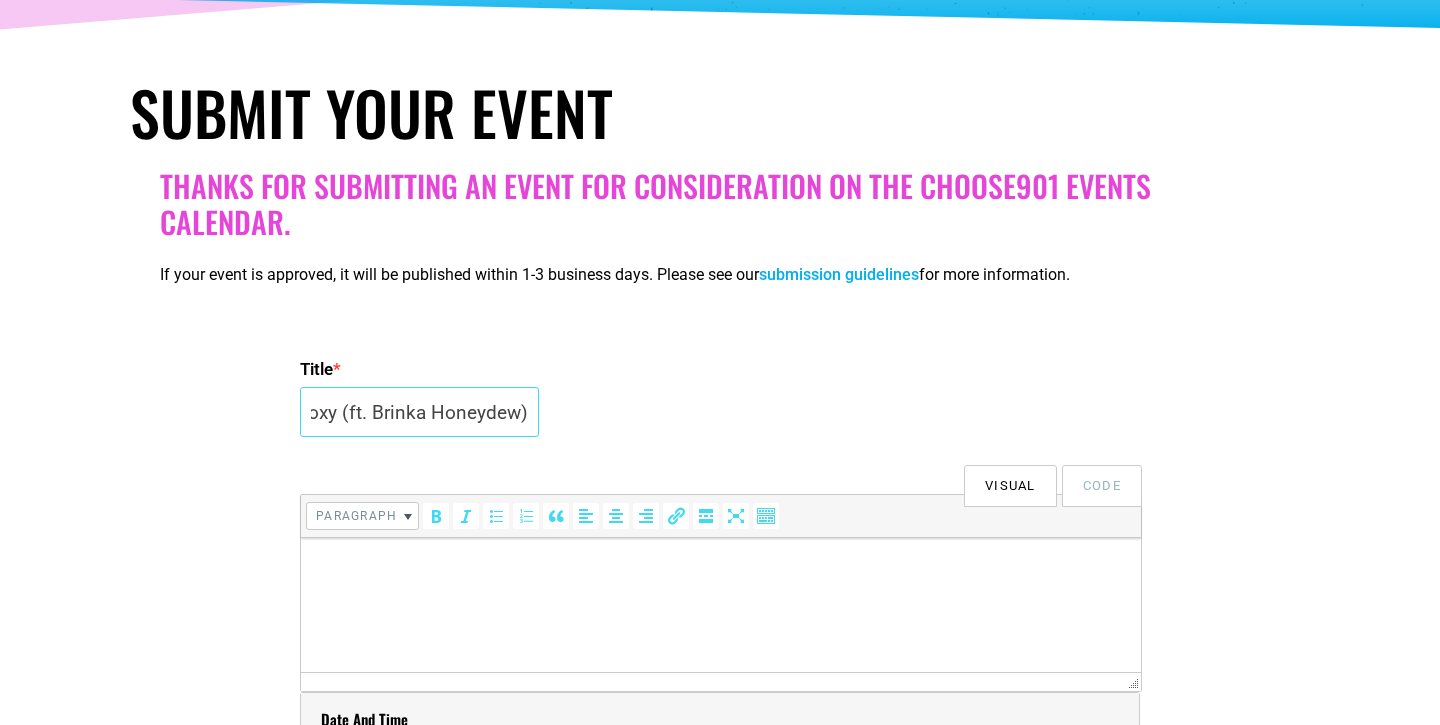 drag, startPoint x: 465, startPoint y: 413, endPoint x: 608, endPoint y: 413, distance: 143 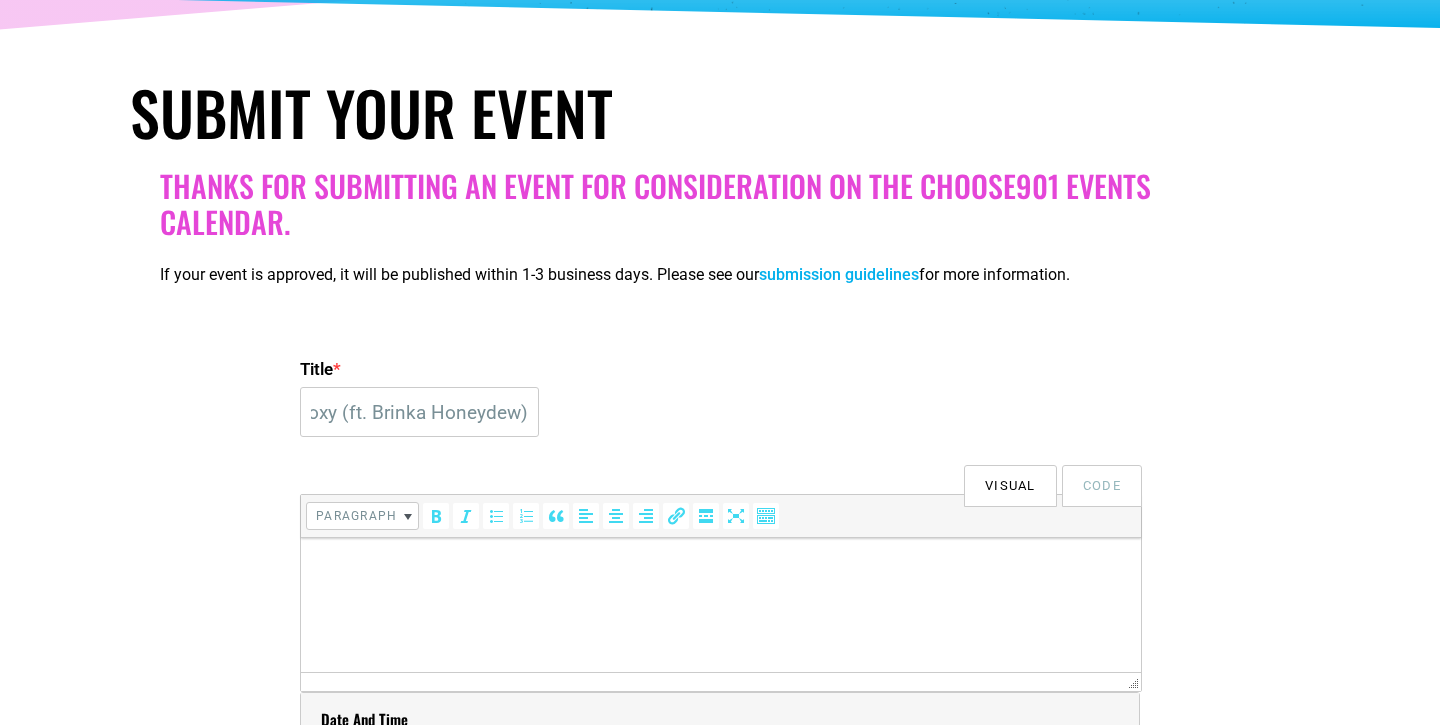 click on "Title  *
Drag Queen Bingo #AtTheMoxy (ft. Brinka Honeydew)" at bounding box center [720, 399] 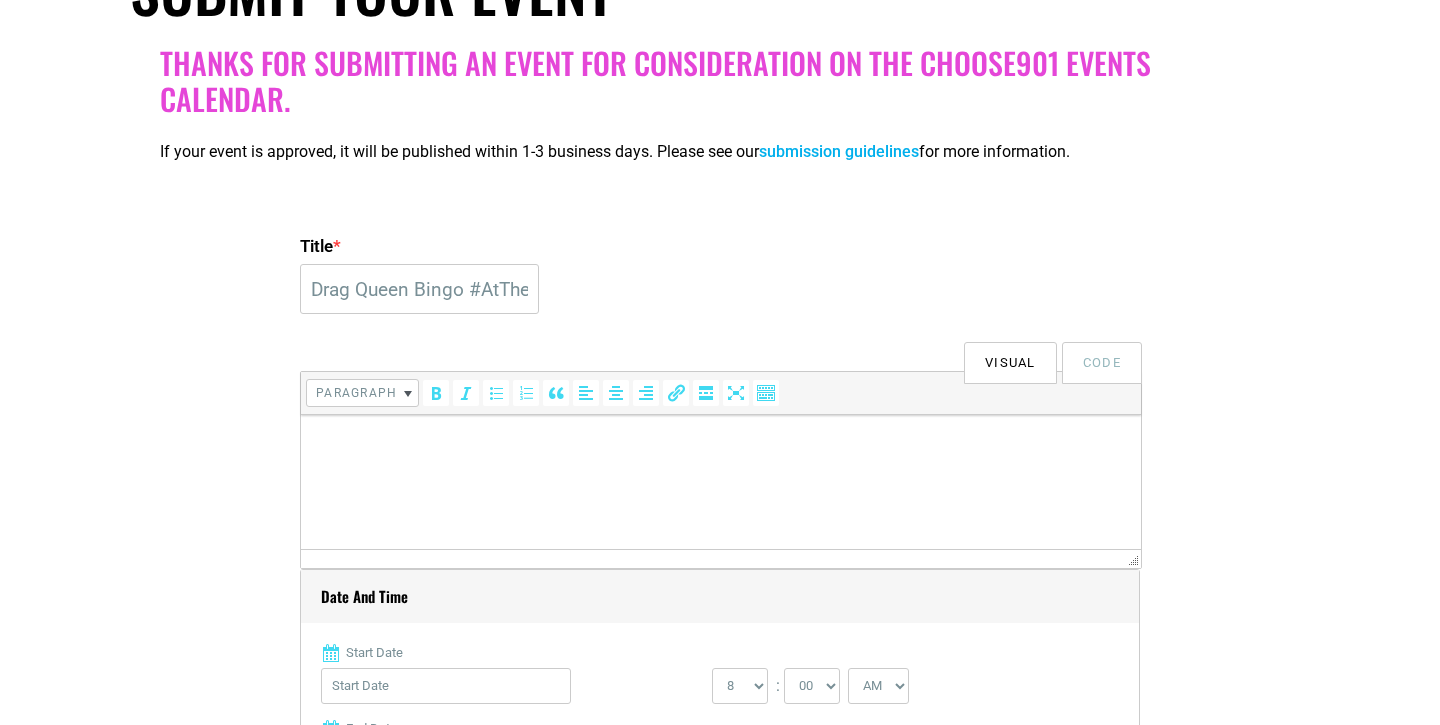 scroll, scrollTop: 511, scrollLeft: 0, axis: vertical 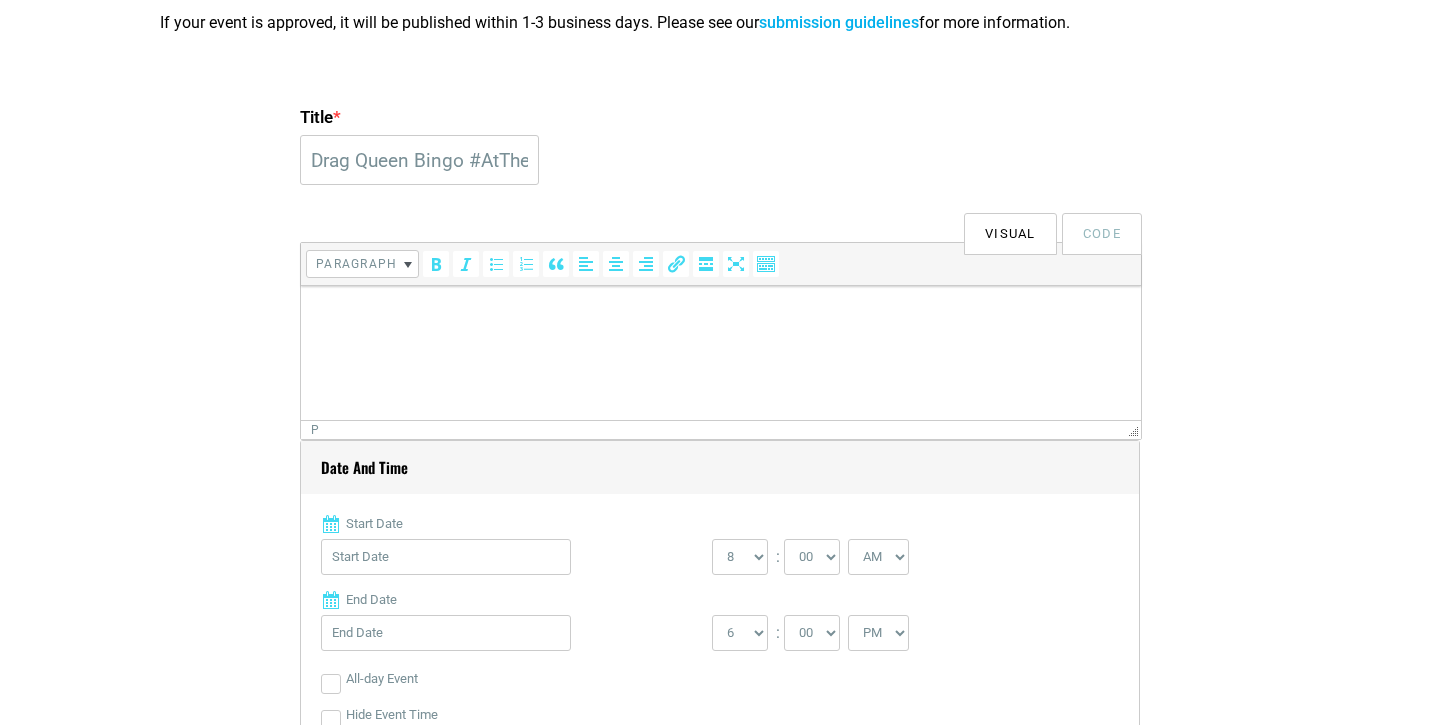 click at bounding box center [721, 314] 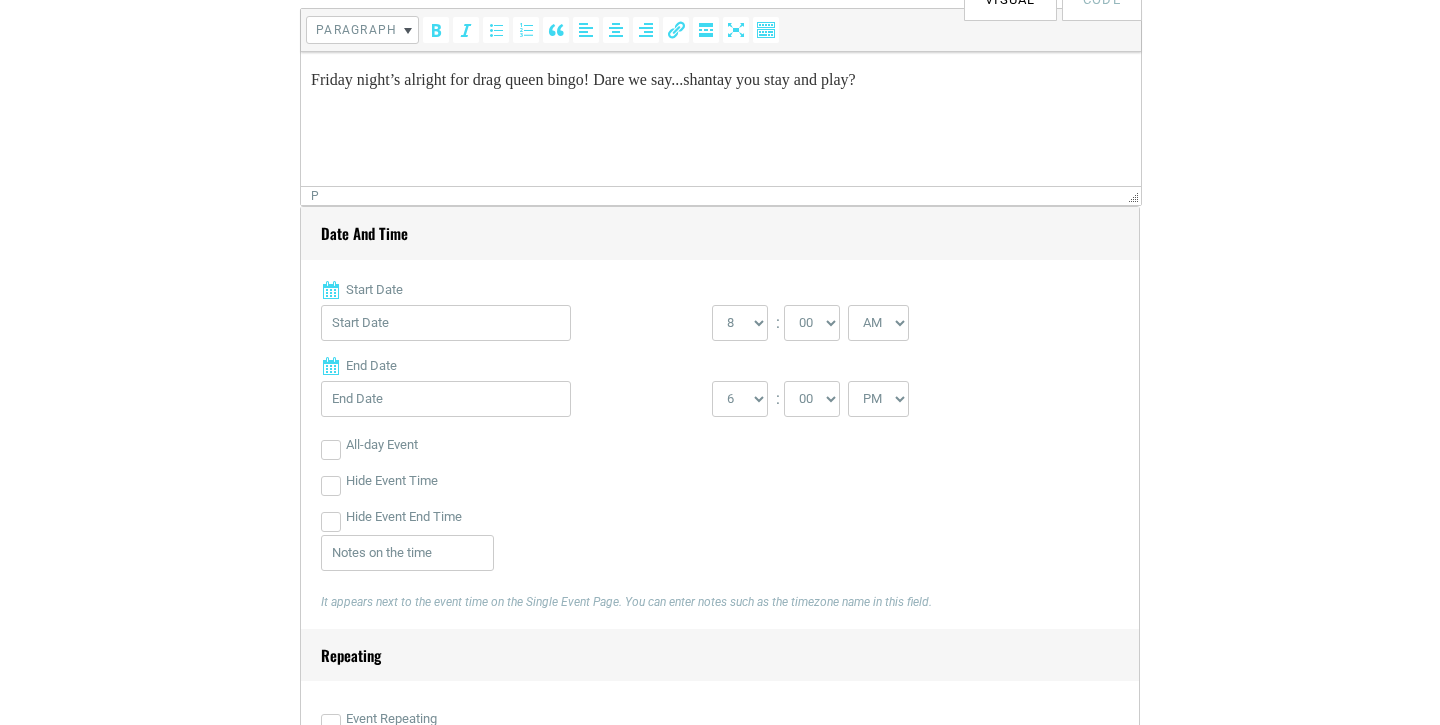 scroll, scrollTop: 765, scrollLeft: 0, axis: vertical 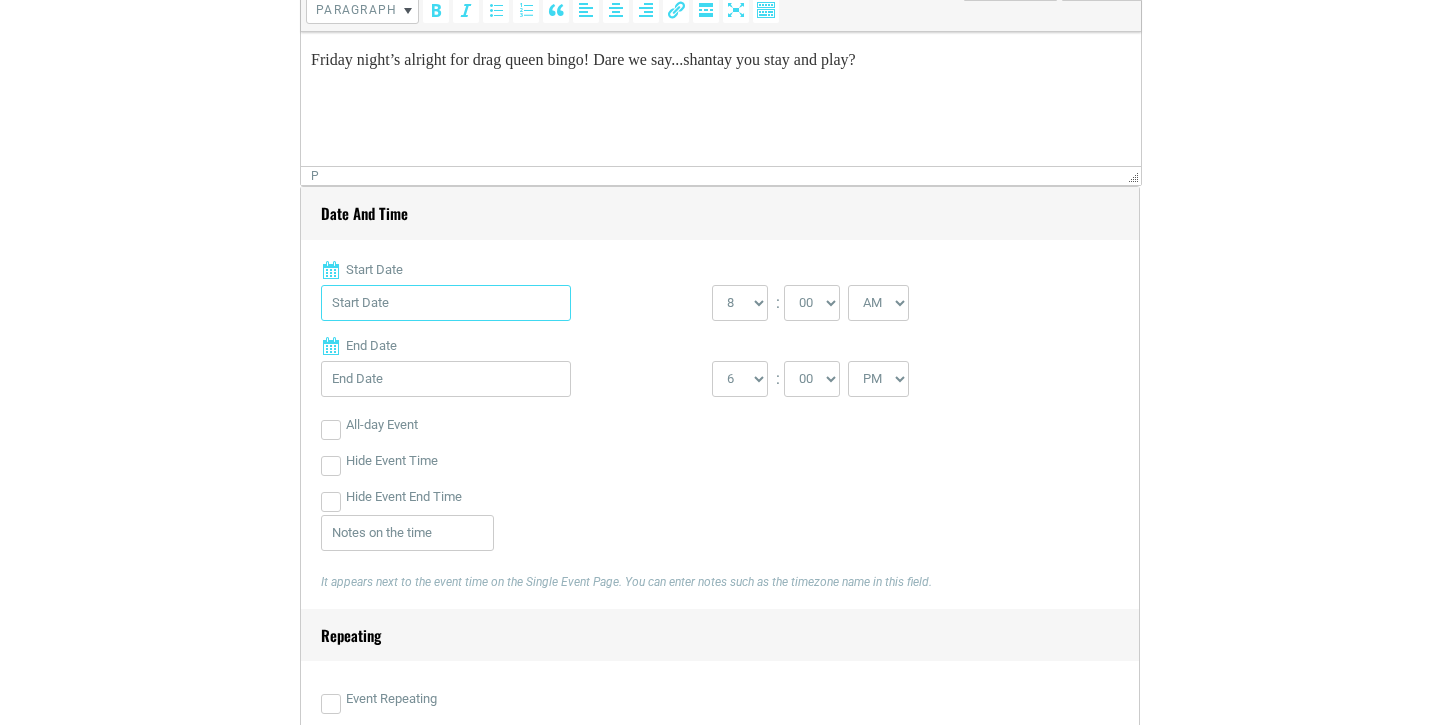 click on "Start Date" at bounding box center [446, 303] 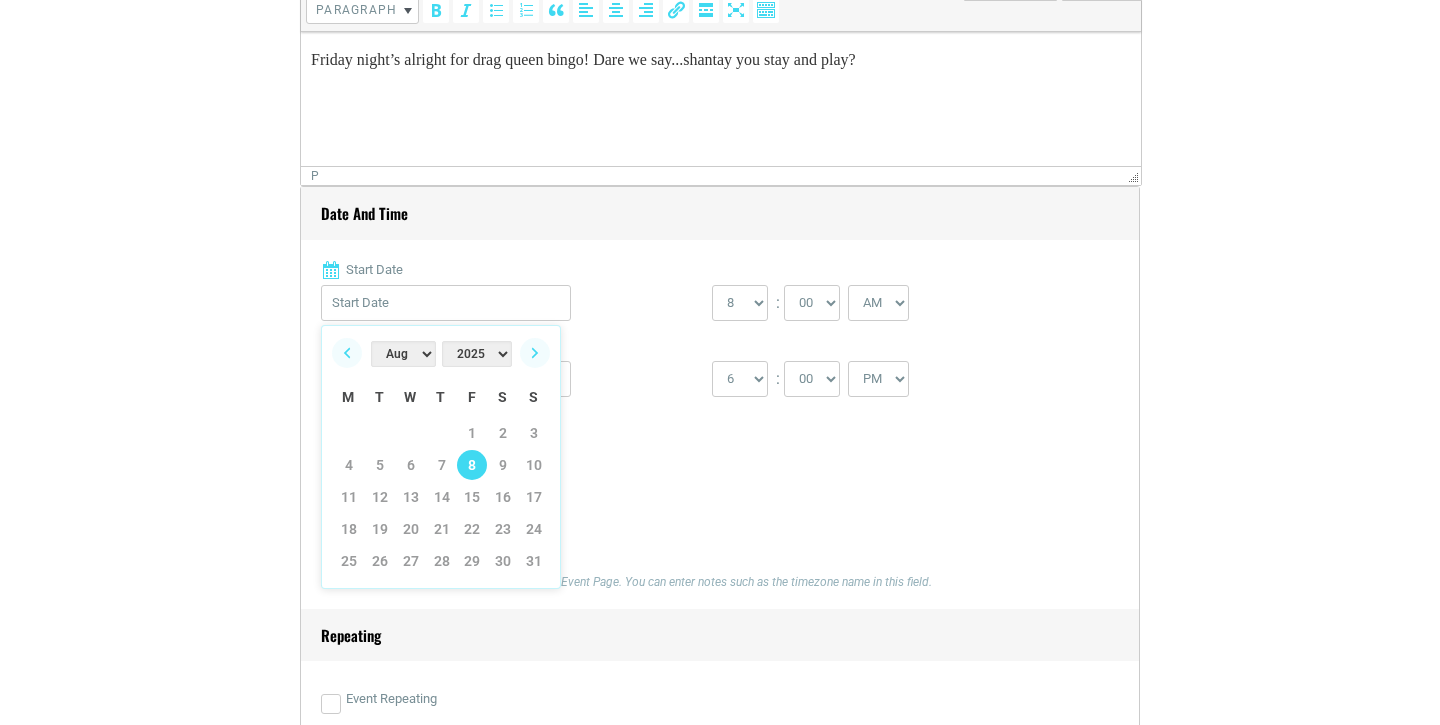 click on "8" at bounding box center (472, 465) 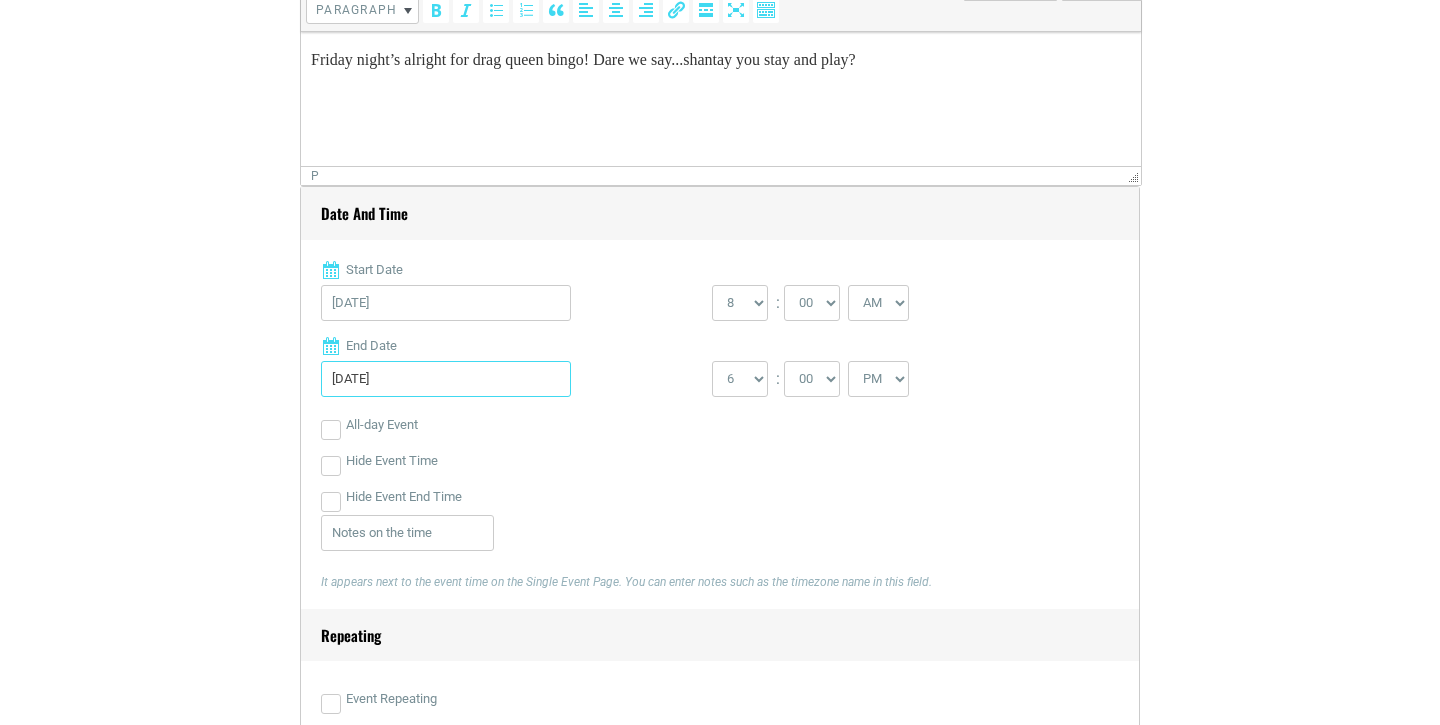 click on "08/08/2025" at bounding box center [446, 379] 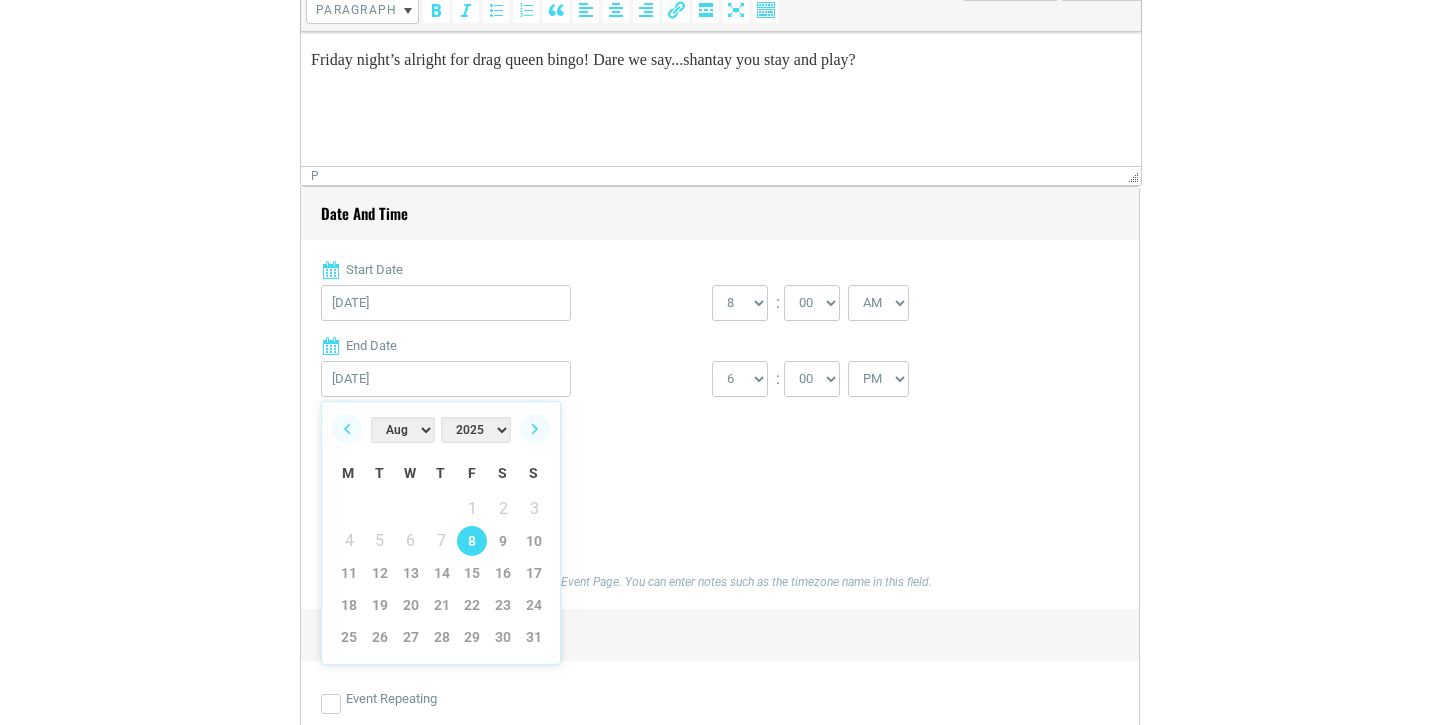 click on "End Date" at bounding box center [720, 346] 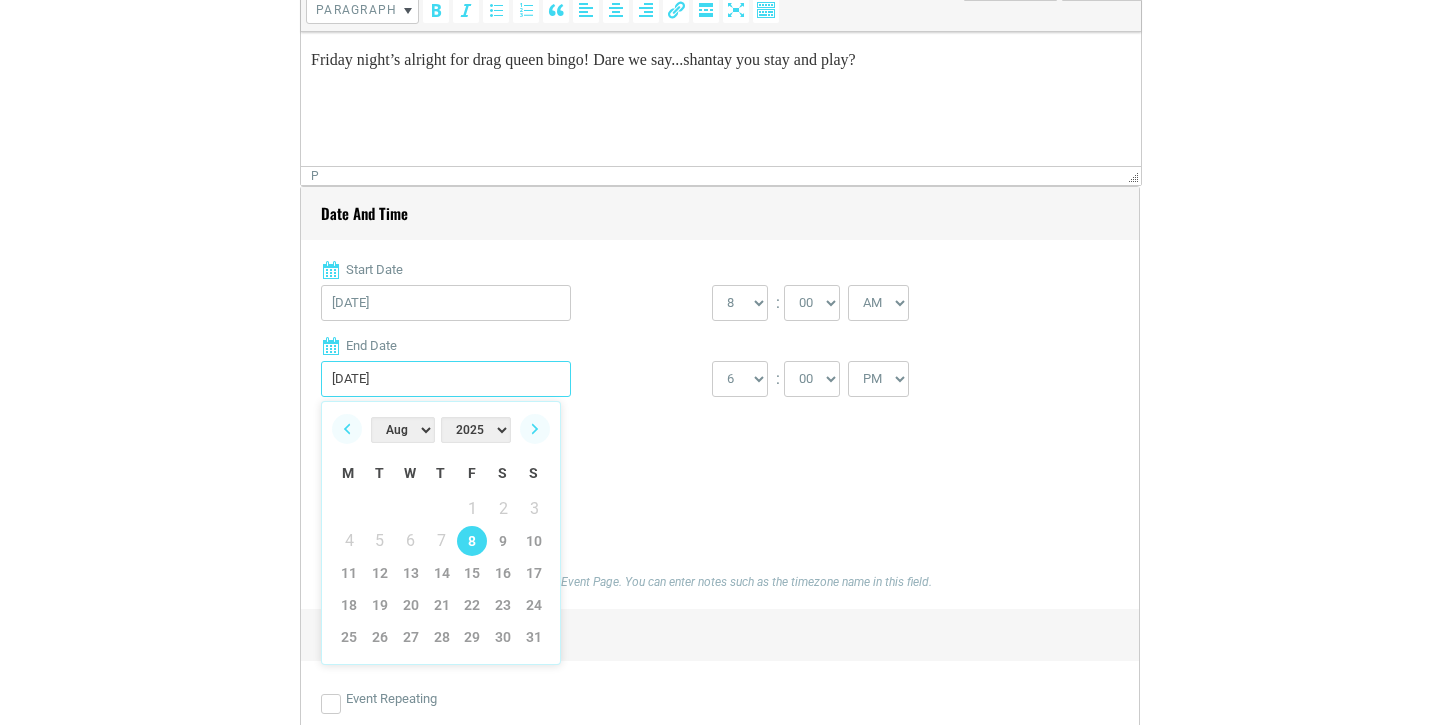 click on "08/08/2025" at bounding box center (446, 379) 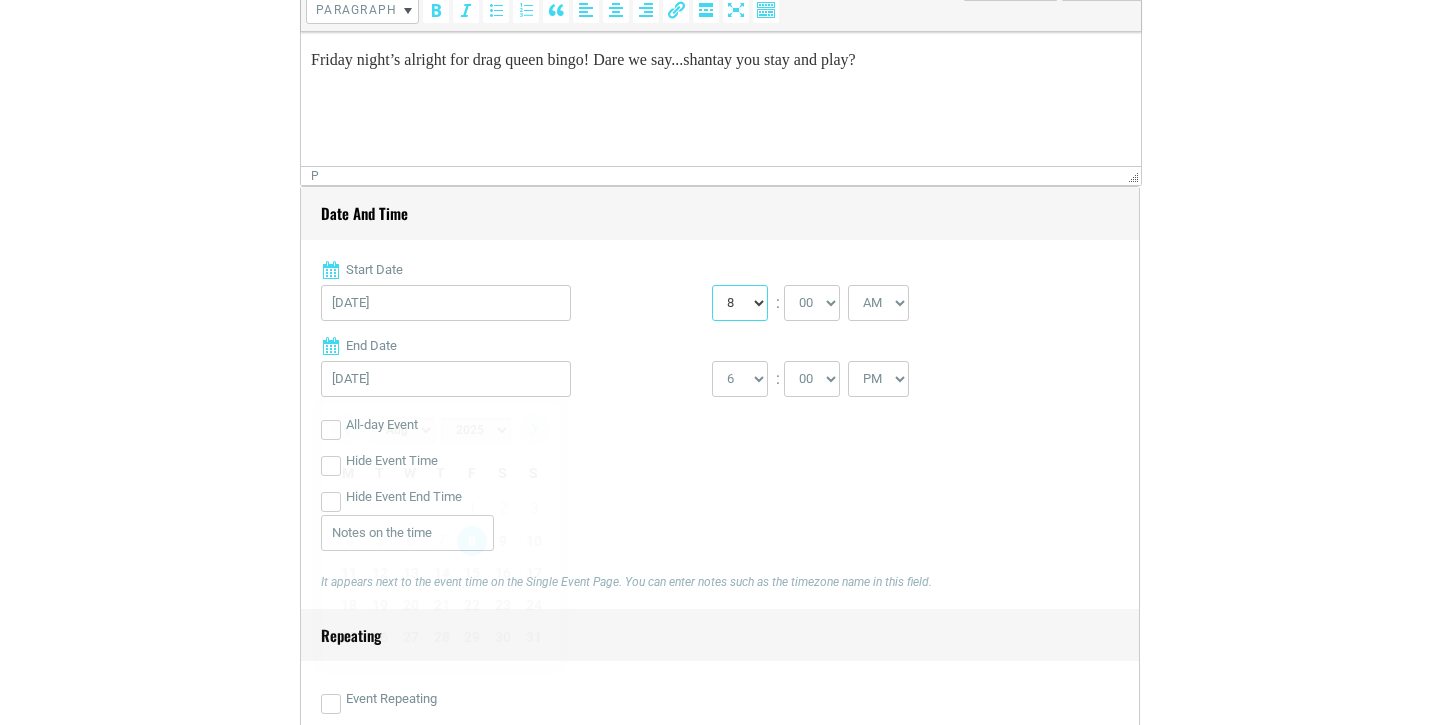 click on "0
1
2
3
4
5
6
7
8
9
10
11
12" at bounding box center [740, 303] 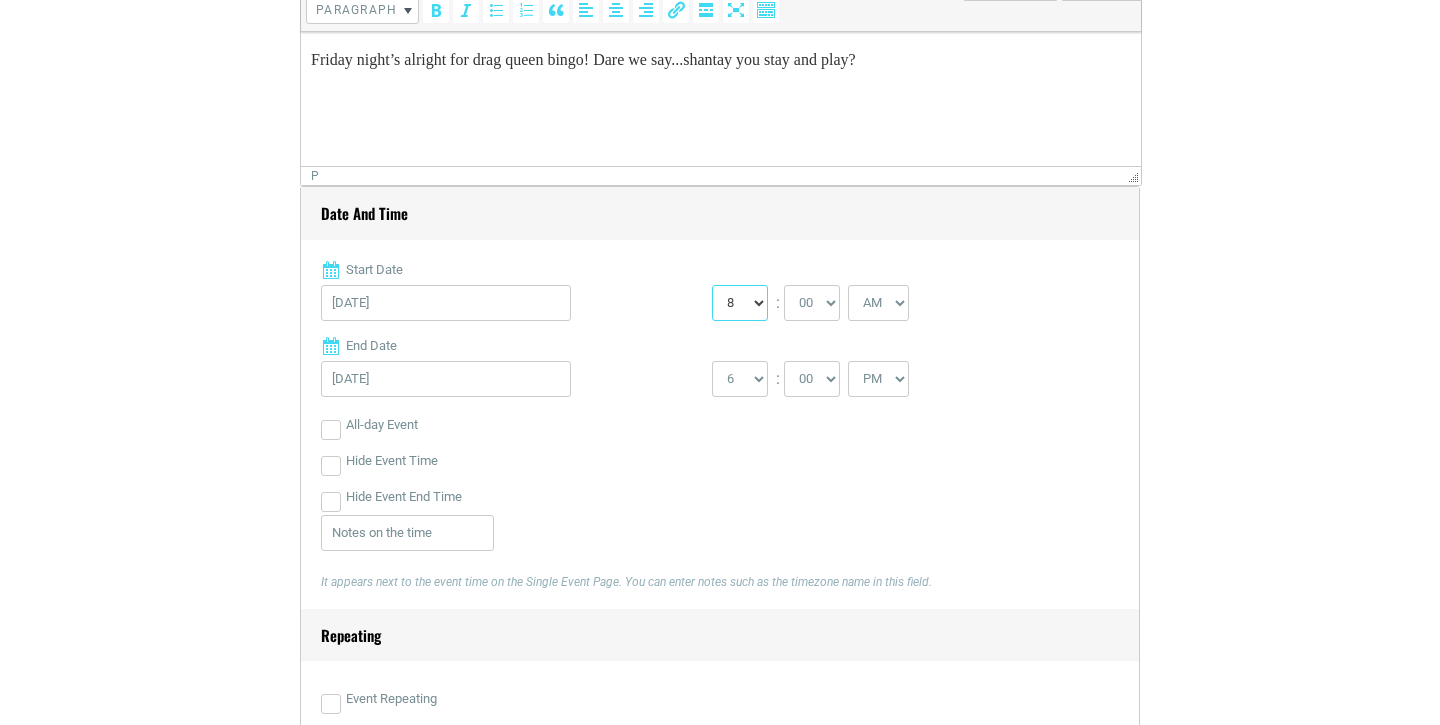 select on "7" 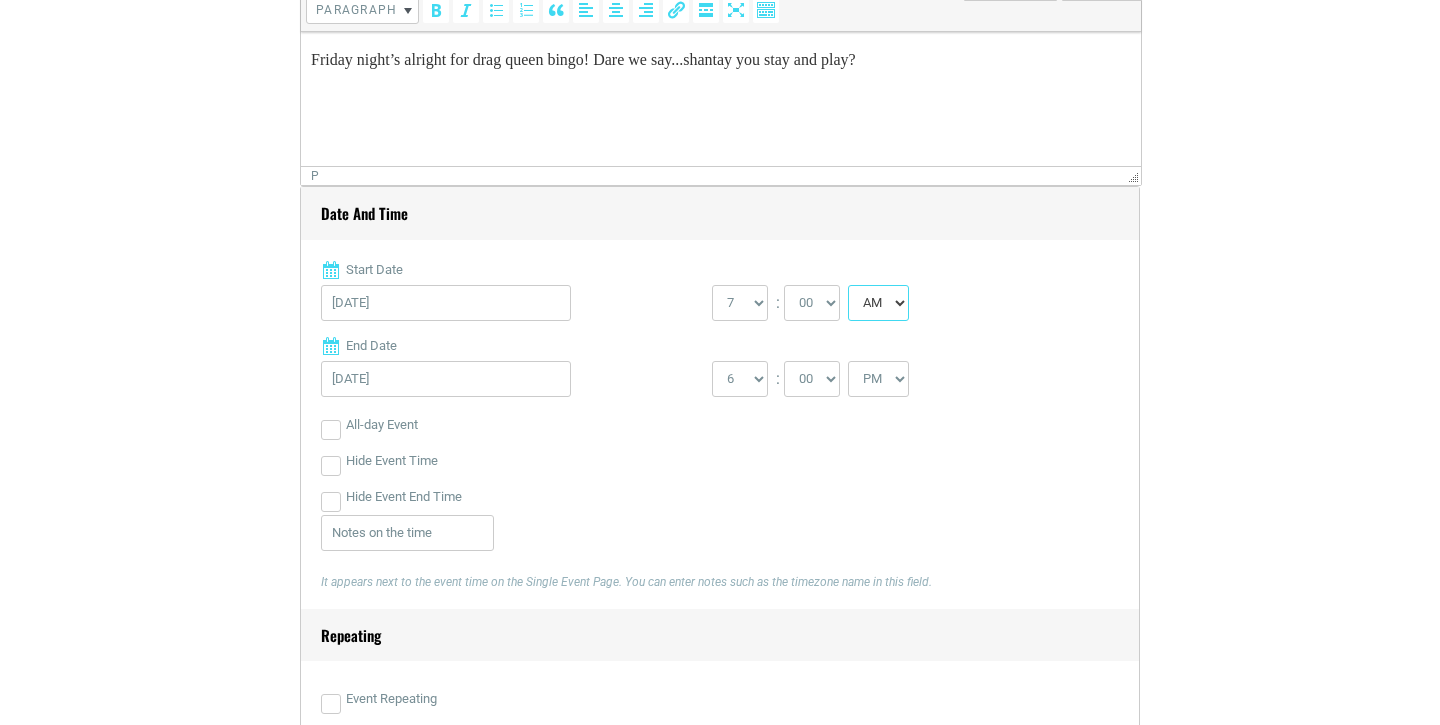 drag, startPoint x: 753, startPoint y: 290, endPoint x: 874, endPoint y: 314, distance: 123.35721 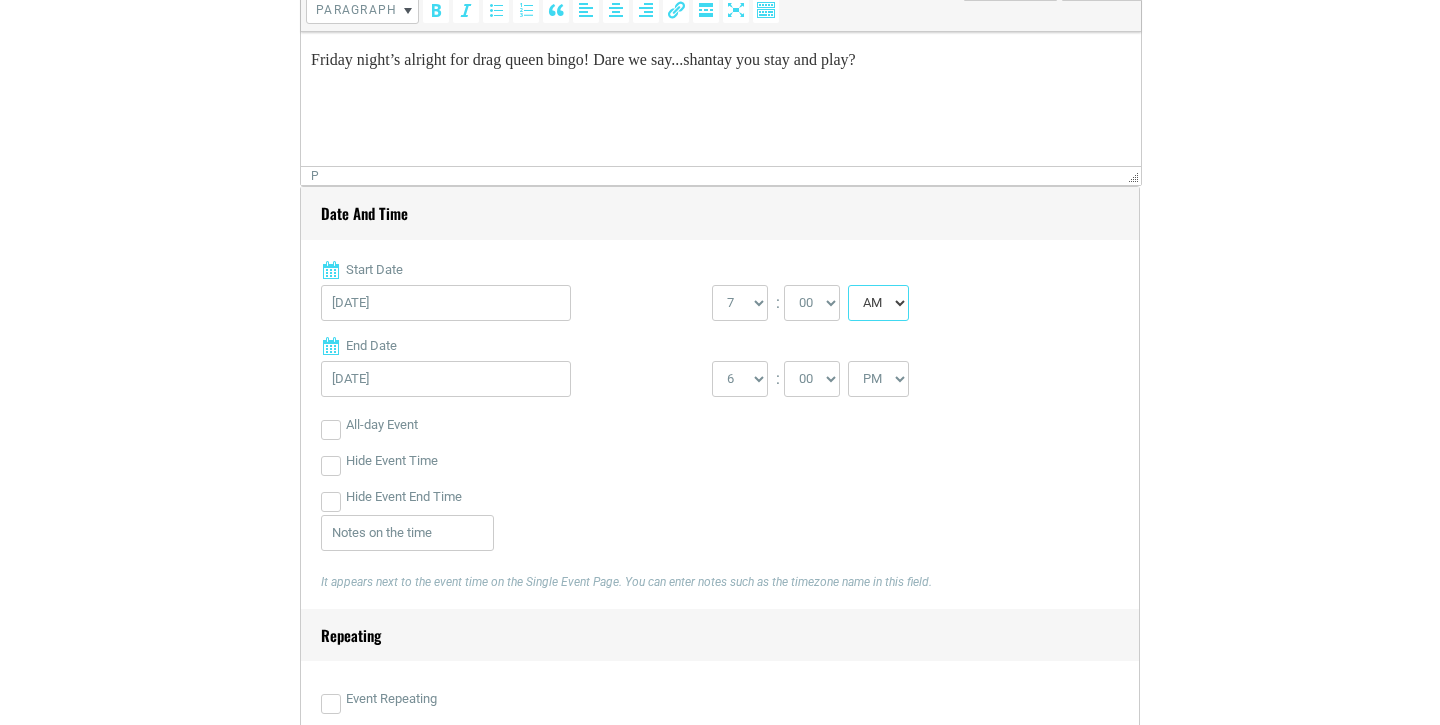select on "PM" 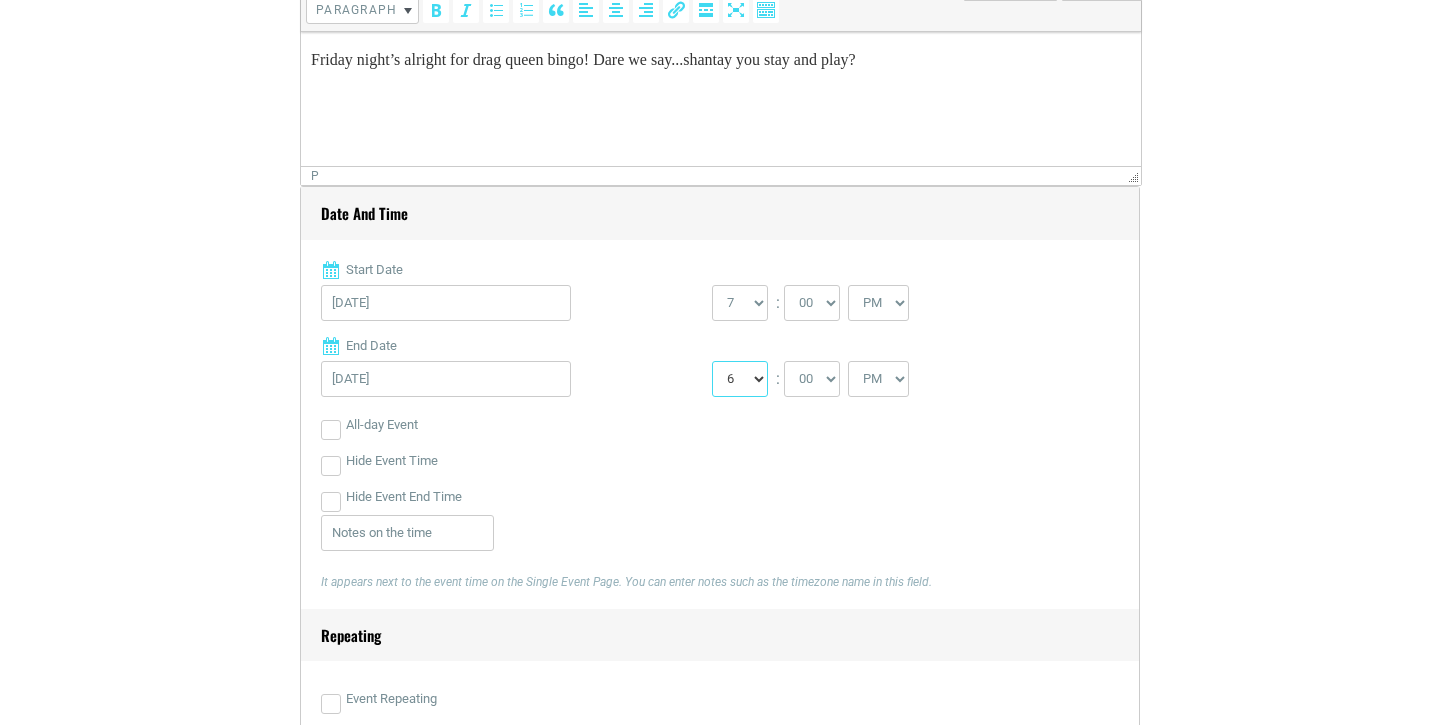 click on "1
2
3
4
5
6
7
8
9
10
11
12" at bounding box center (740, 379) 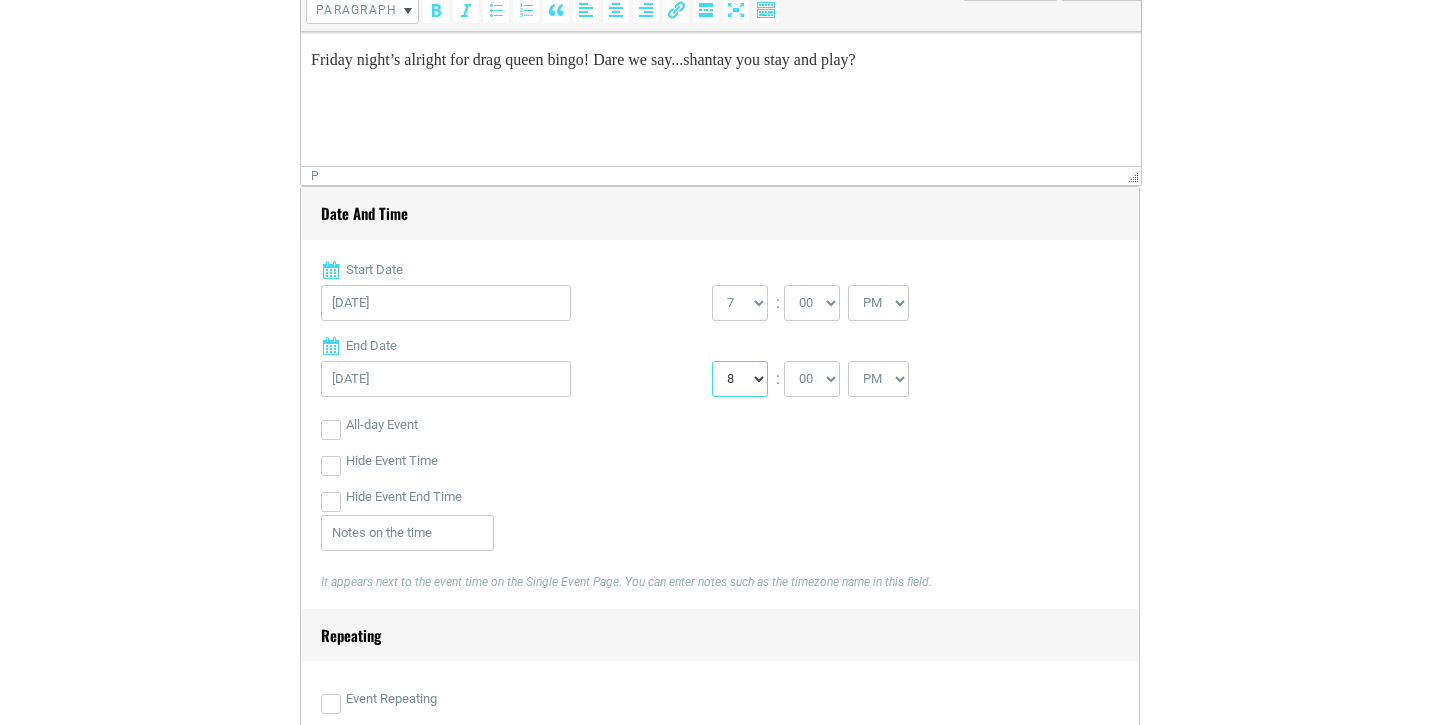 click on "1
2
3
4
5
6
7
8
9
10
11
12" at bounding box center [740, 379] 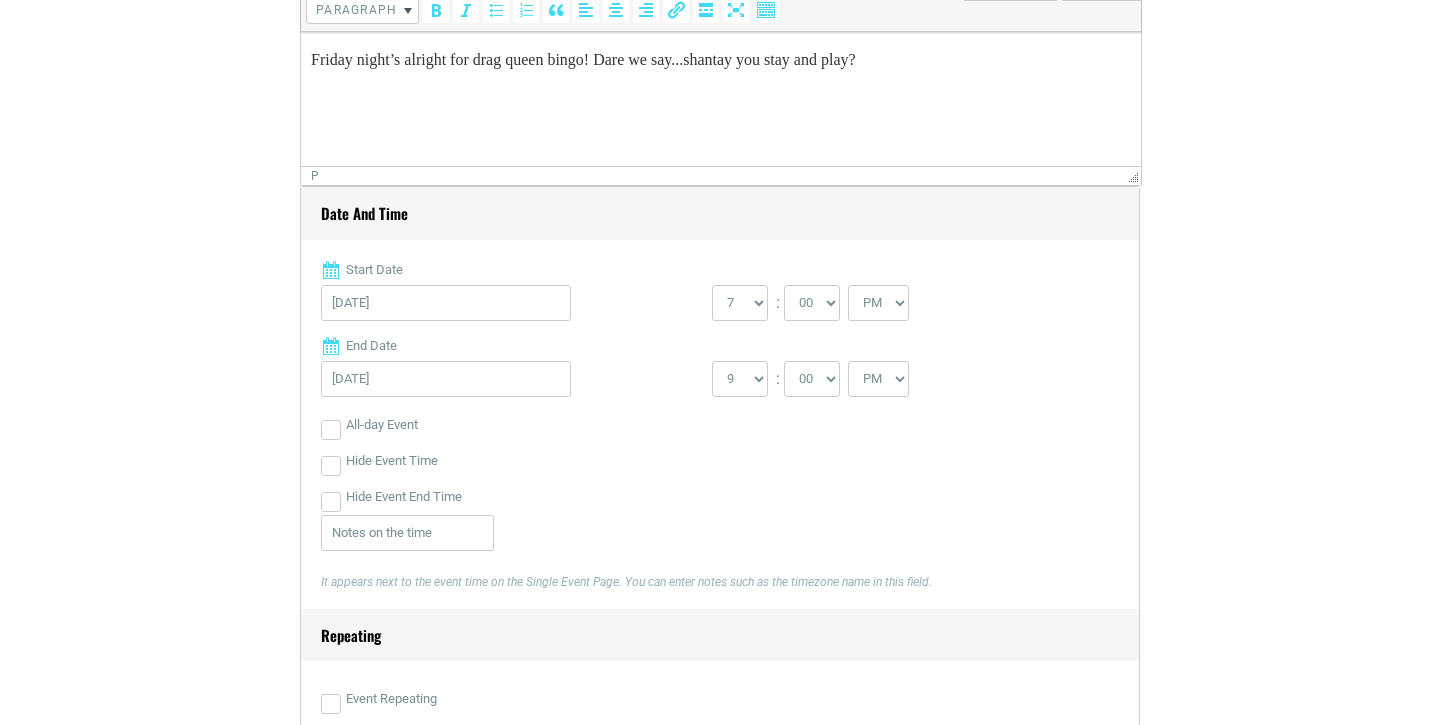 click on "All-day Event" at bounding box center (720, 425) 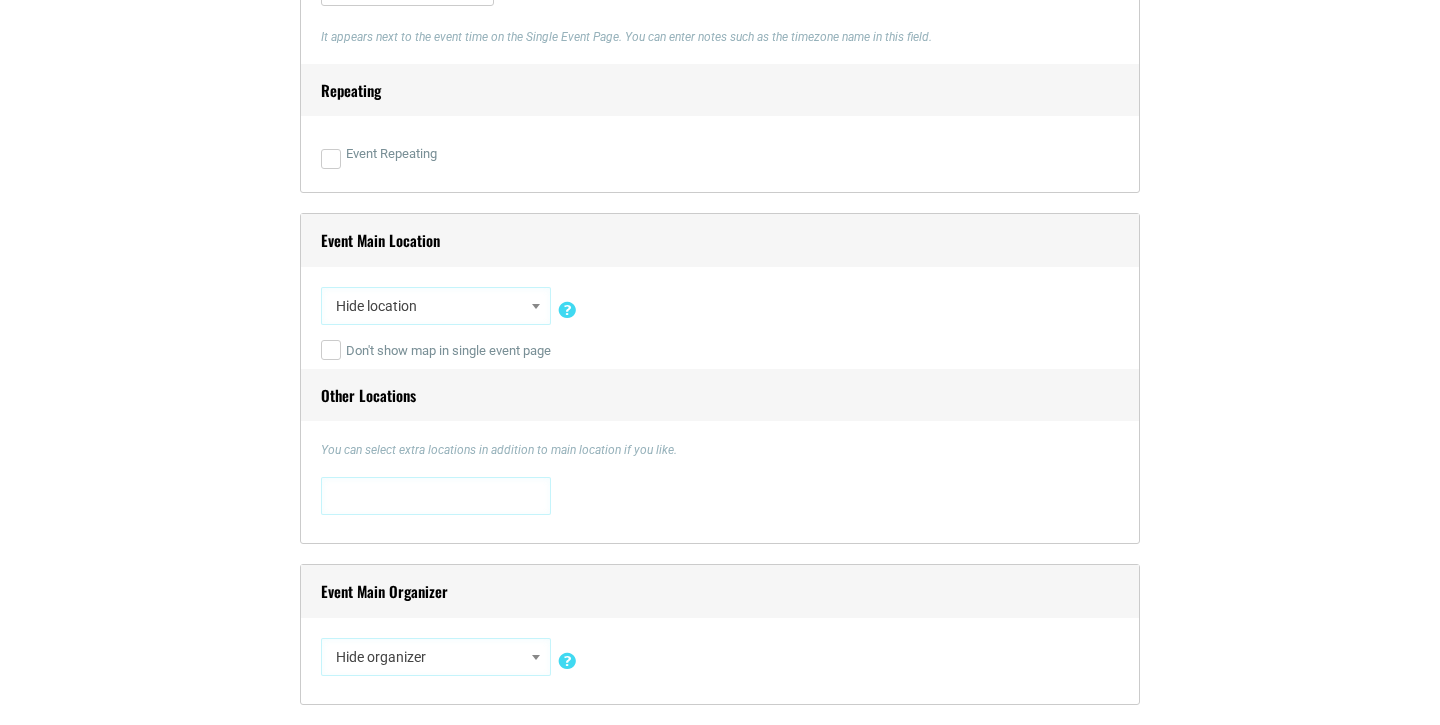 scroll, scrollTop: 1335, scrollLeft: 0, axis: vertical 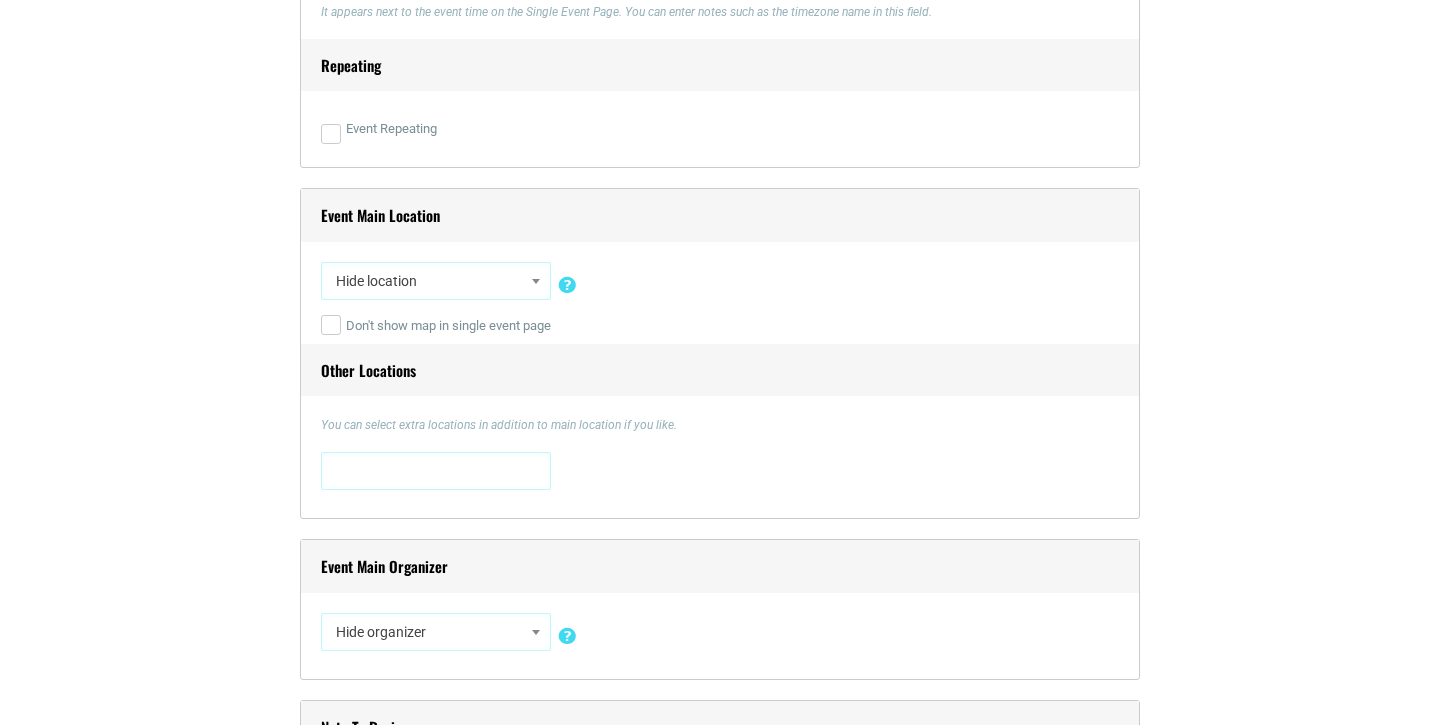 click on "Hide location" at bounding box center [436, 281] 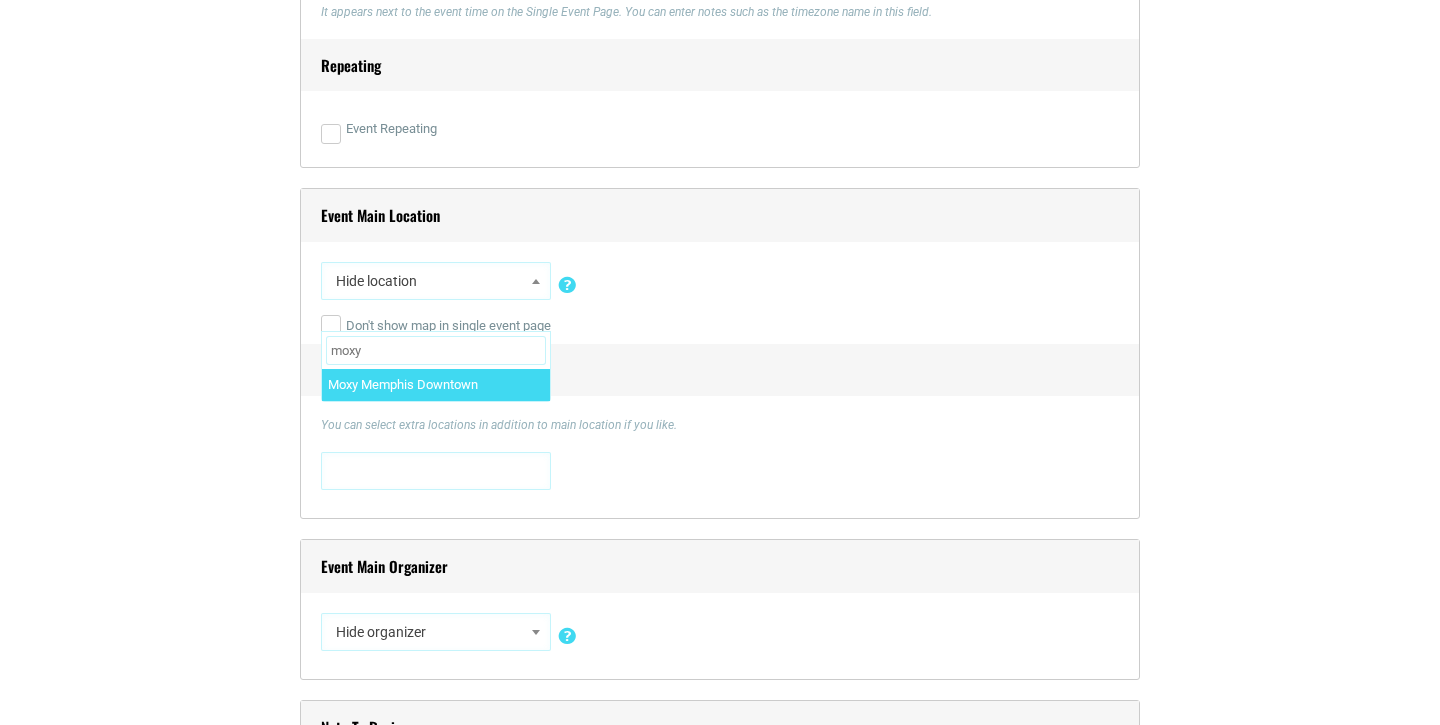 type on "moxy" 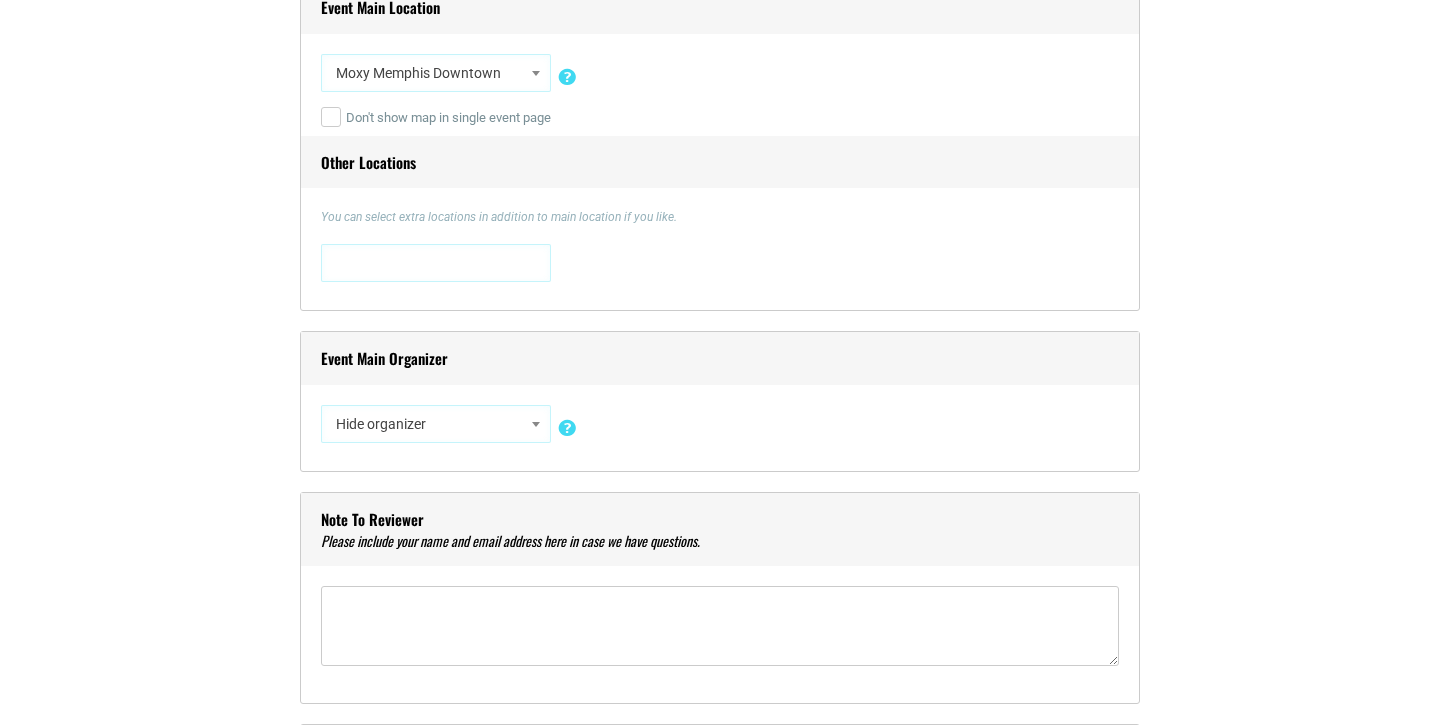 scroll, scrollTop: 1674, scrollLeft: 0, axis: vertical 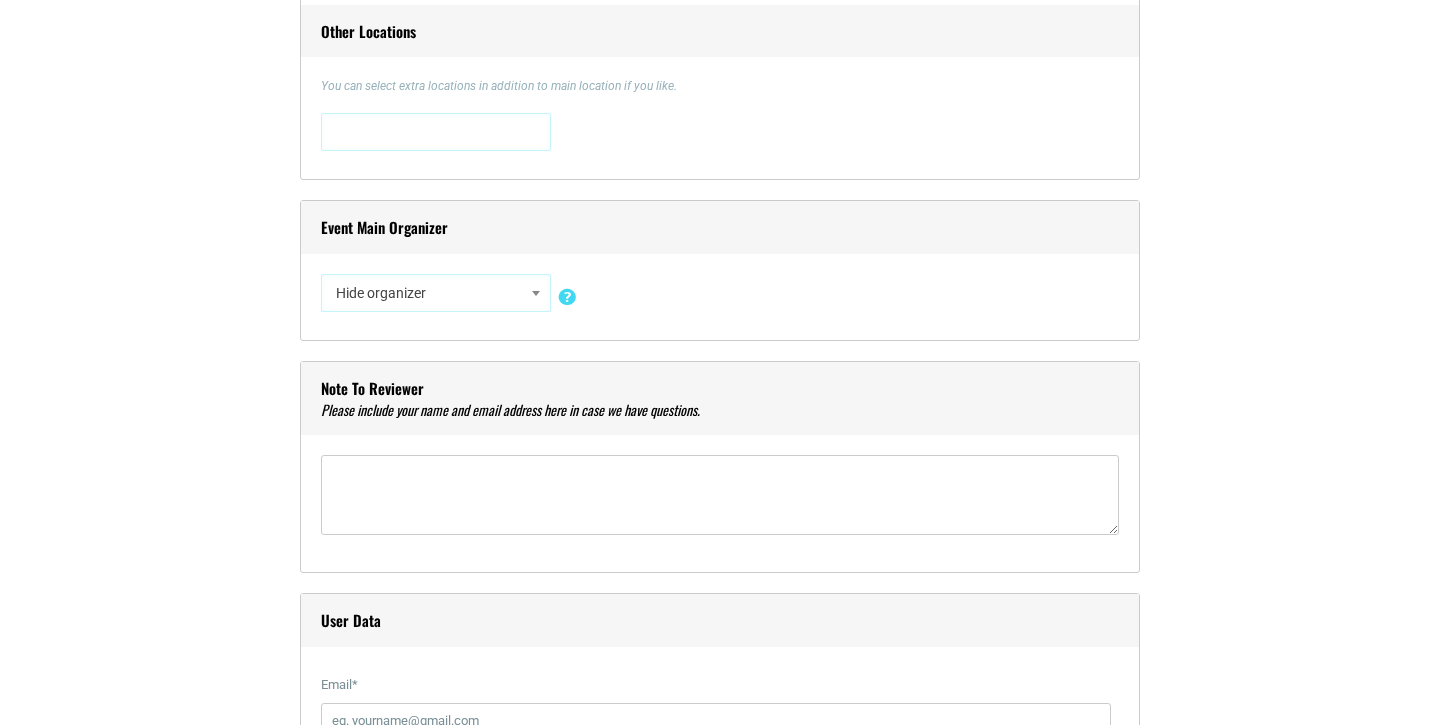 click on "Hide organizer" at bounding box center (436, 293) 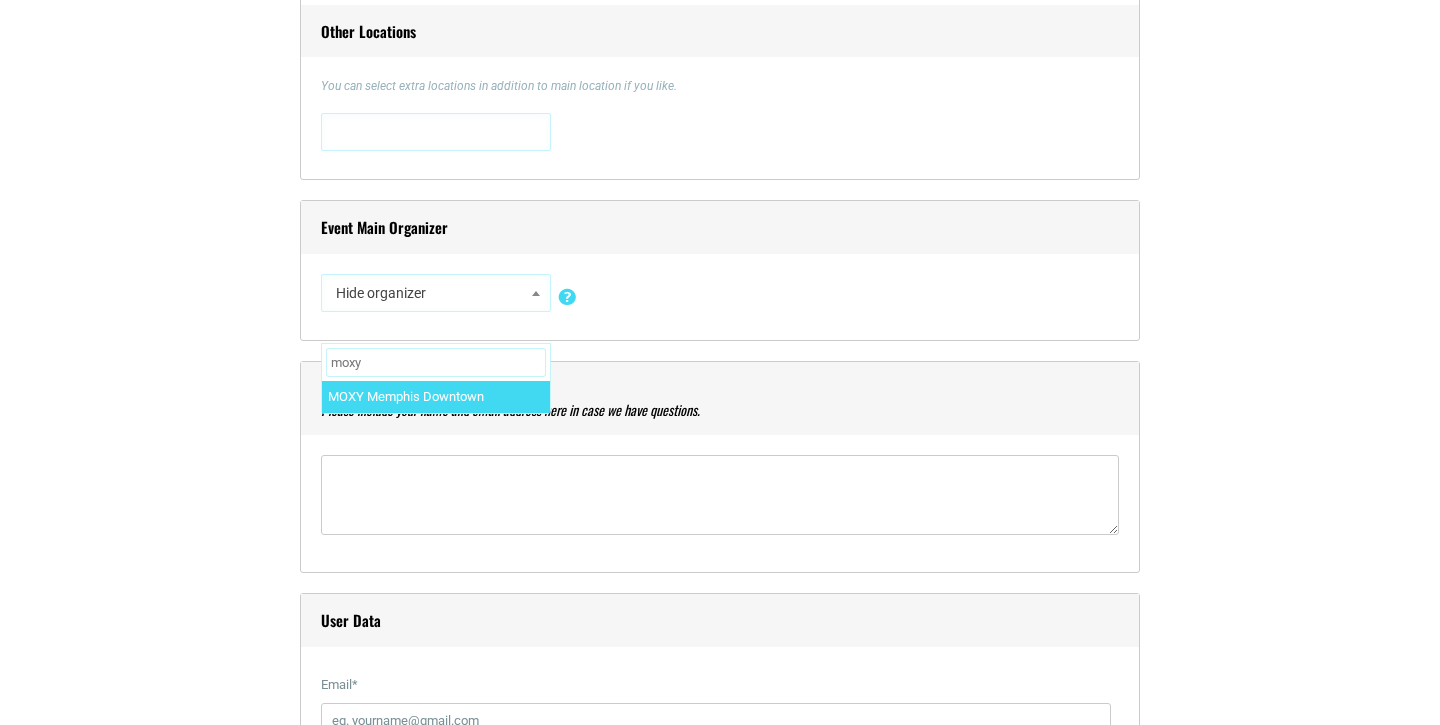 type on "moxy" 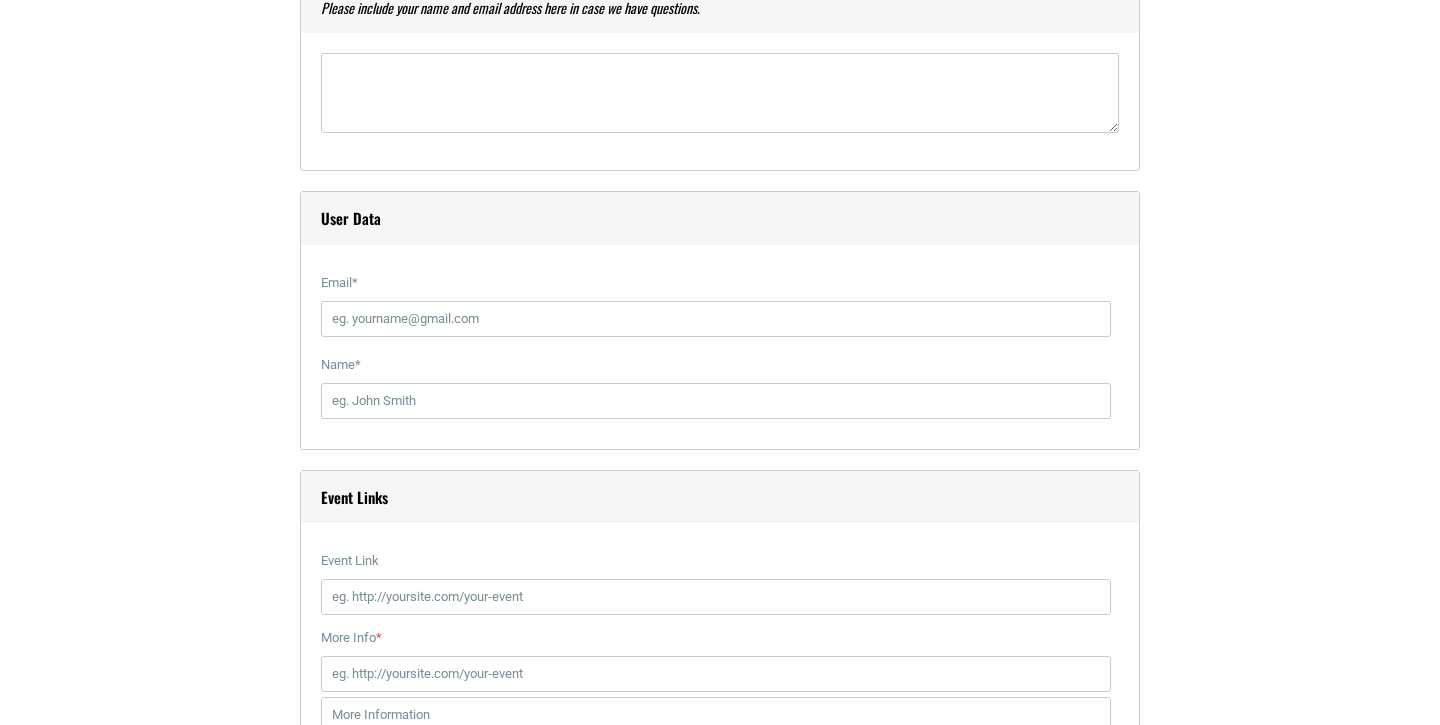 scroll, scrollTop: 2260, scrollLeft: 0, axis: vertical 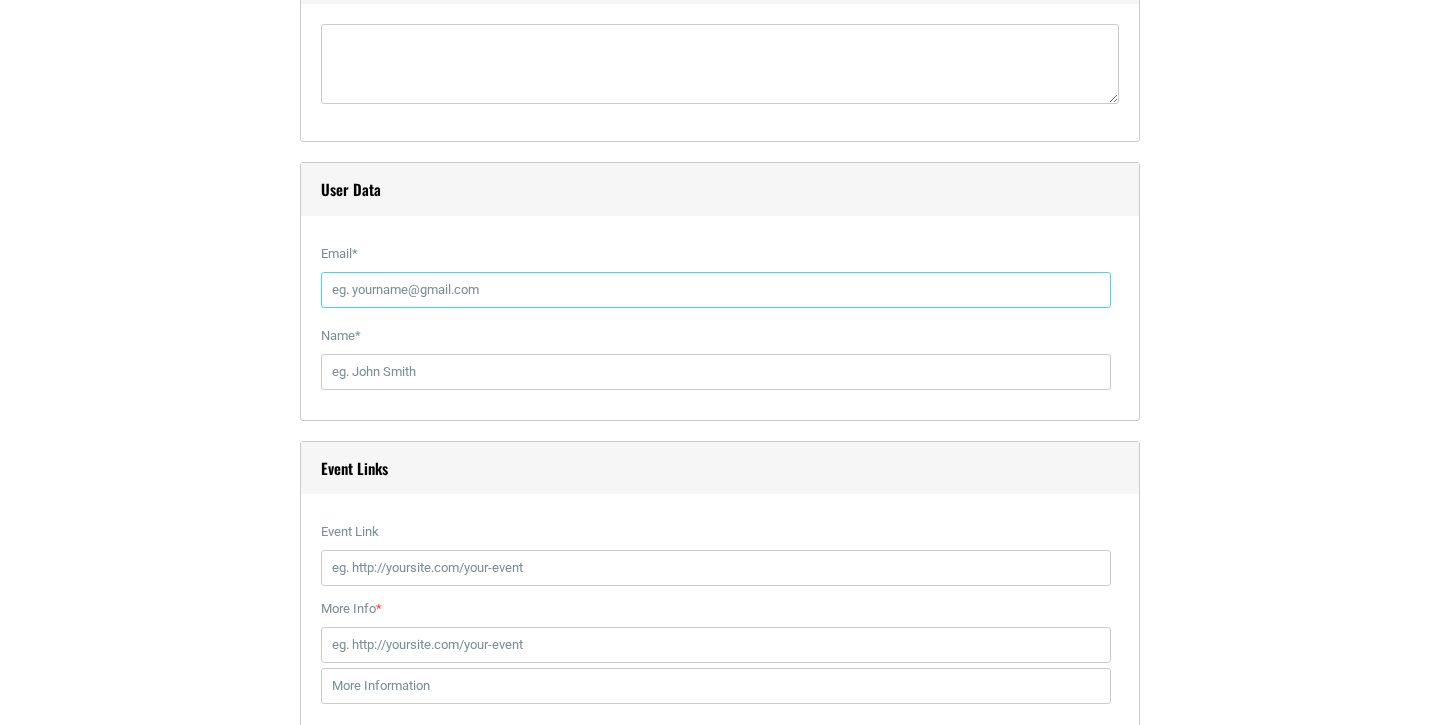 click on "Email *" at bounding box center (716, 290) 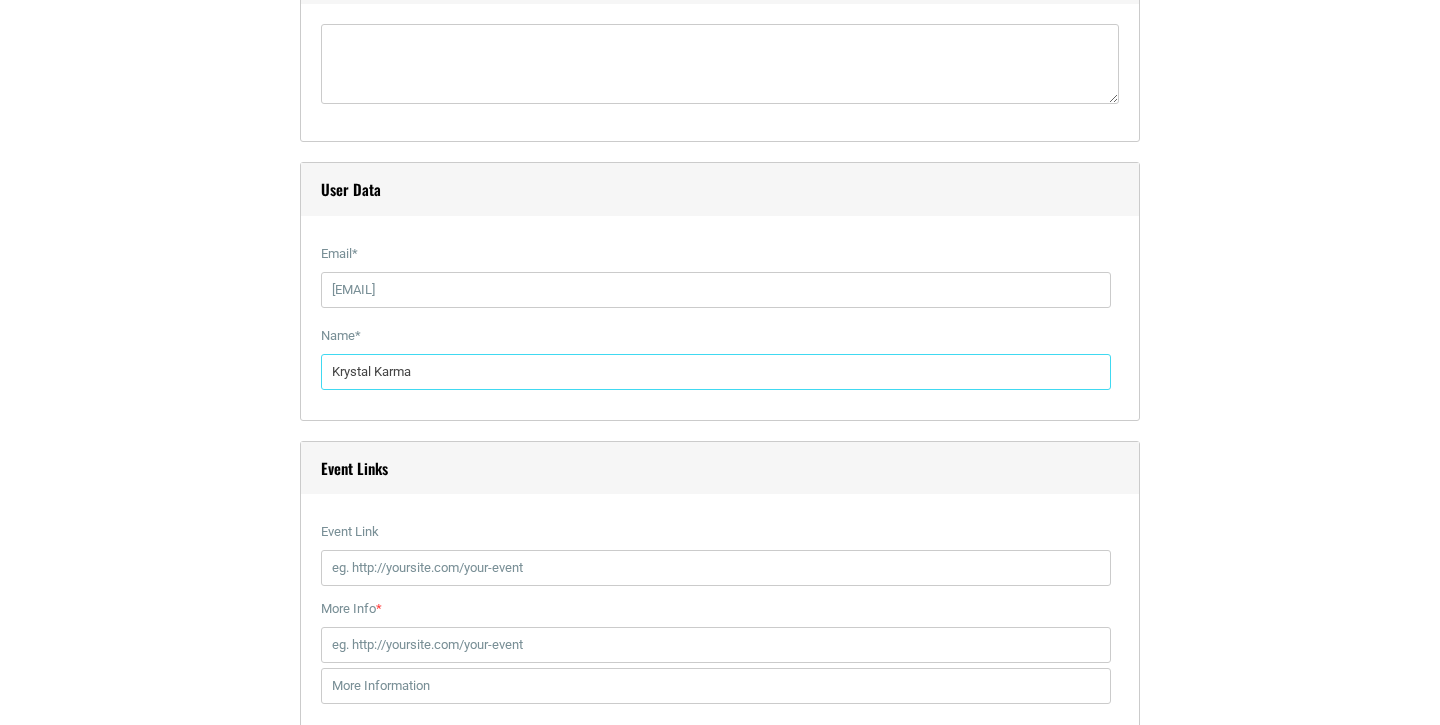 drag, startPoint x: 453, startPoint y: 377, endPoint x: 266, endPoint y: 377, distance: 187 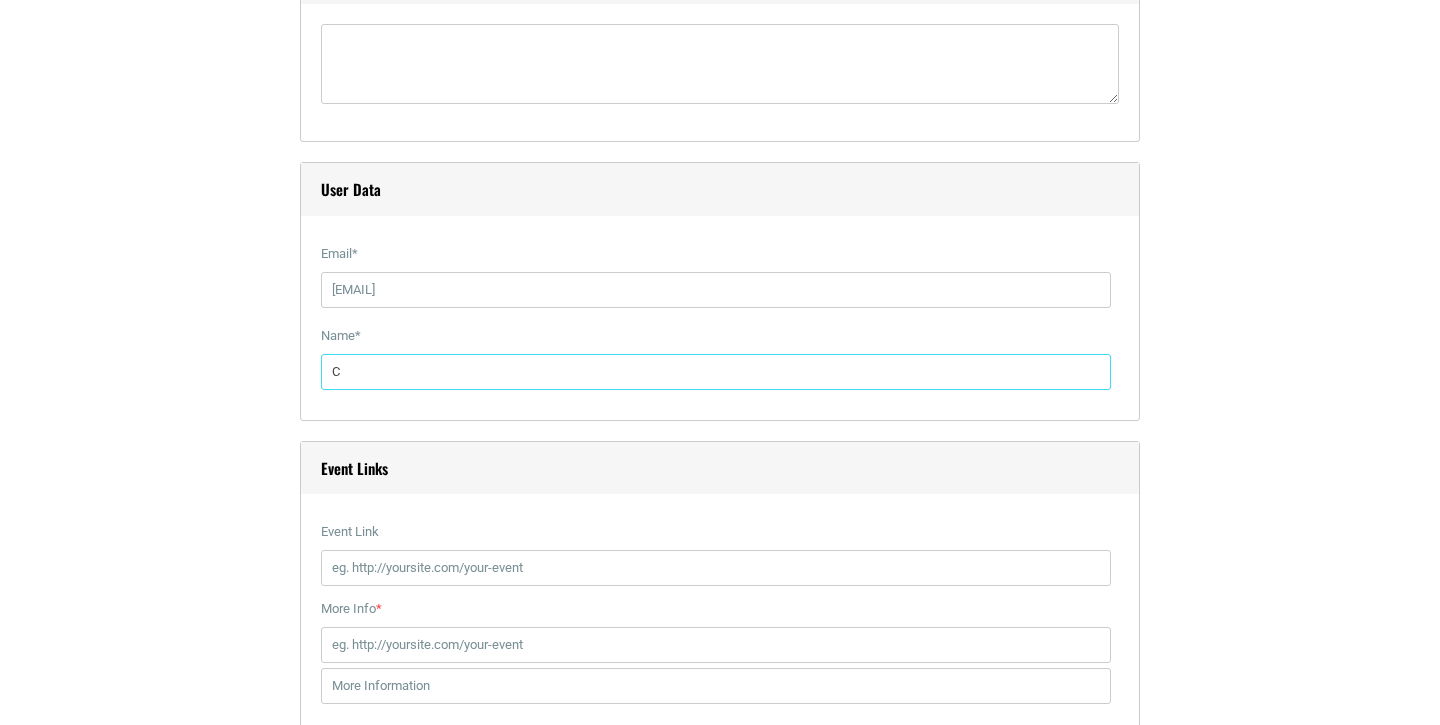type on "[PERSON_NAME]" 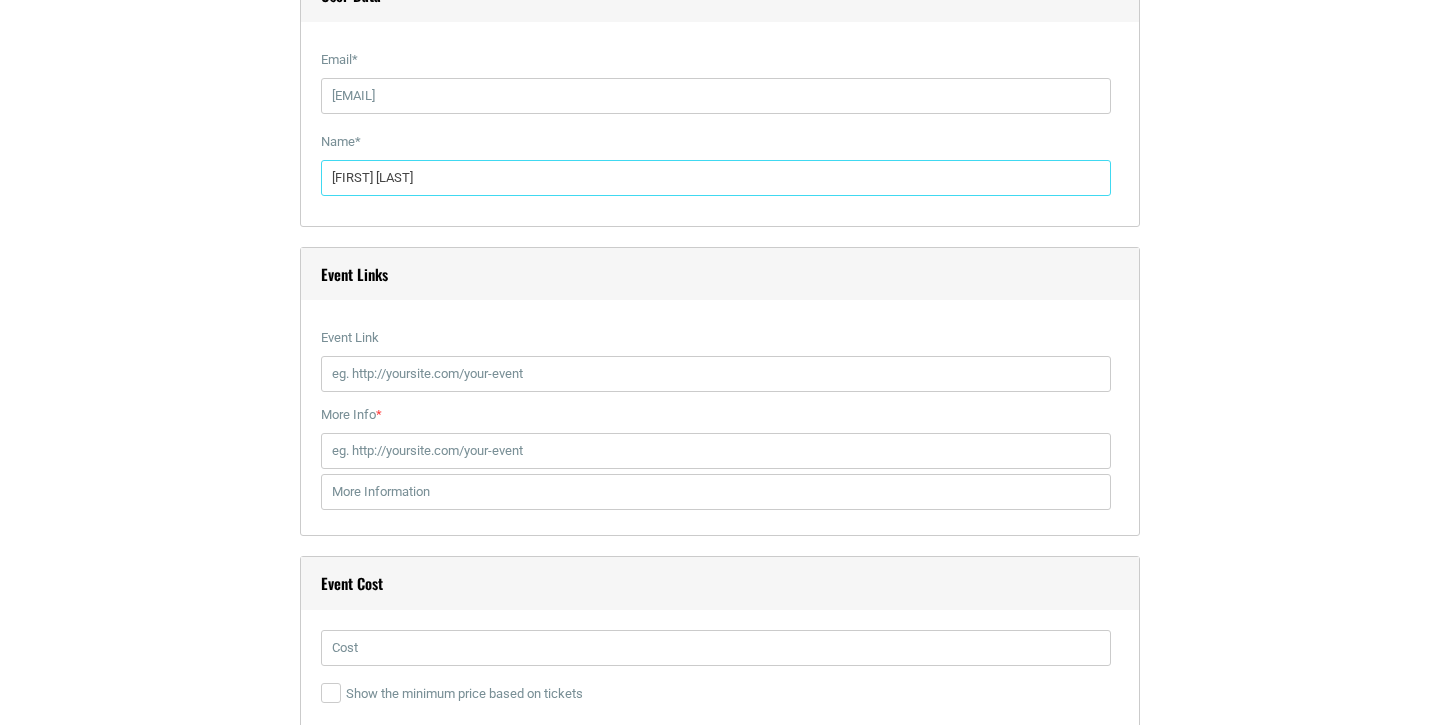scroll, scrollTop: 2459, scrollLeft: 0, axis: vertical 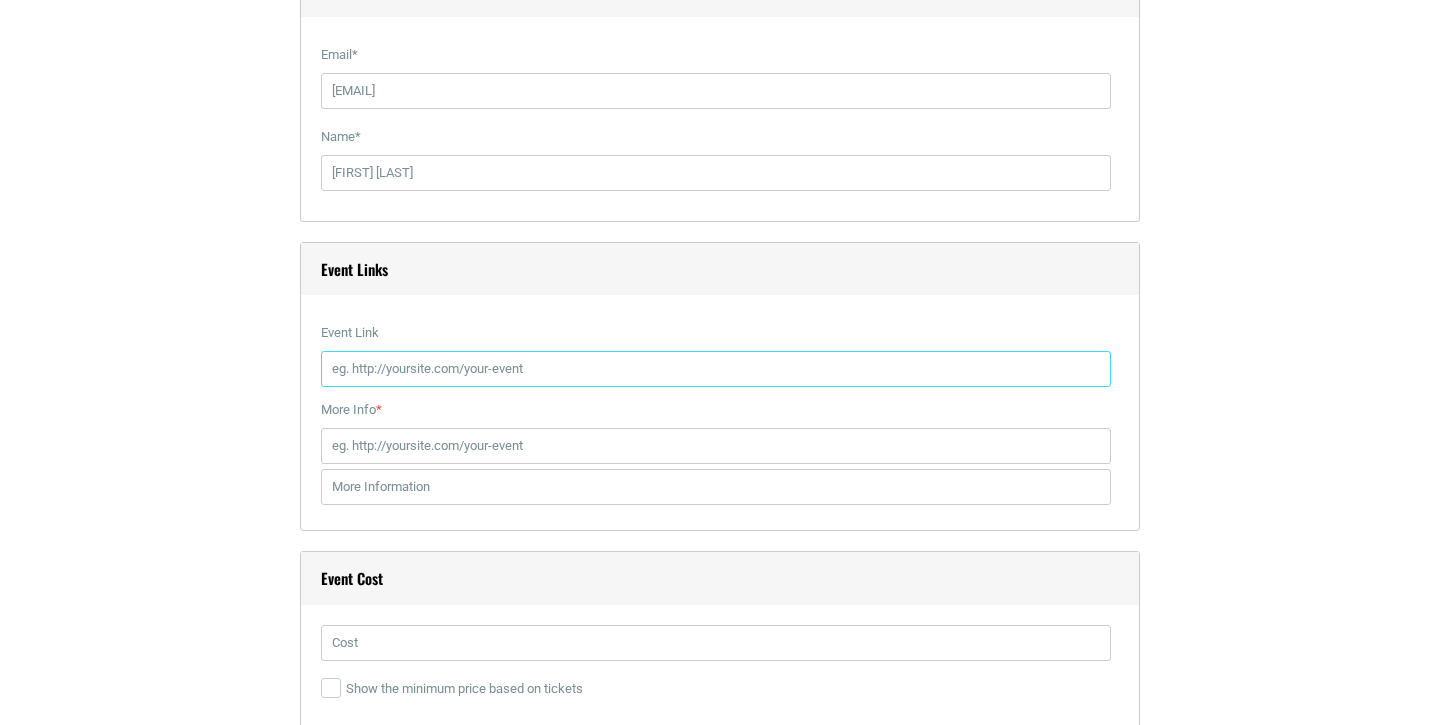 click on "Event Link" at bounding box center (716, 369) 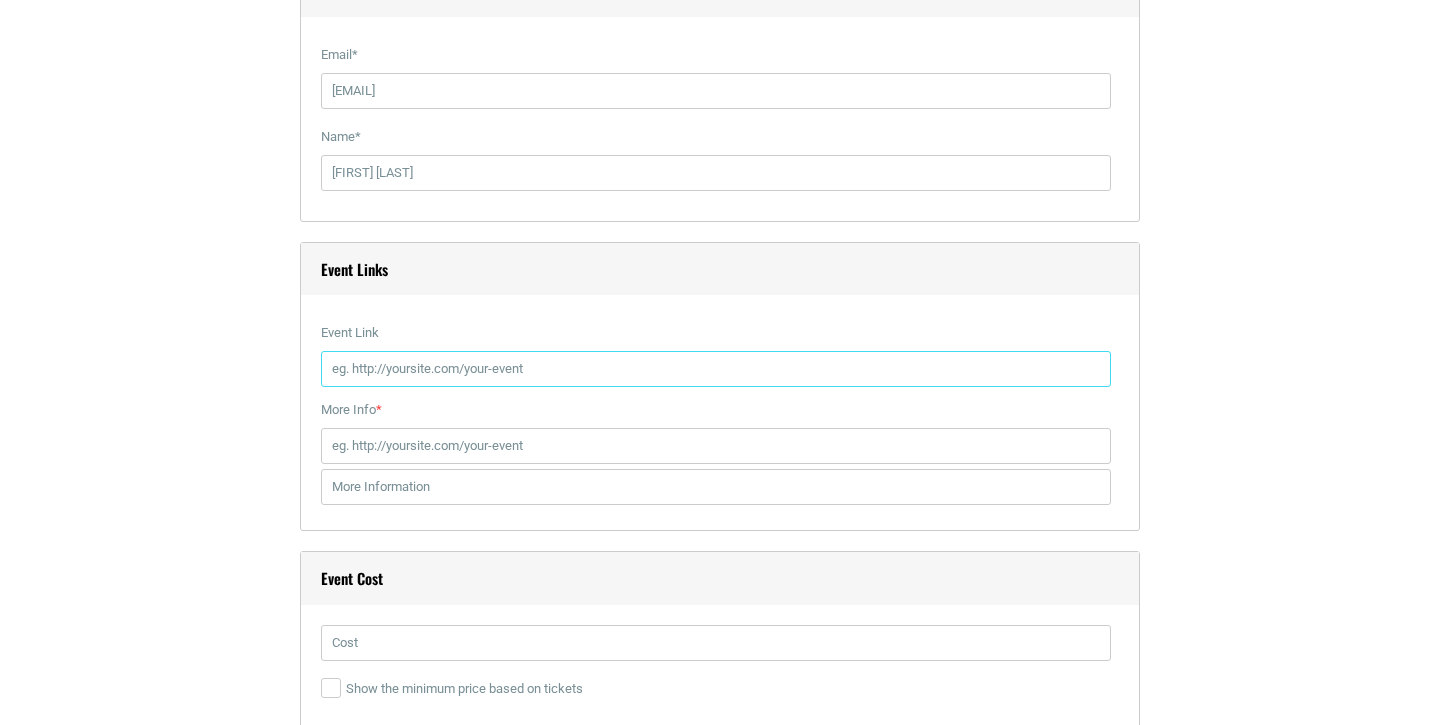 paste on "https://www.facebook.com/events/763769126811707?acontext=%7B%22event_action_history%22%3A[%7B%22mechanism%22%3A%22your_upcoming_events_unit%22%2C%22surface%22%3A%22bookmark%22%7D]%2C%22ref_notif_type%22%3Anull%7D" 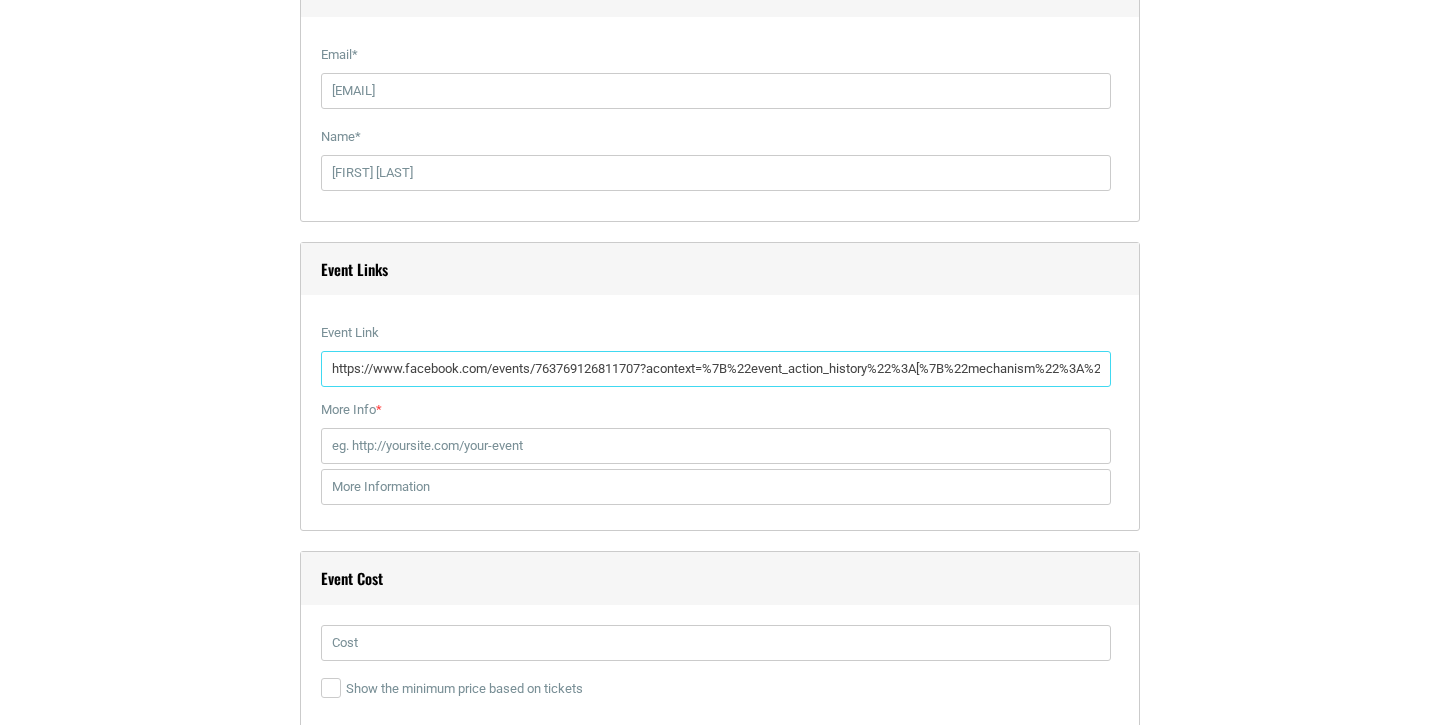 scroll, scrollTop: 0, scrollLeft: 824, axis: horizontal 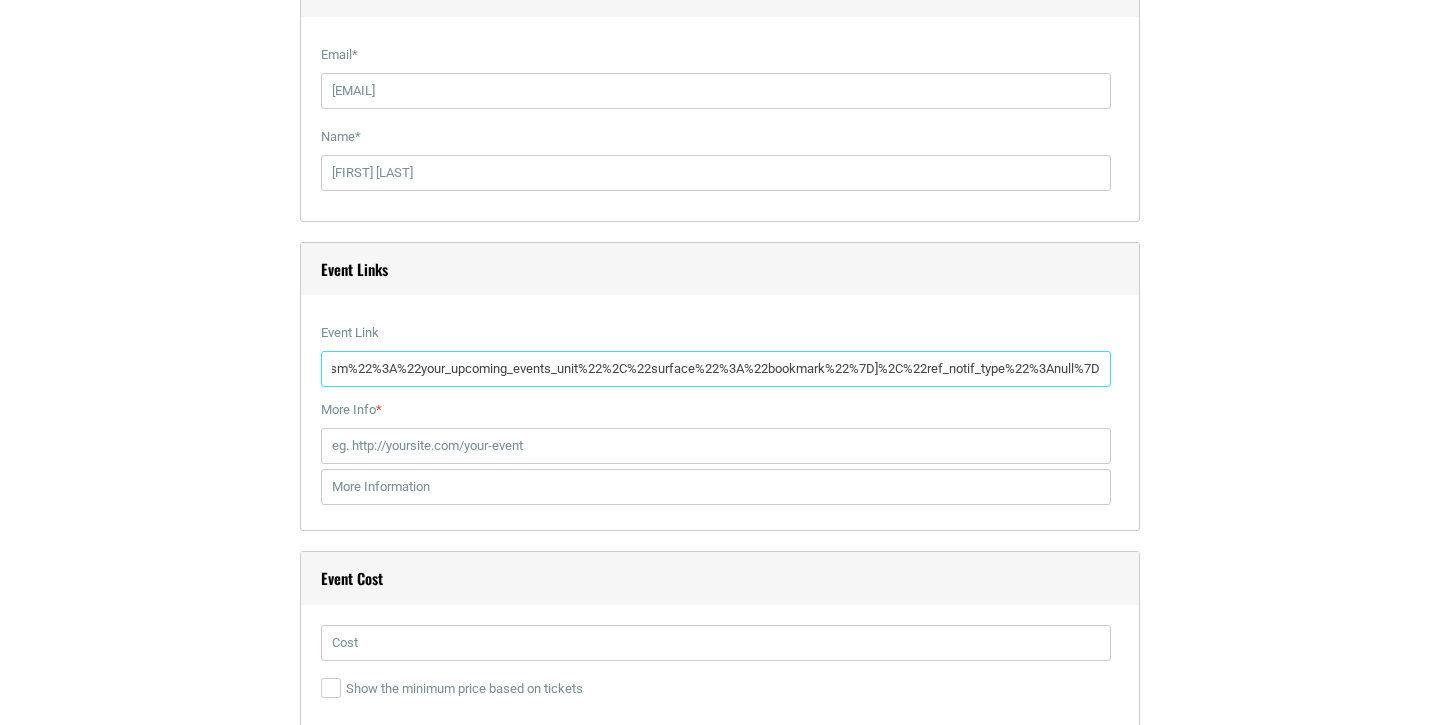 type on "https://www.facebook.com/events/763769126811707?acontext=%7B%22event_action_history%22%3A[%7B%22mechanism%22%3A%22your_upcoming_events_unit%22%2C%22surface%22%3A%22bookmark%22%7D]%2C%22ref_notif_type%22%3Anull%7D" 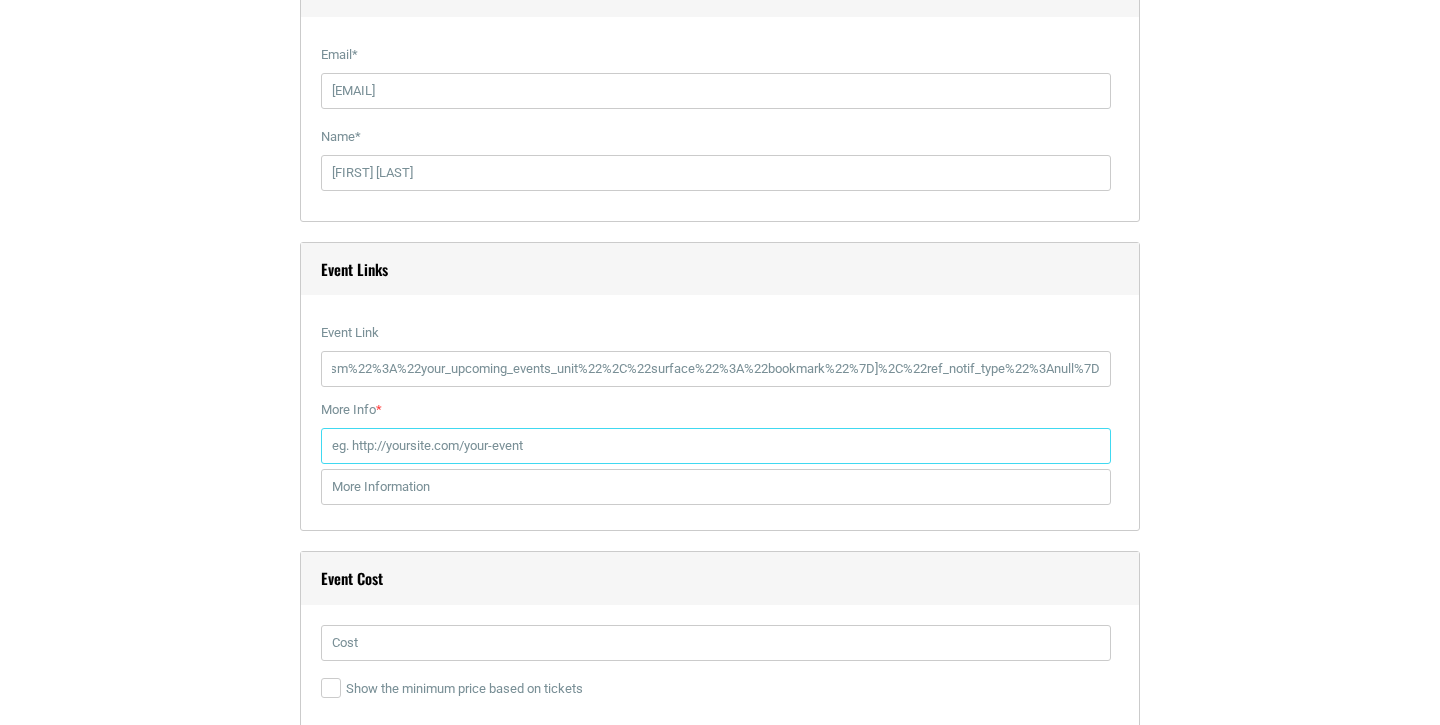click on "More Info  *" at bounding box center [716, 446] 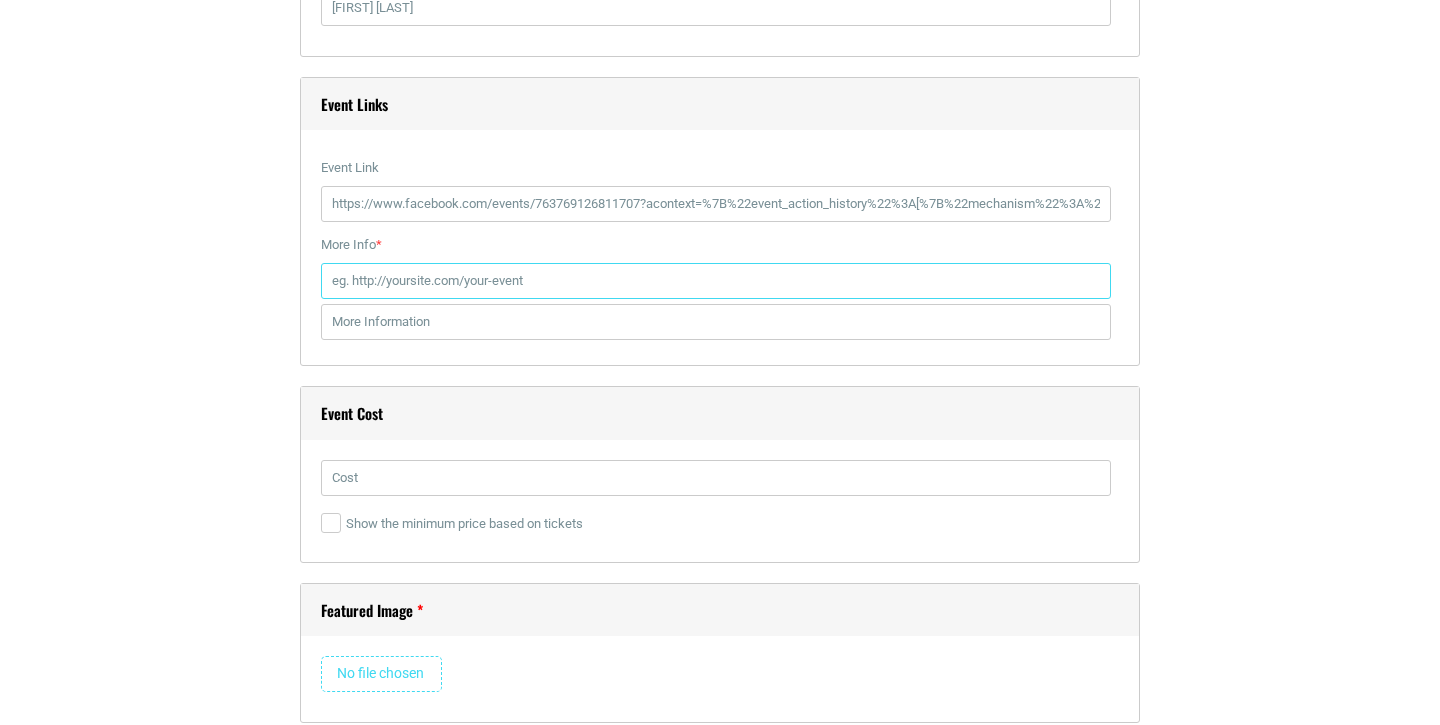 scroll, scrollTop: 2628, scrollLeft: 0, axis: vertical 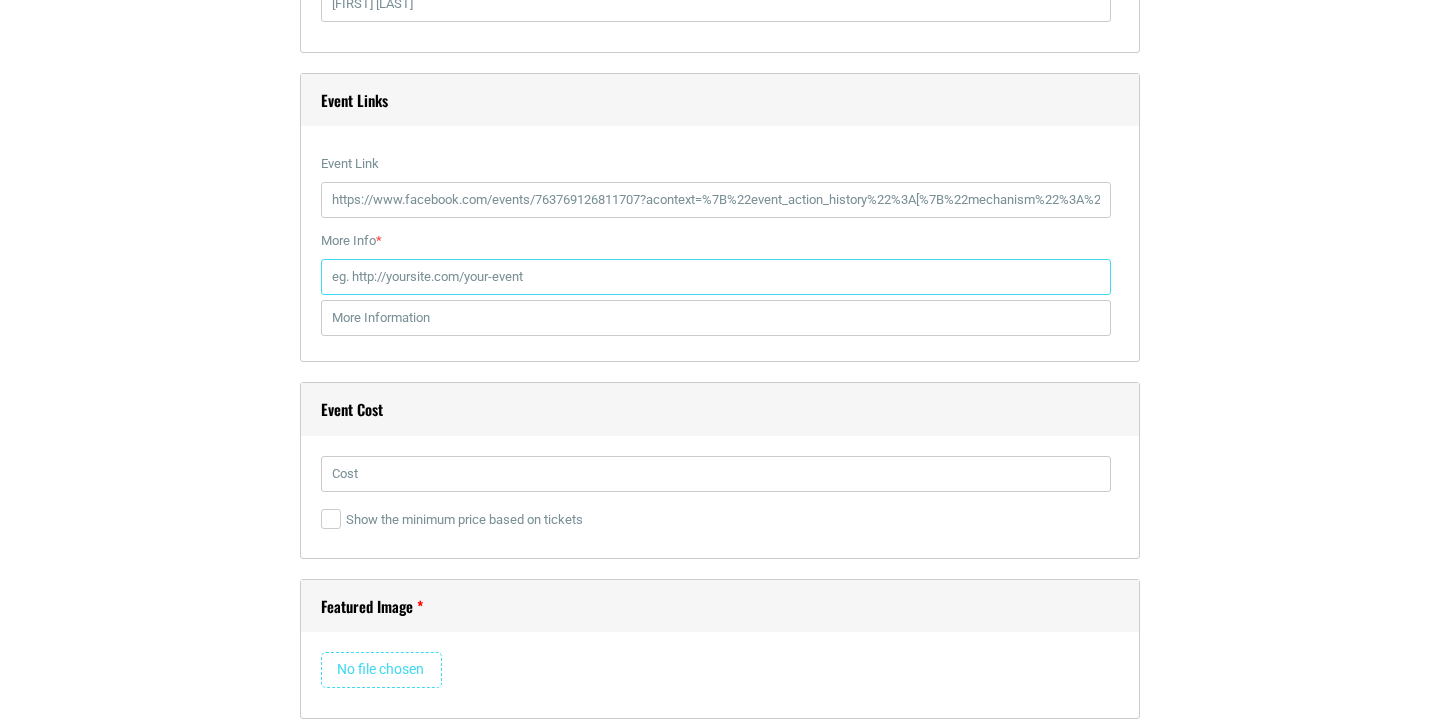 paste on "https://www.facebook.com/events/763769126811707?acontext=%7B%22event_action_history%22%3A[%7B%22mechanism%22%3A%22your_upcoming_events_unit%22%2C%22surface%22%3A%22bookmark%22%7D]%2C%22ref_notif_type%22%3Anull%7D" 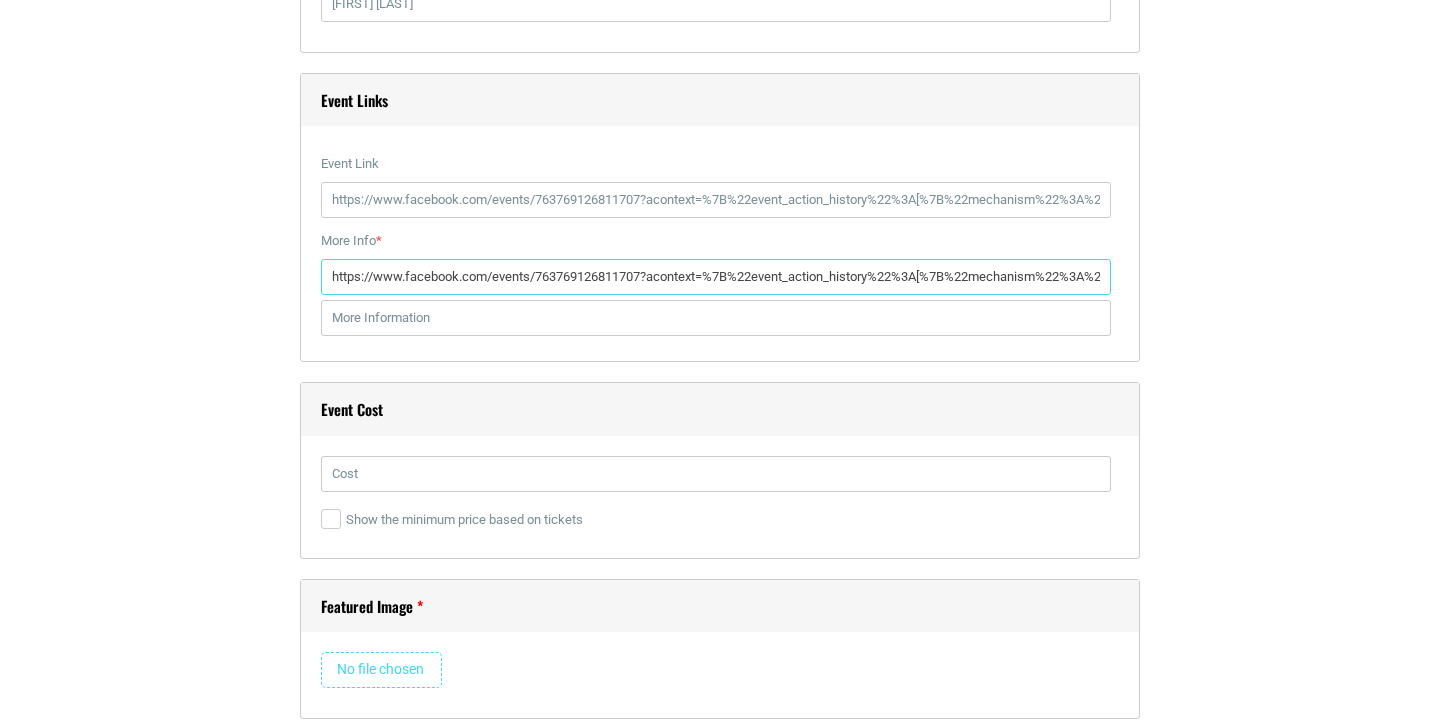 scroll, scrollTop: 0, scrollLeft: 824, axis: horizontal 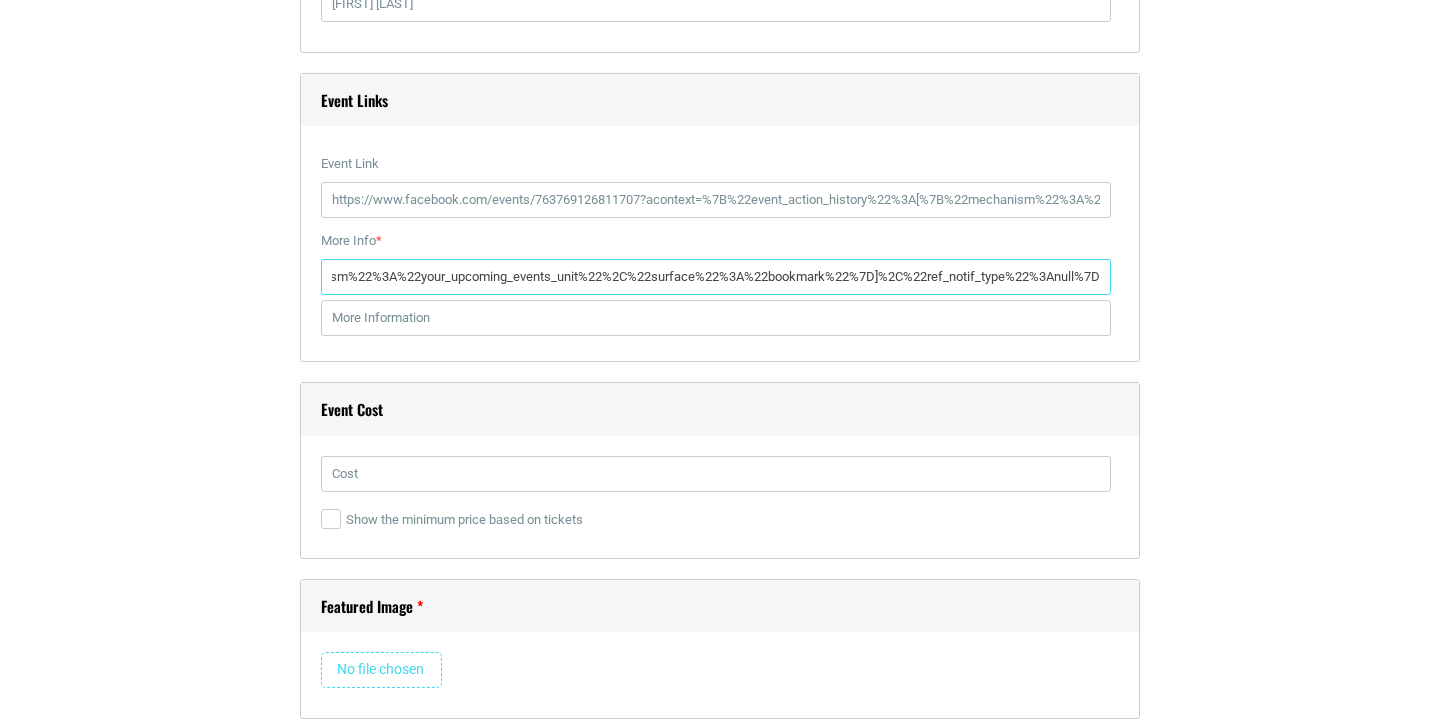 type on "https://www.facebook.com/events/763769126811707?acontext=%7B%22event_action_history%22%3A[%7B%22mechanism%22%3A%22your_upcoming_events_unit%22%2C%22surface%22%3A%22bookmark%22%7D]%2C%22ref_notif_type%22%3Anull%7D" 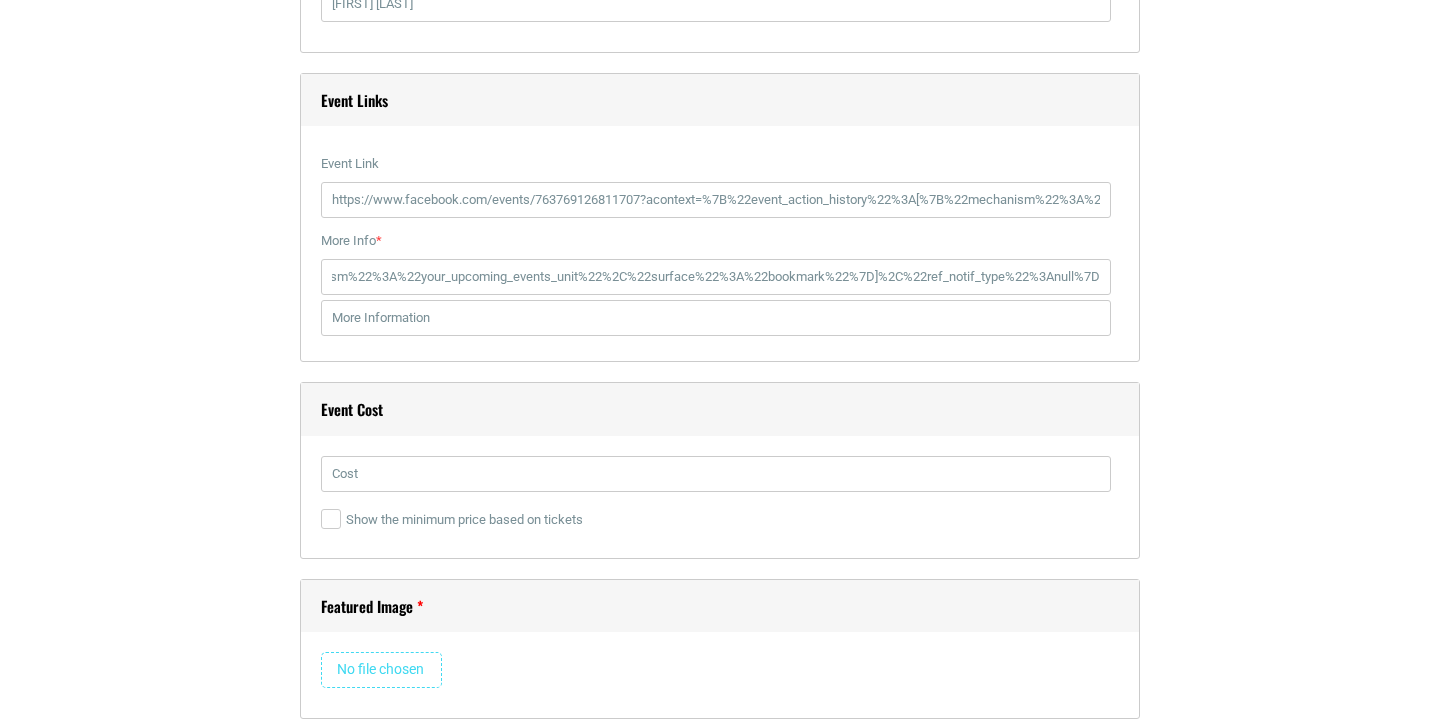 click on "Title  *
Drag Queen Bingo #AtTheMoxy (ft. Brinka Honeydew)
Visual
Code
b i link b-quote del ins img ul ol li code more close tags Paragraph     p
Date and Time
Start Date
08/08/2025
0
1
2
3
4
5 6 7 8 9 10 11 12" at bounding box center (720, -128) 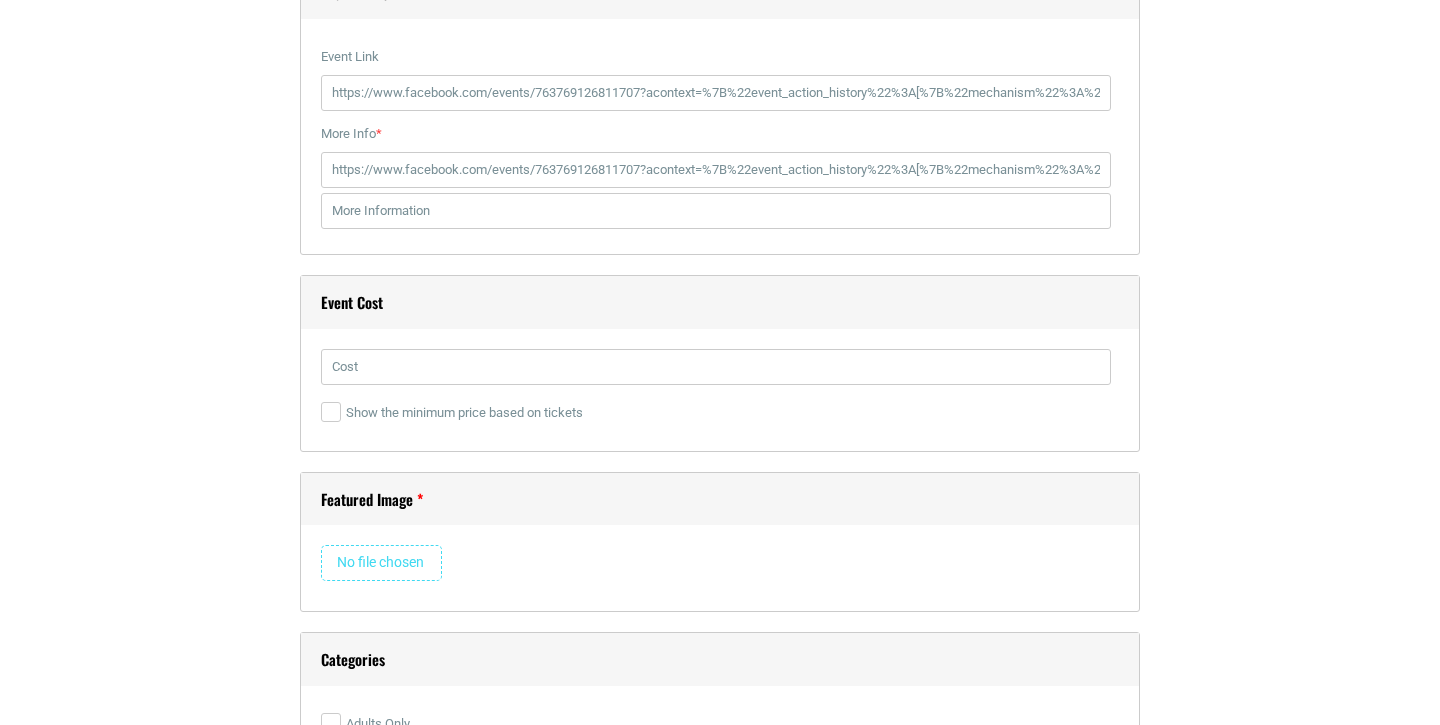 scroll, scrollTop: 2952, scrollLeft: 0, axis: vertical 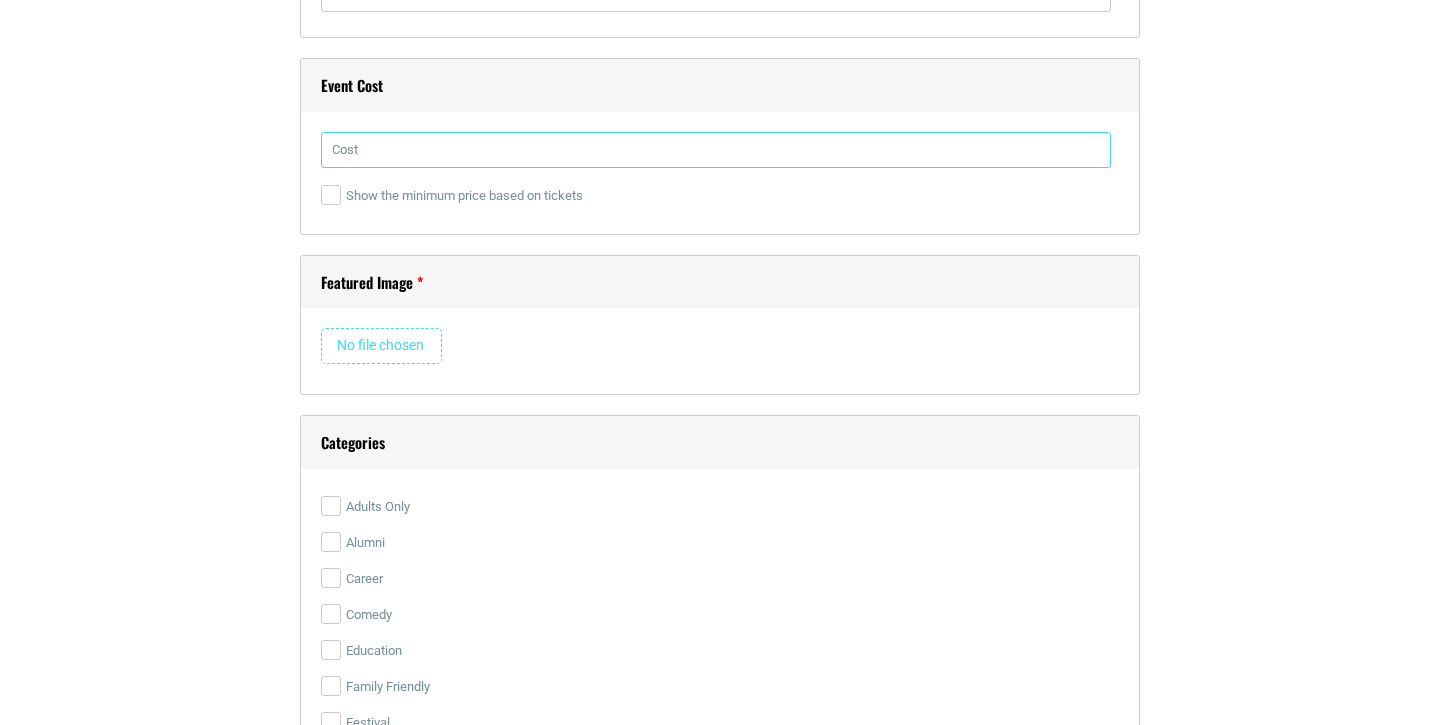 click at bounding box center (716, 150) 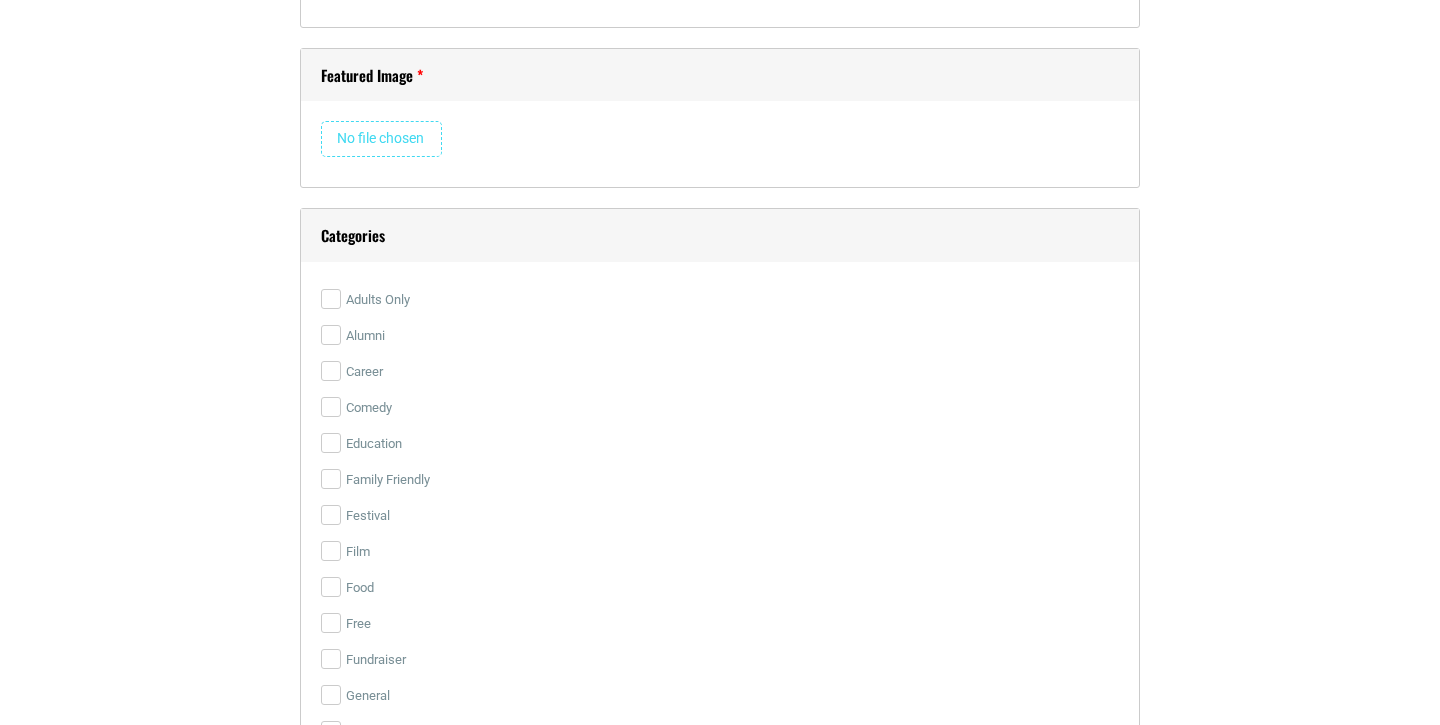 scroll, scrollTop: 3175, scrollLeft: 0, axis: vertical 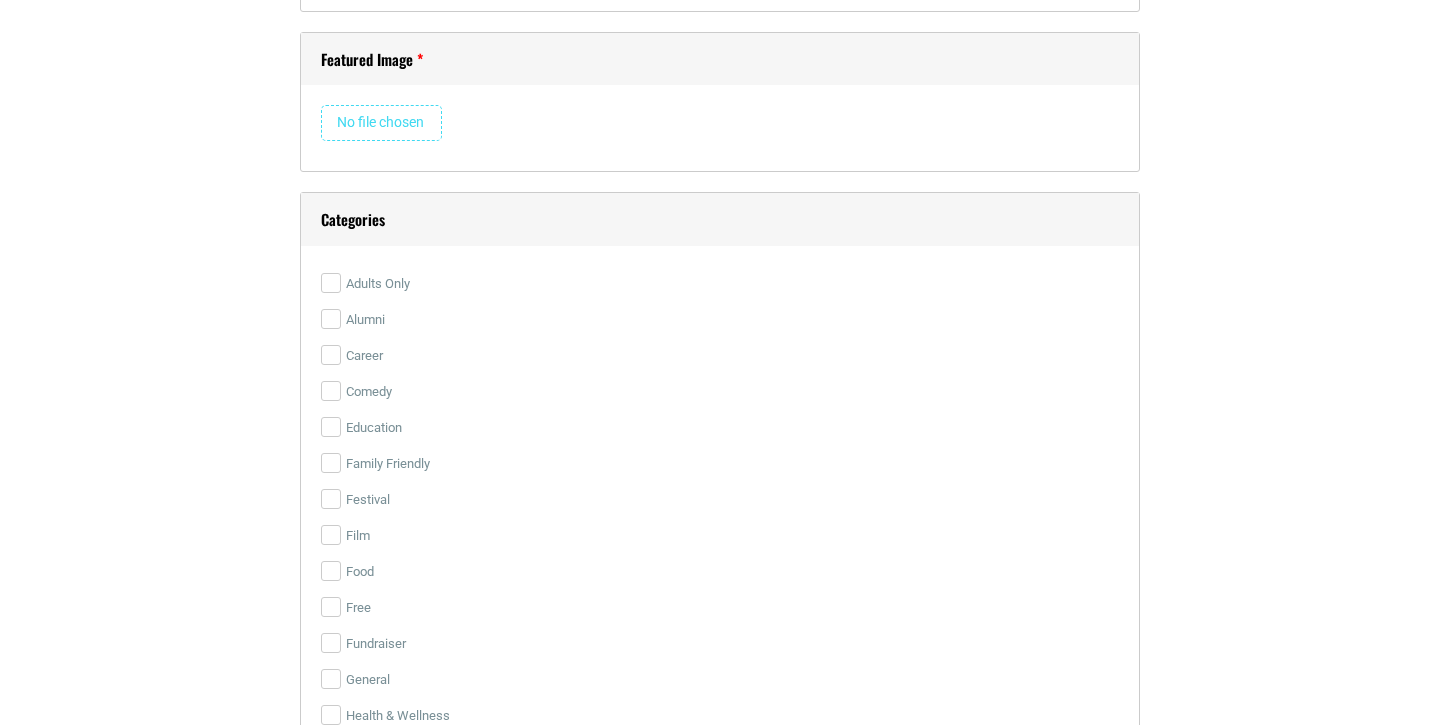 click at bounding box center (381, 123) 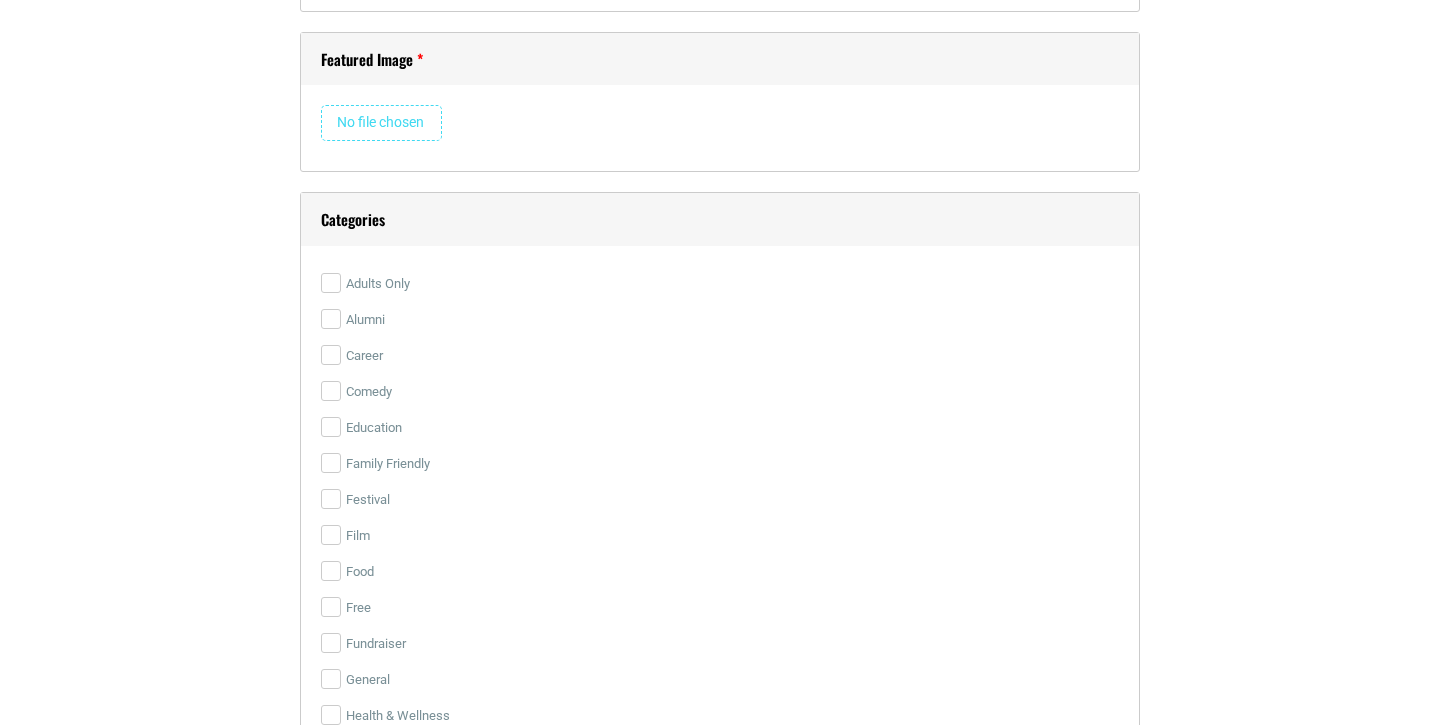type 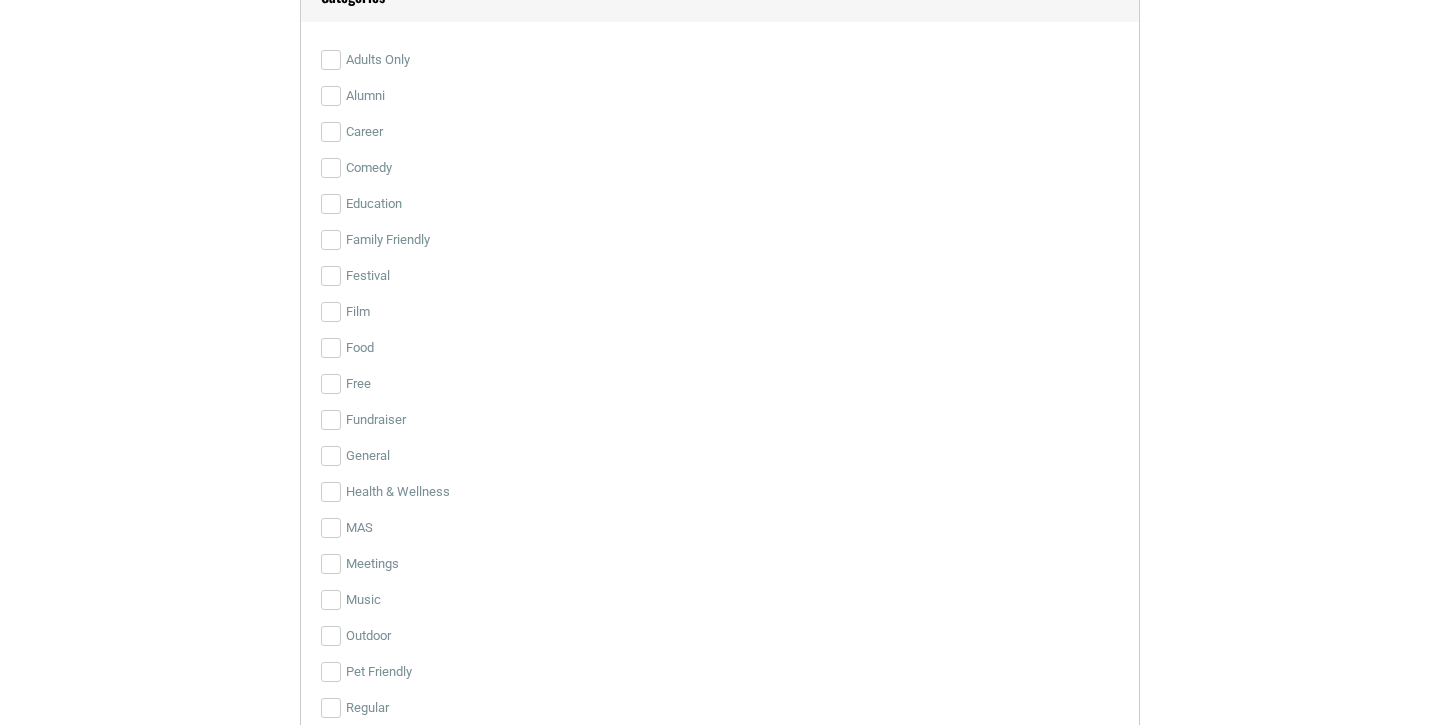 scroll, scrollTop: 3902, scrollLeft: 0, axis: vertical 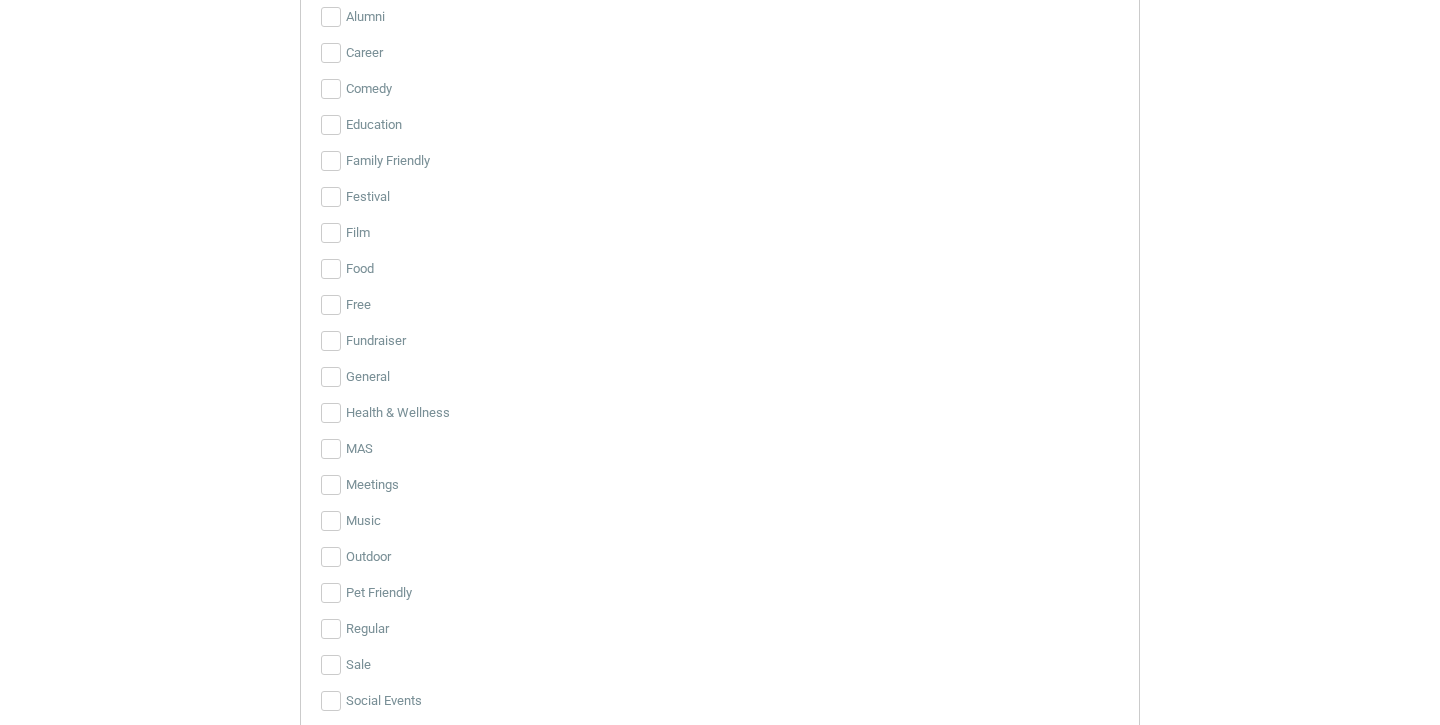 click on "Free" at bounding box center (720, 305) 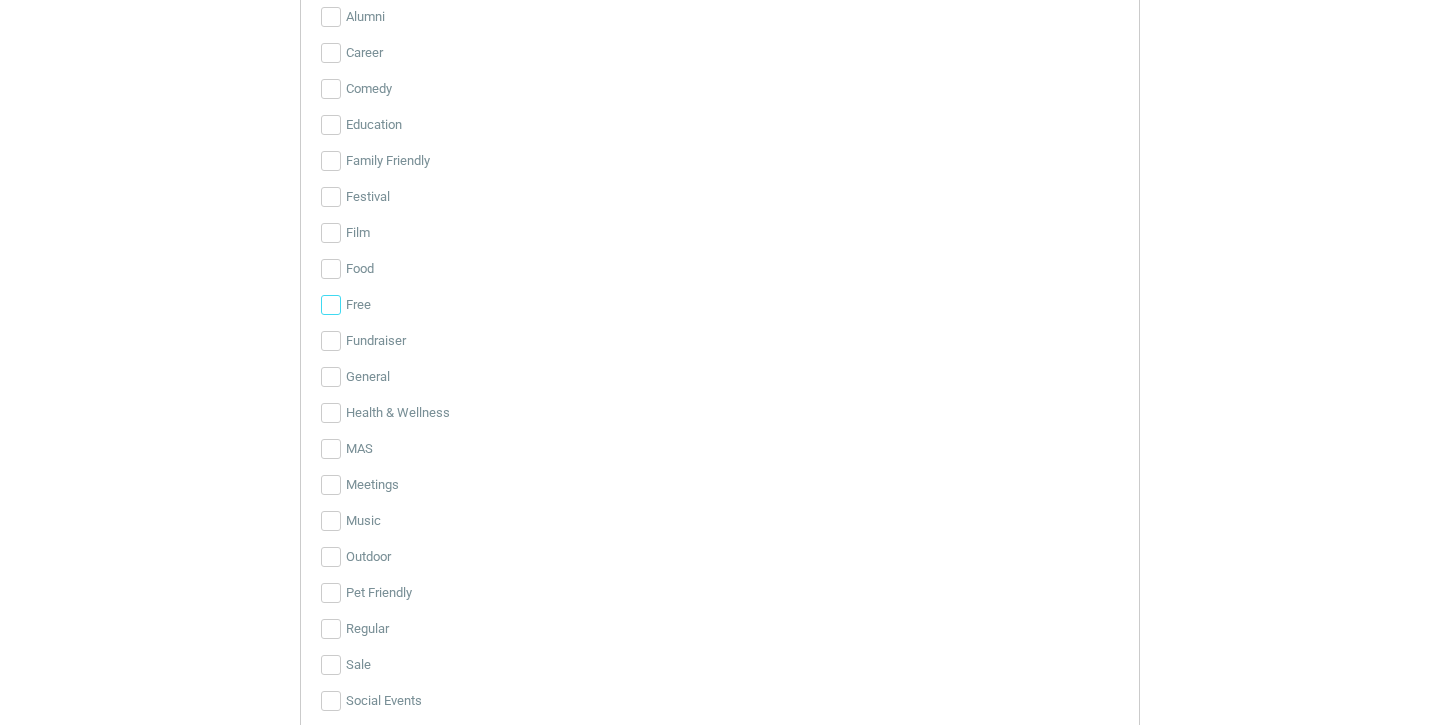 click on "Free" at bounding box center (331, 305) 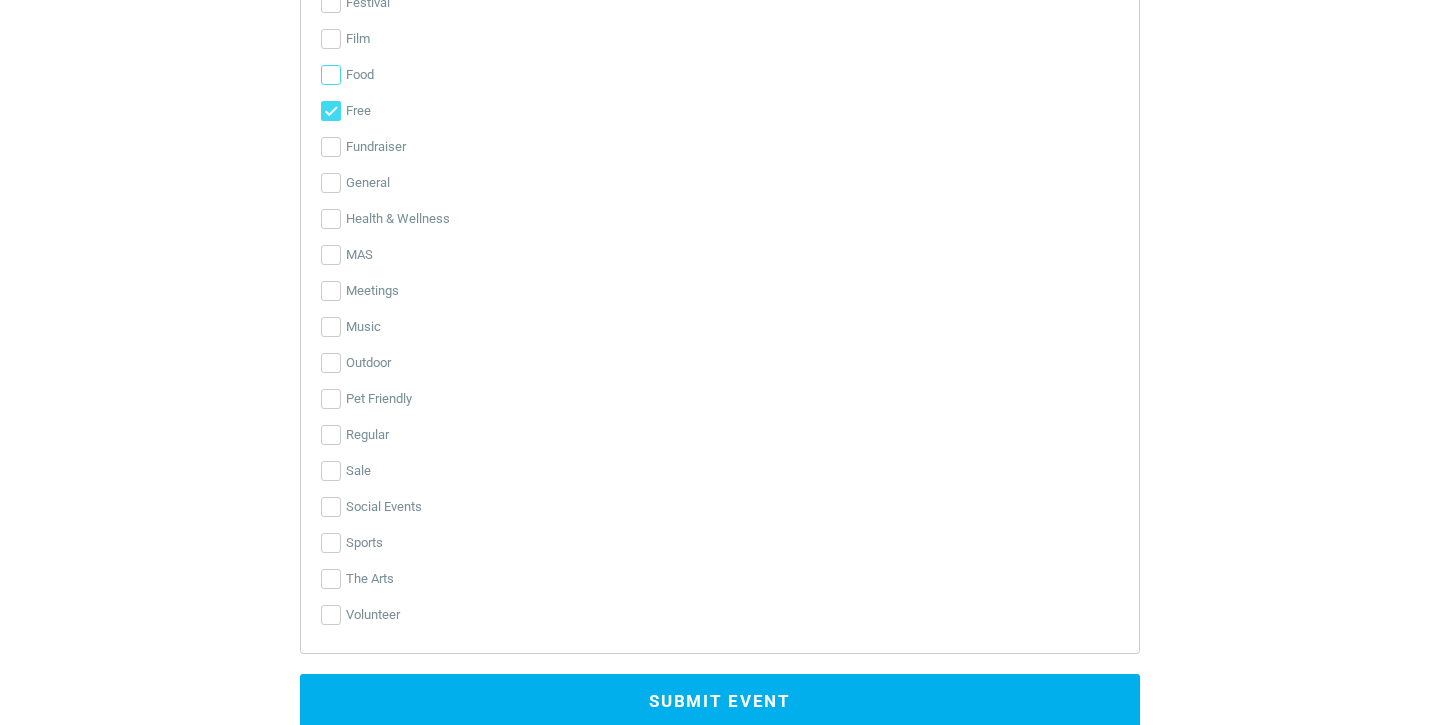 scroll, scrollTop: 4187, scrollLeft: 0, axis: vertical 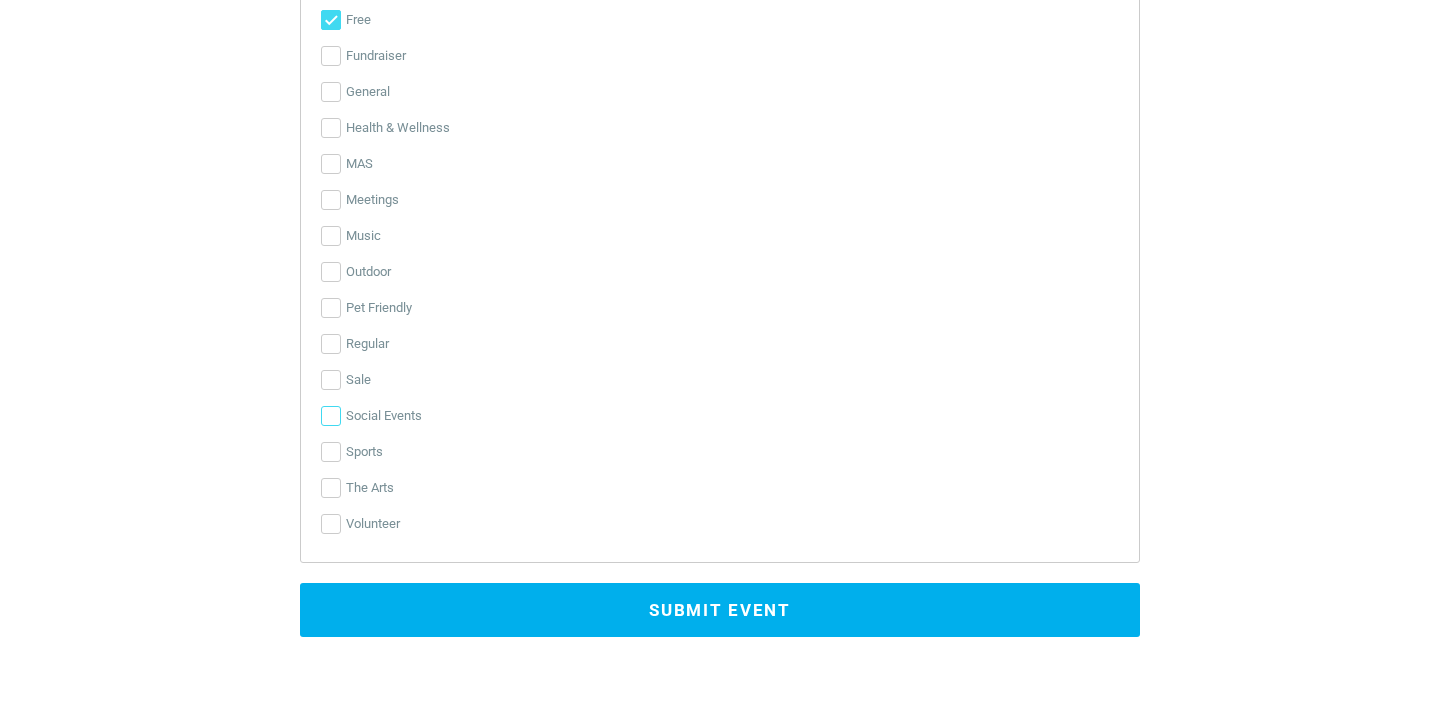 click on "Social Events" at bounding box center (331, 416) 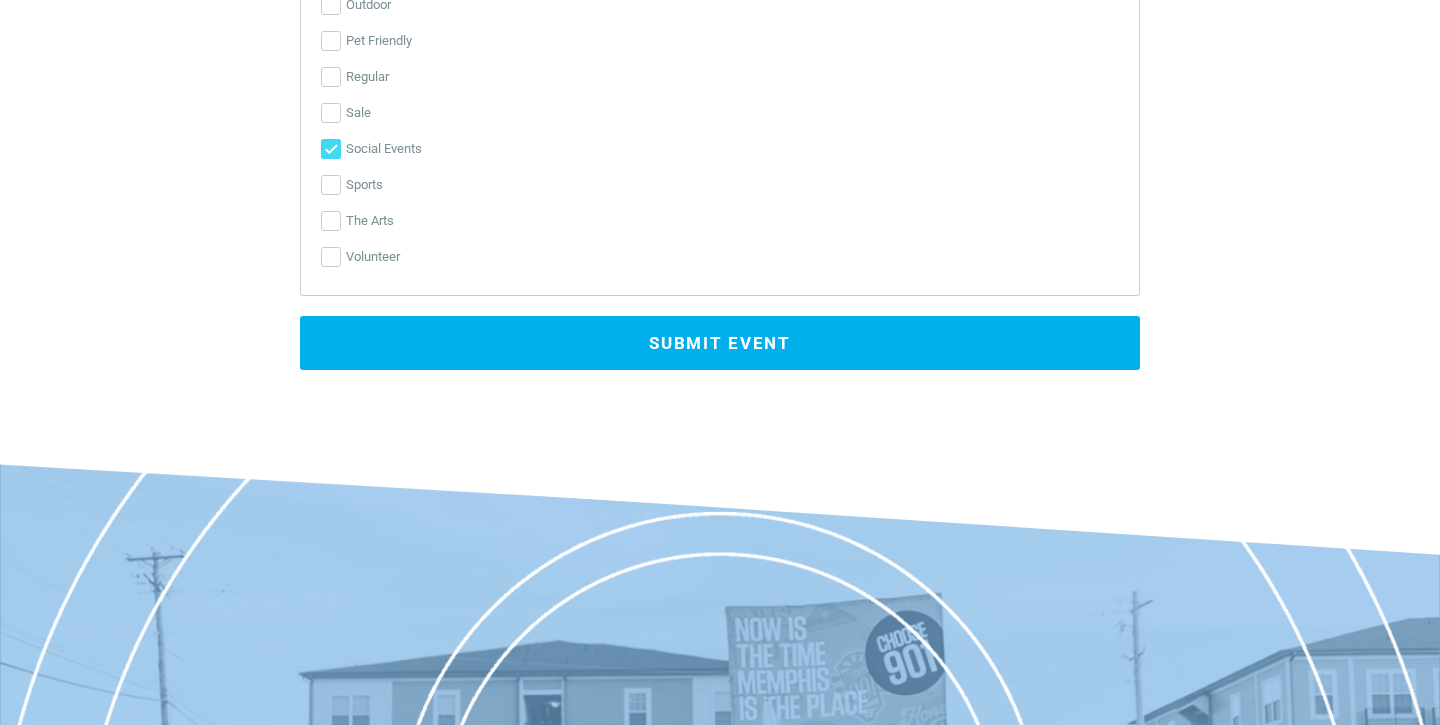 scroll, scrollTop: 4570, scrollLeft: 0, axis: vertical 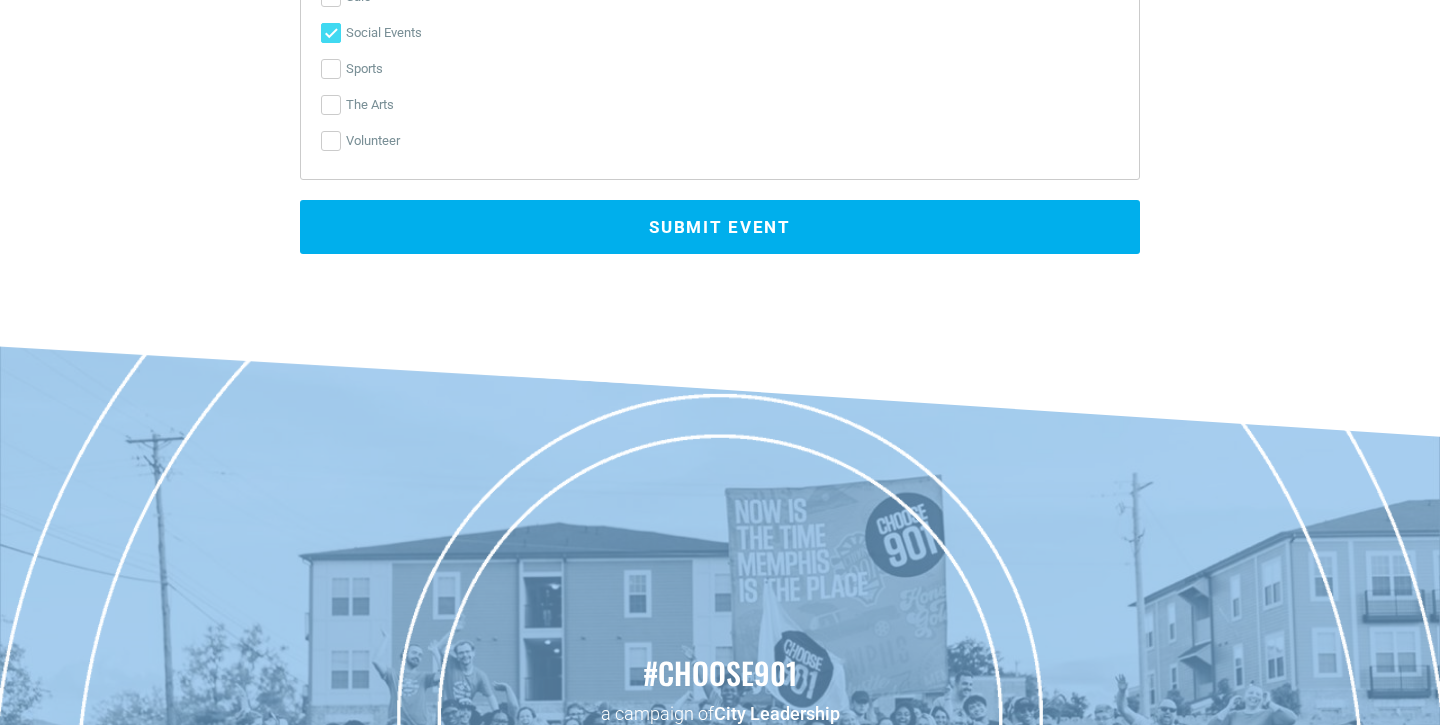 click on "Submit Event" at bounding box center [720, 227] 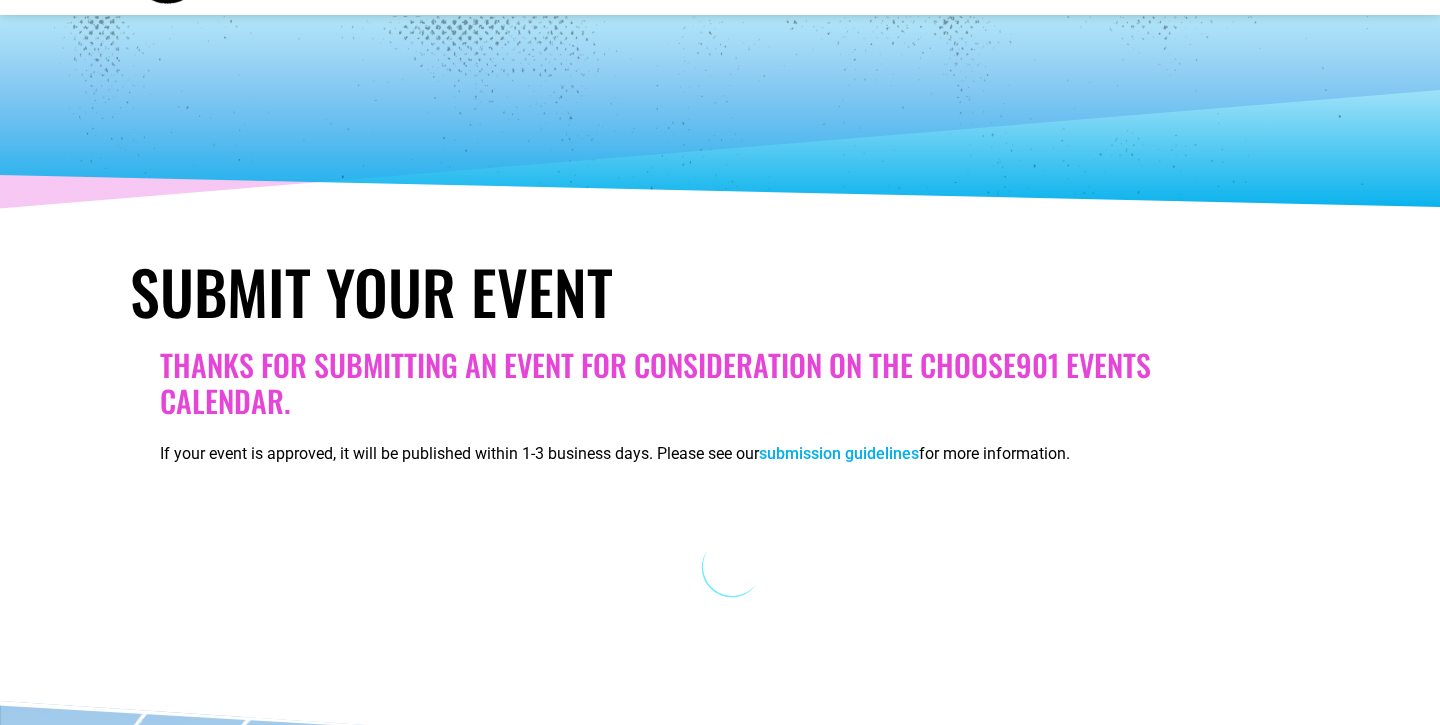 scroll, scrollTop: 0, scrollLeft: 0, axis: both 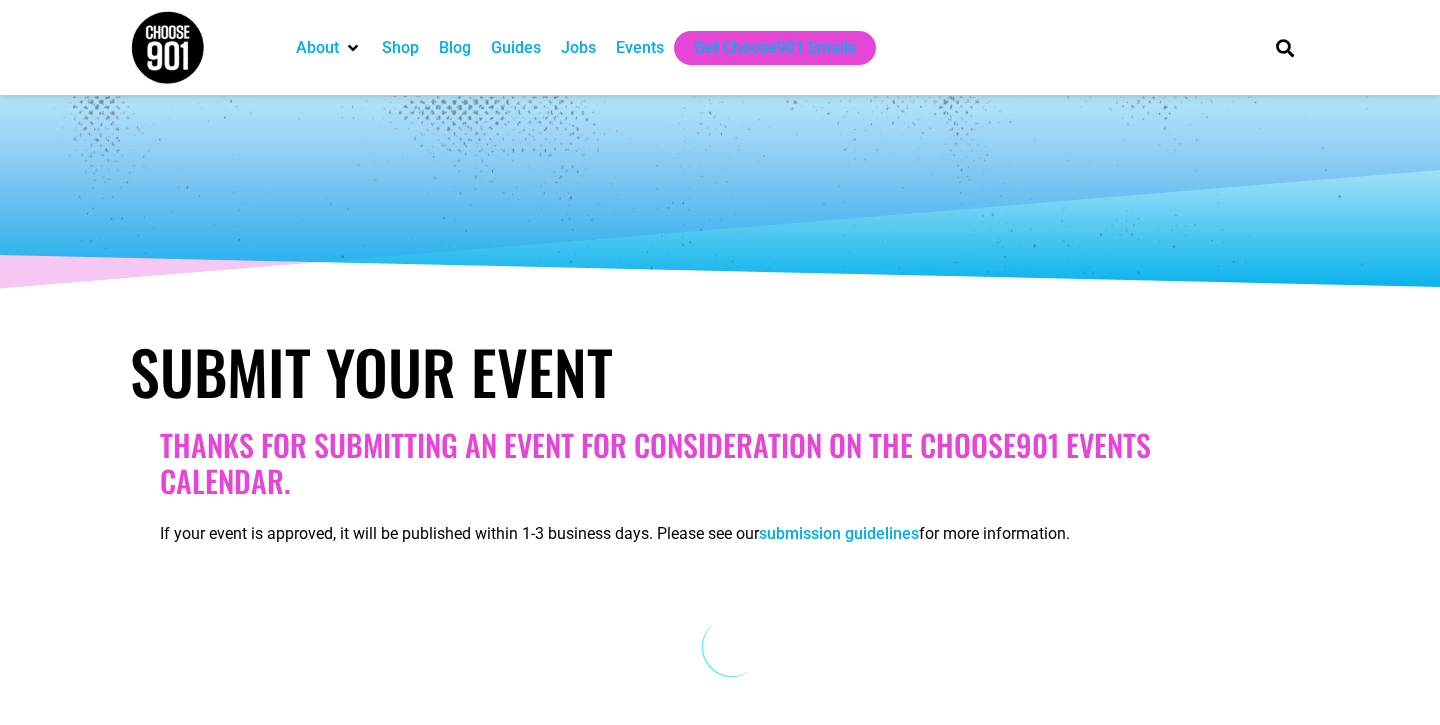 click on "Events" at bounding box center [640, 48] 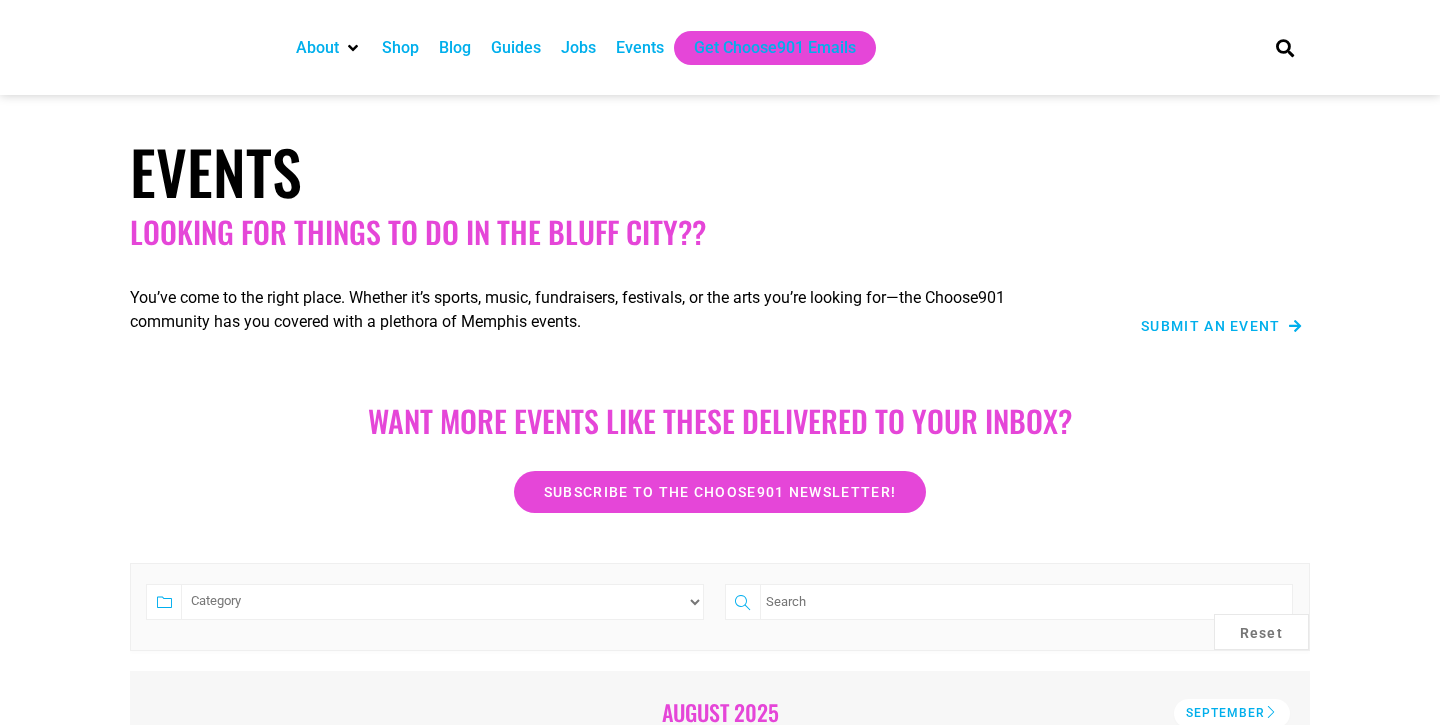 click on "Submit an Event" at bounding box center [1211, 326] 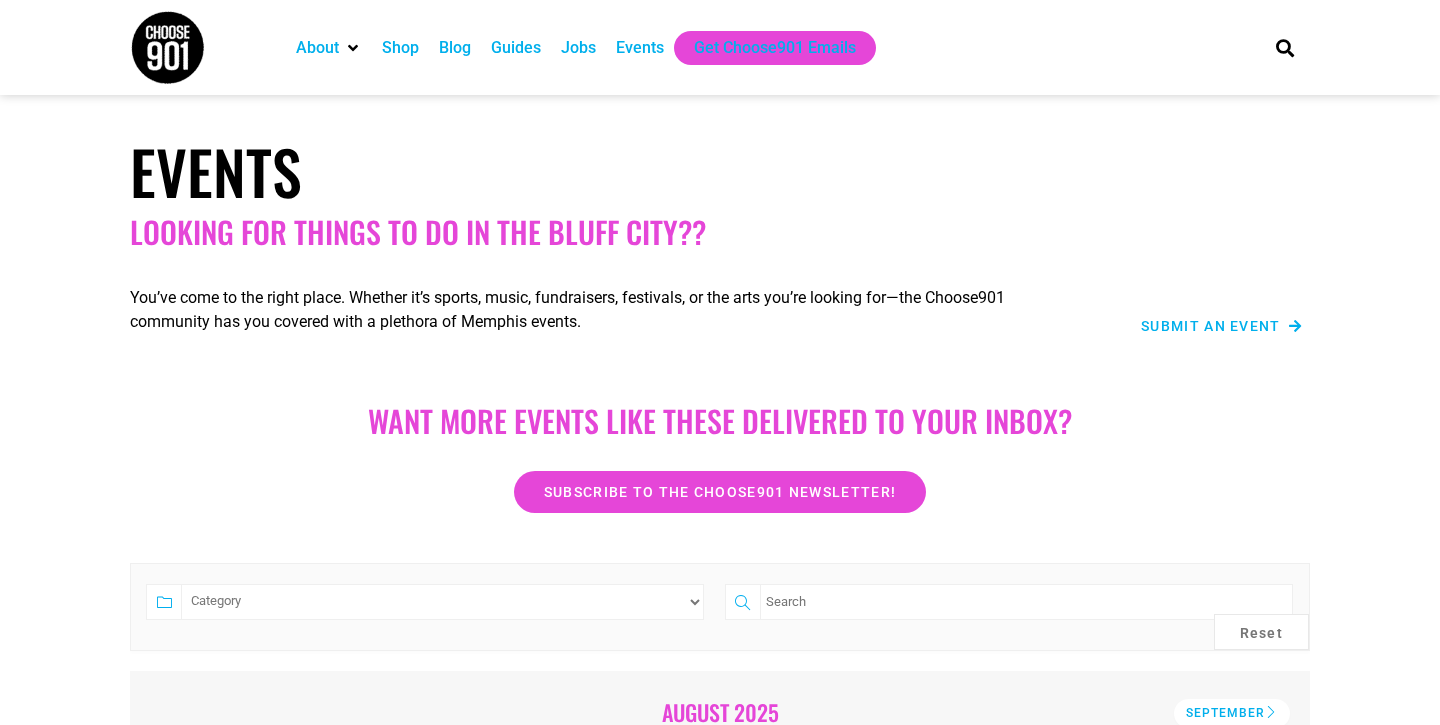 scroll, scrollTop: 0, scrollLeft: 0, axis: both 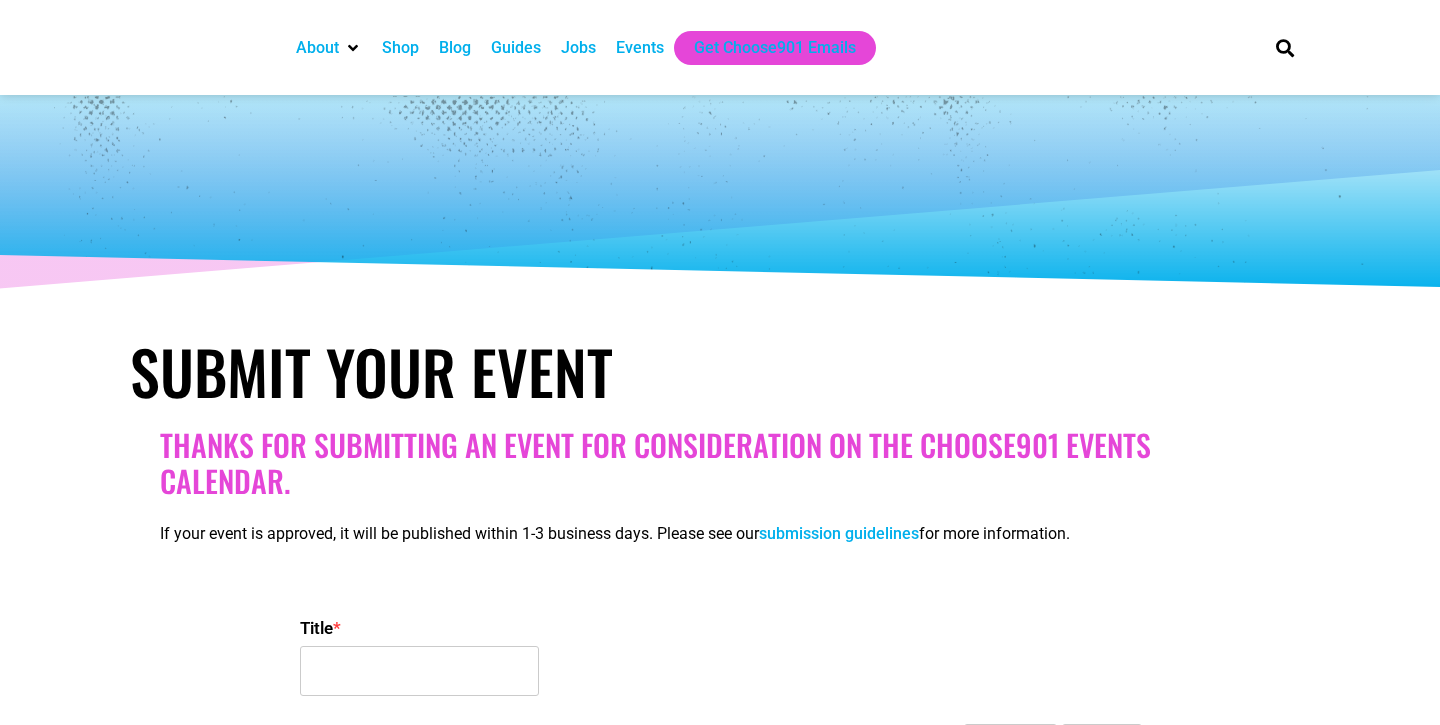 select 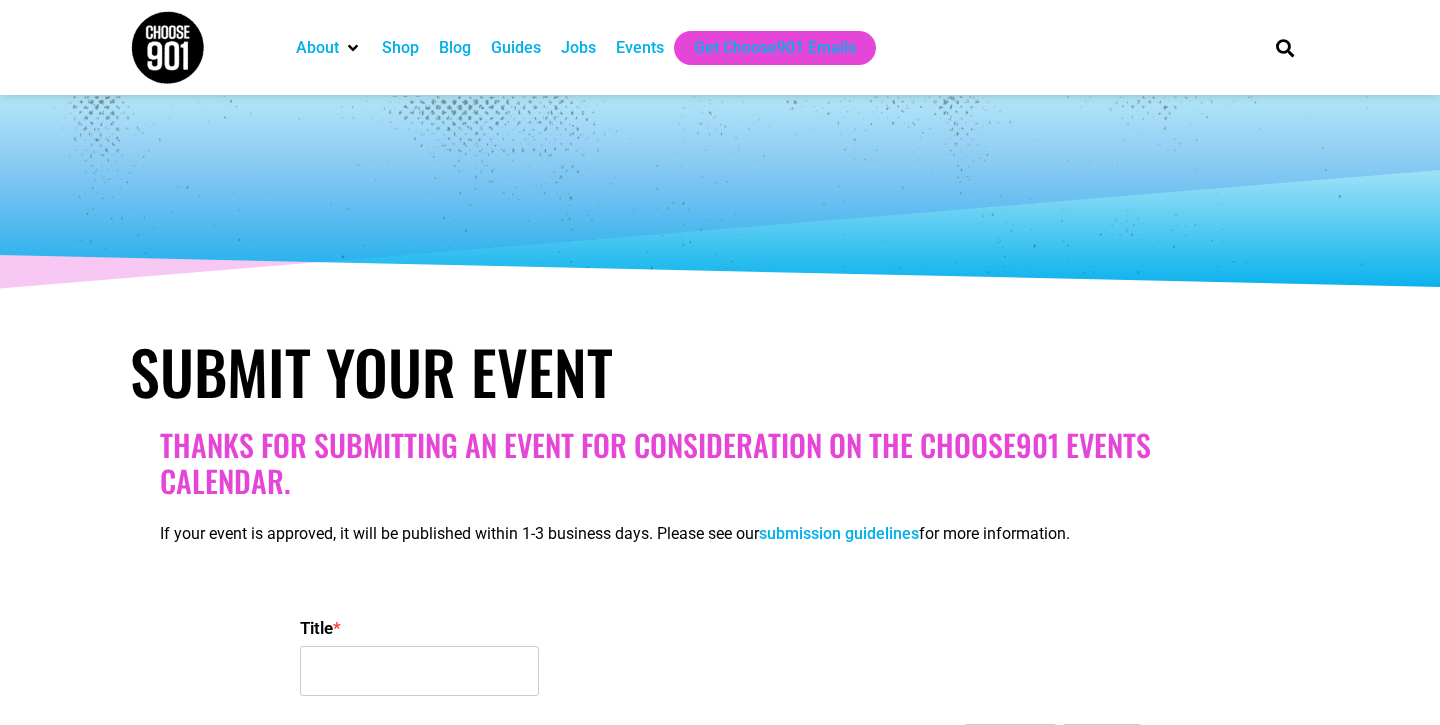 scroll, scrollTop: 0, scrollLeft: 0, axis: both 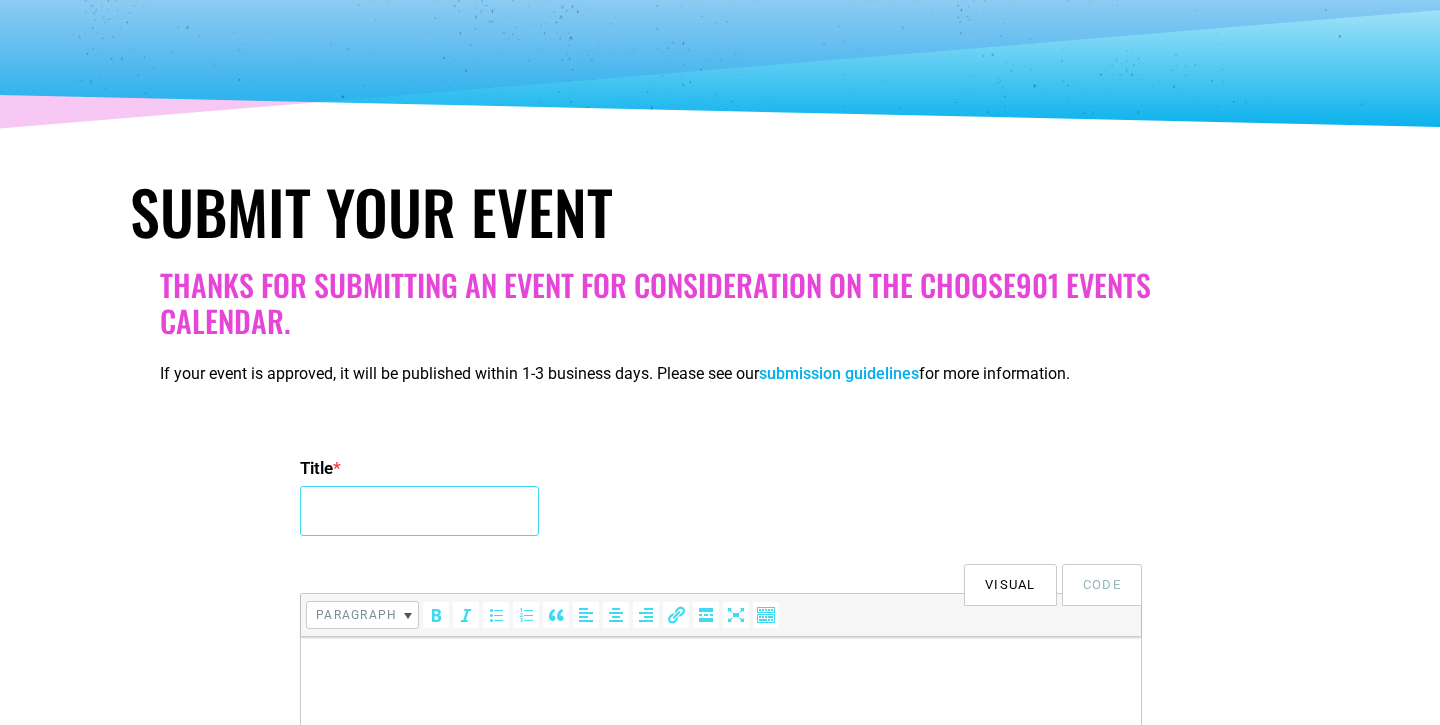 click on "Title  *" at bounding box center [419, 511] 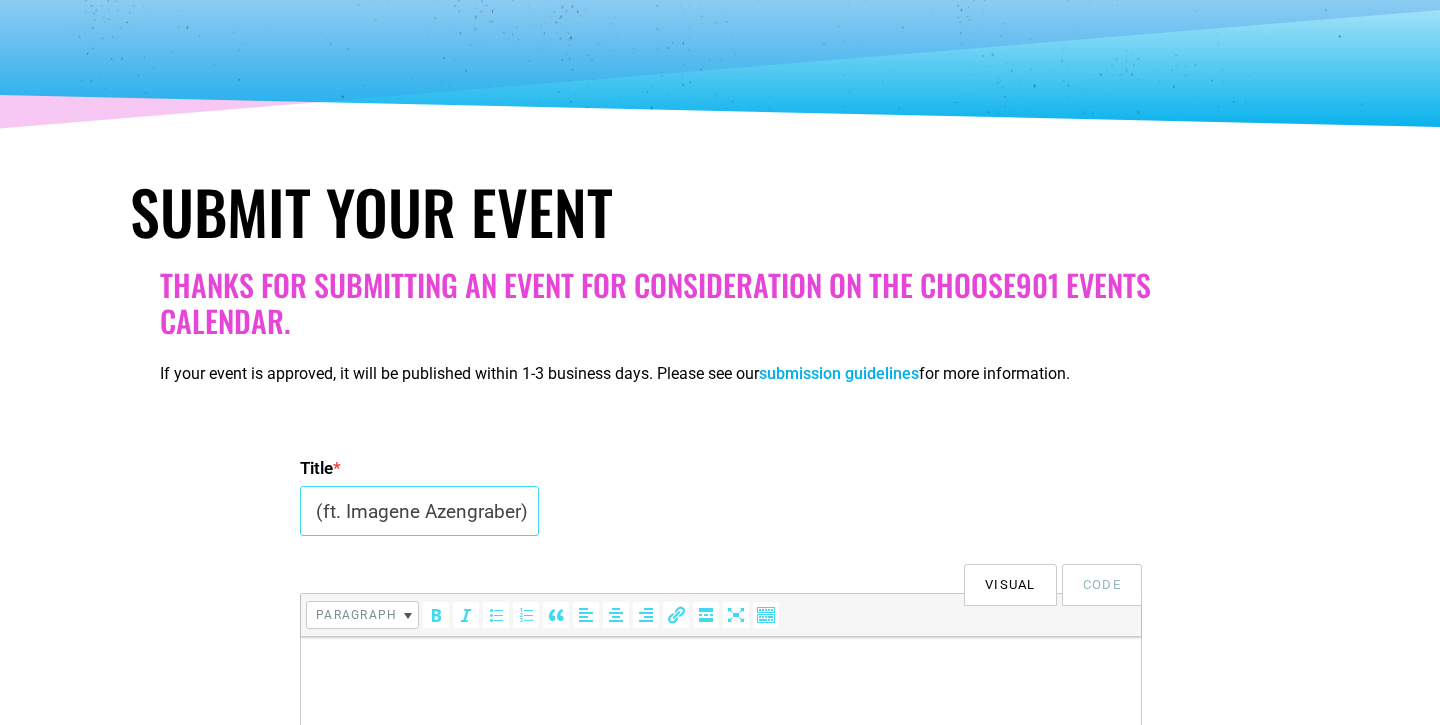 scroll, scrollTop: 0, scrollLeft: 274, axis: horizontal 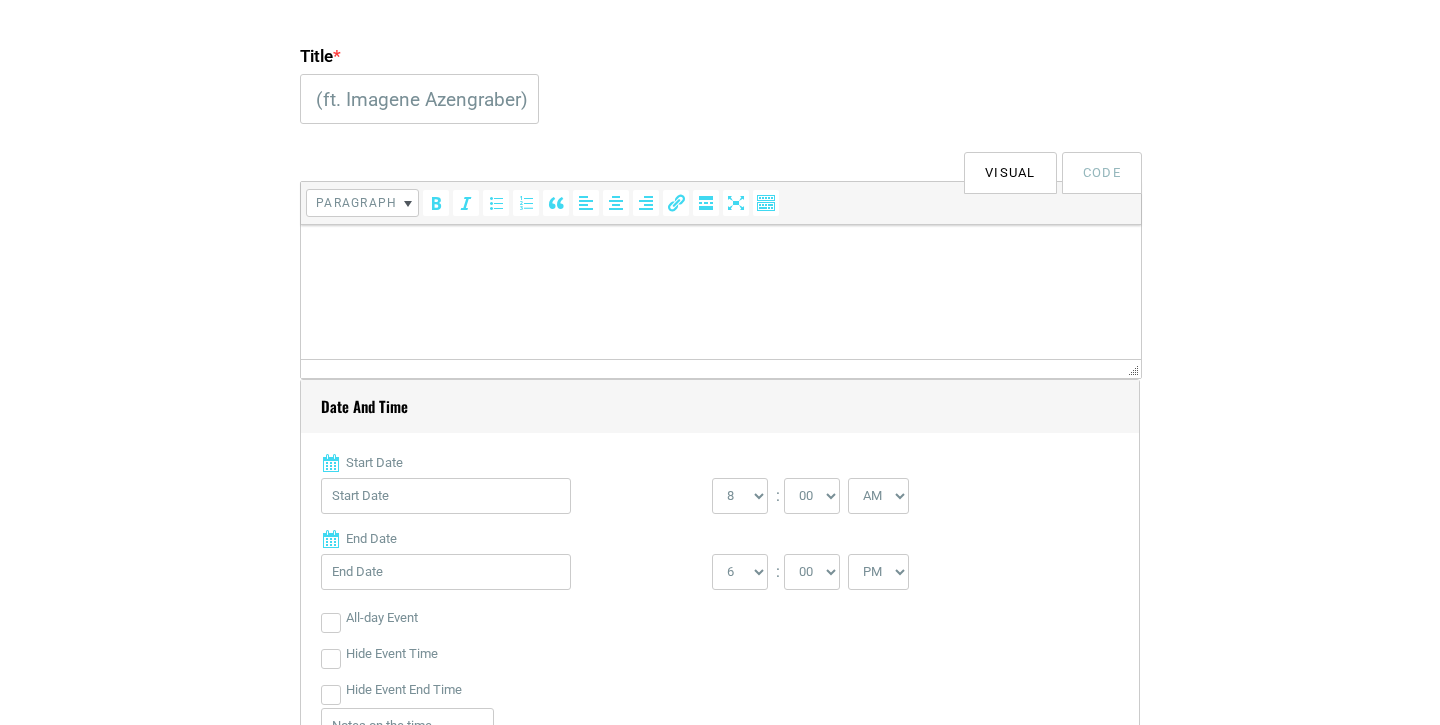click at bounding box center [721, 253] 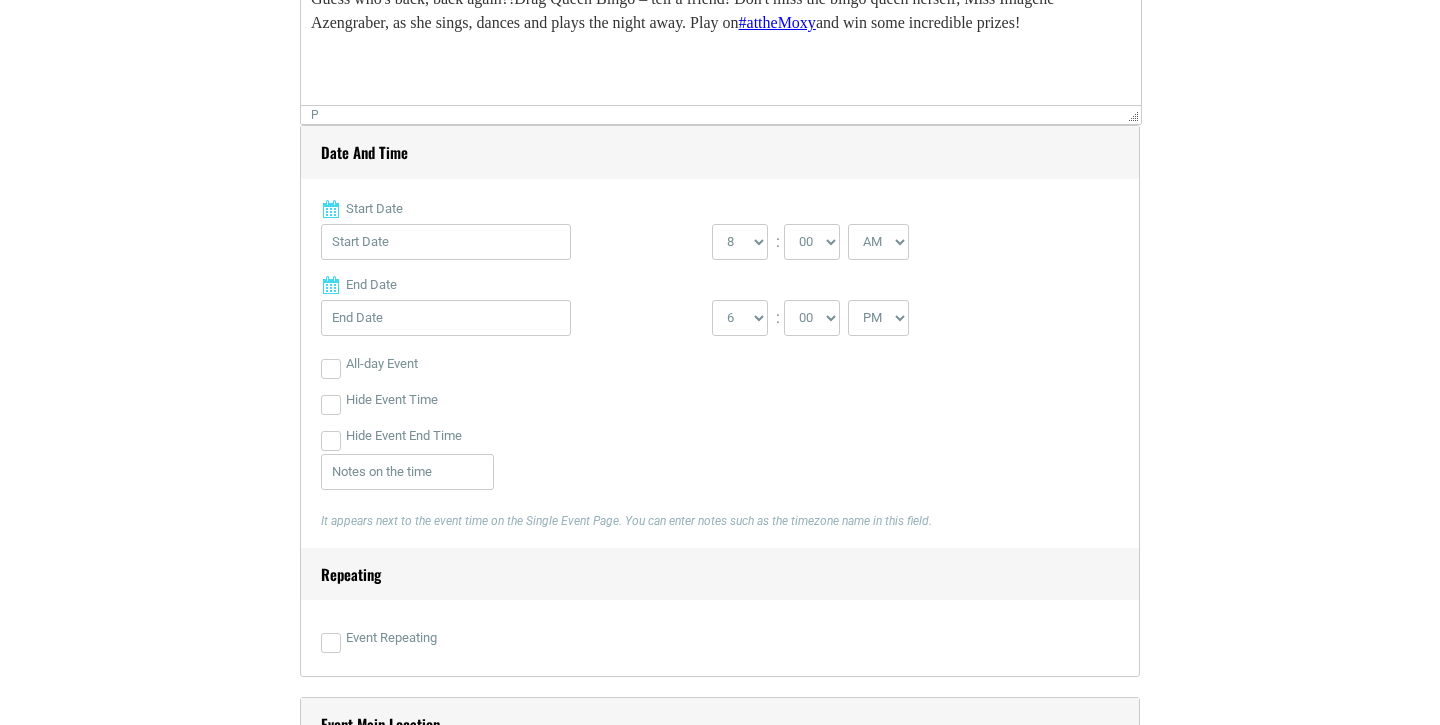 scroll, scrollTop: 874, scrollLeft: 0, axis: vertical 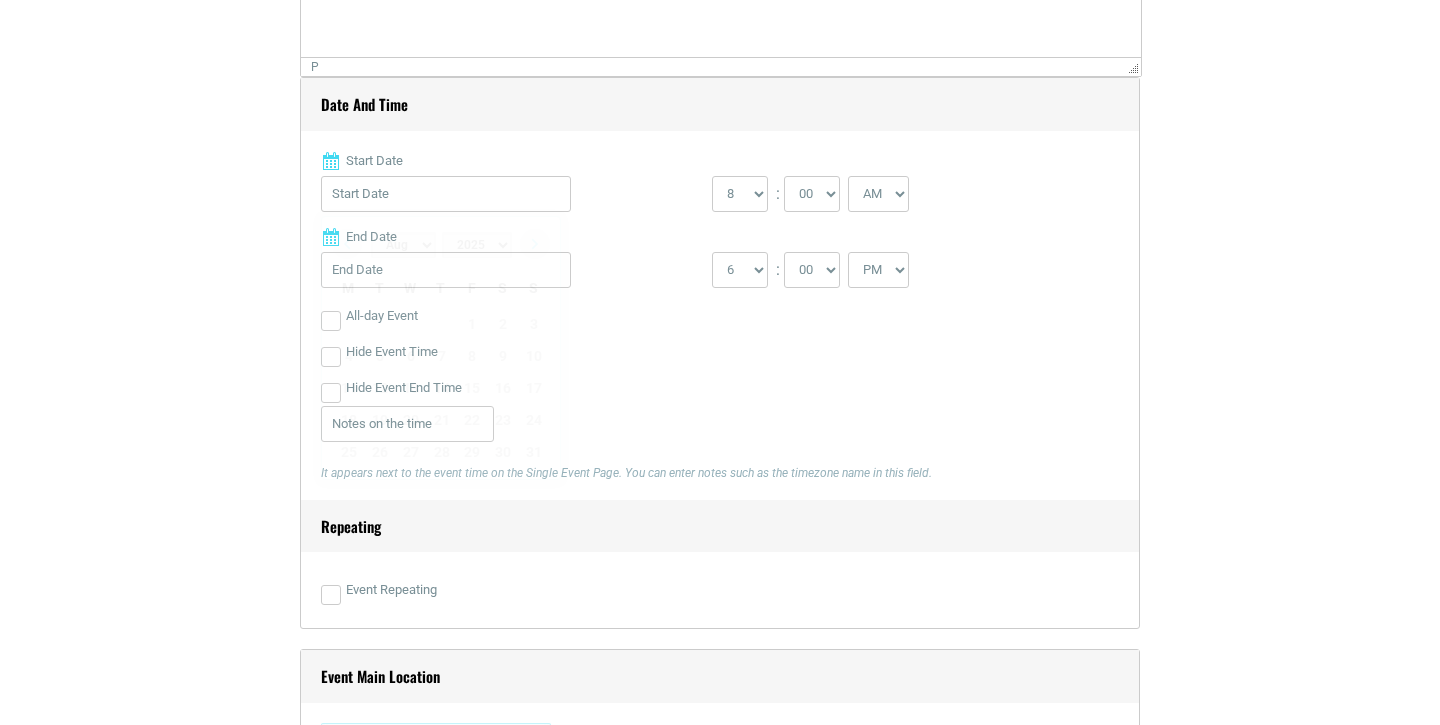 click on "Start Date" at bounding box center [446, 194] 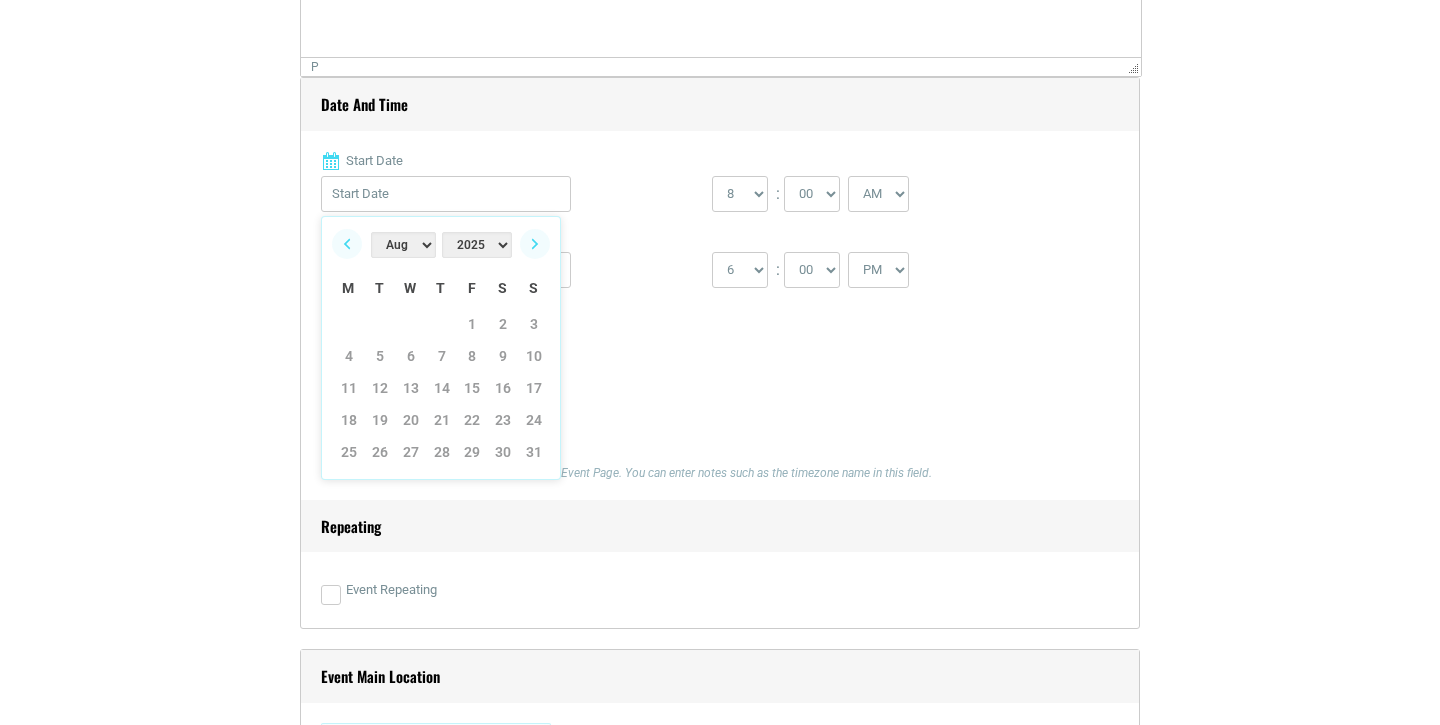 scroll, scrollTop: 850, scrollLeft: 0, axis: vertical 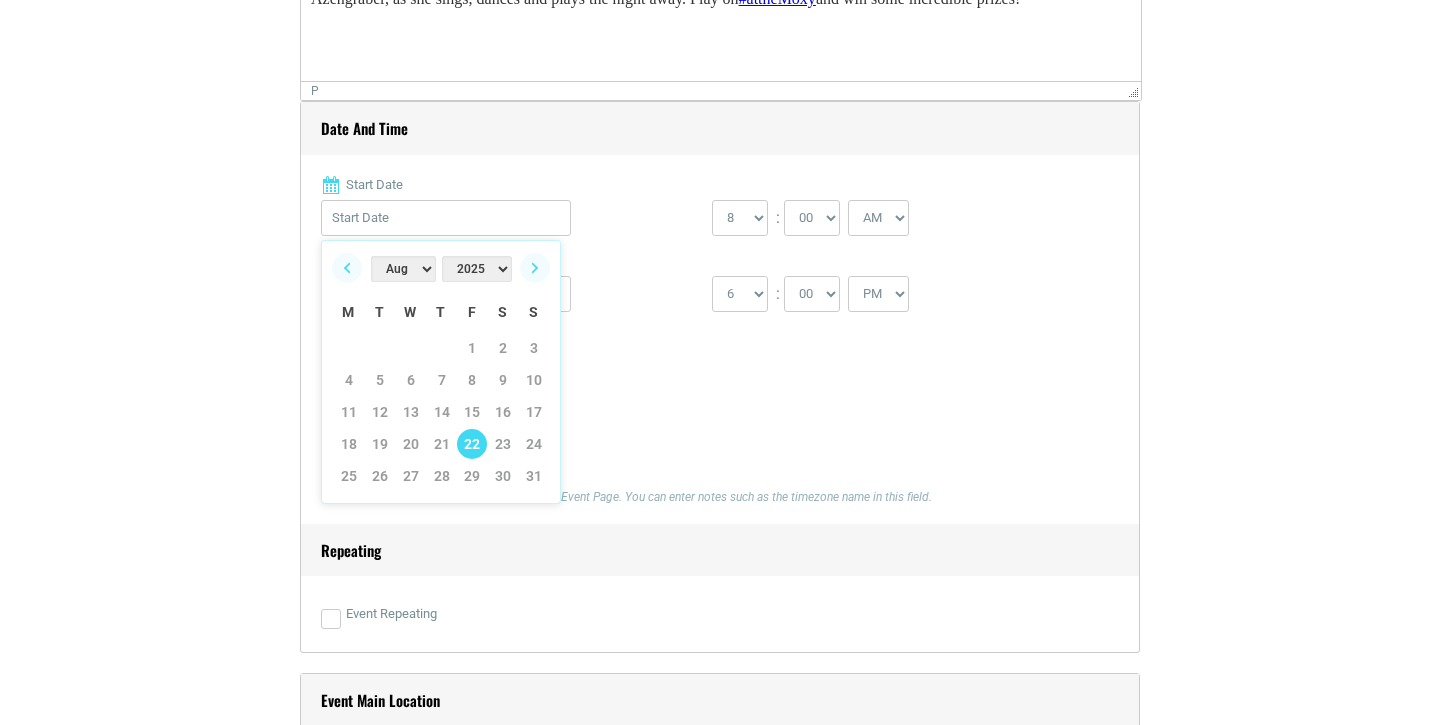 click on "22" at bounding box center [472, 444] 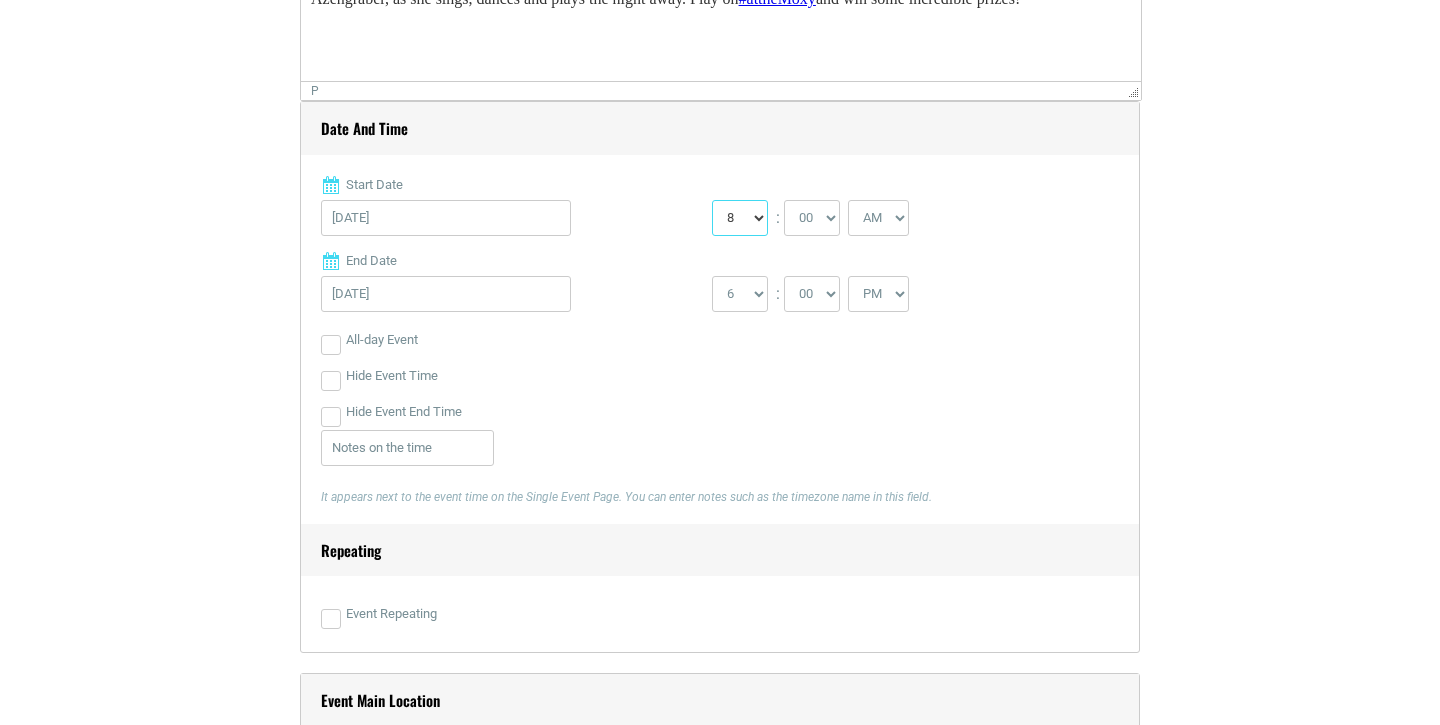 click on "0
1
2
3
4
5
6
7
8
9
10
11
12" at bounding box center [740, 218] 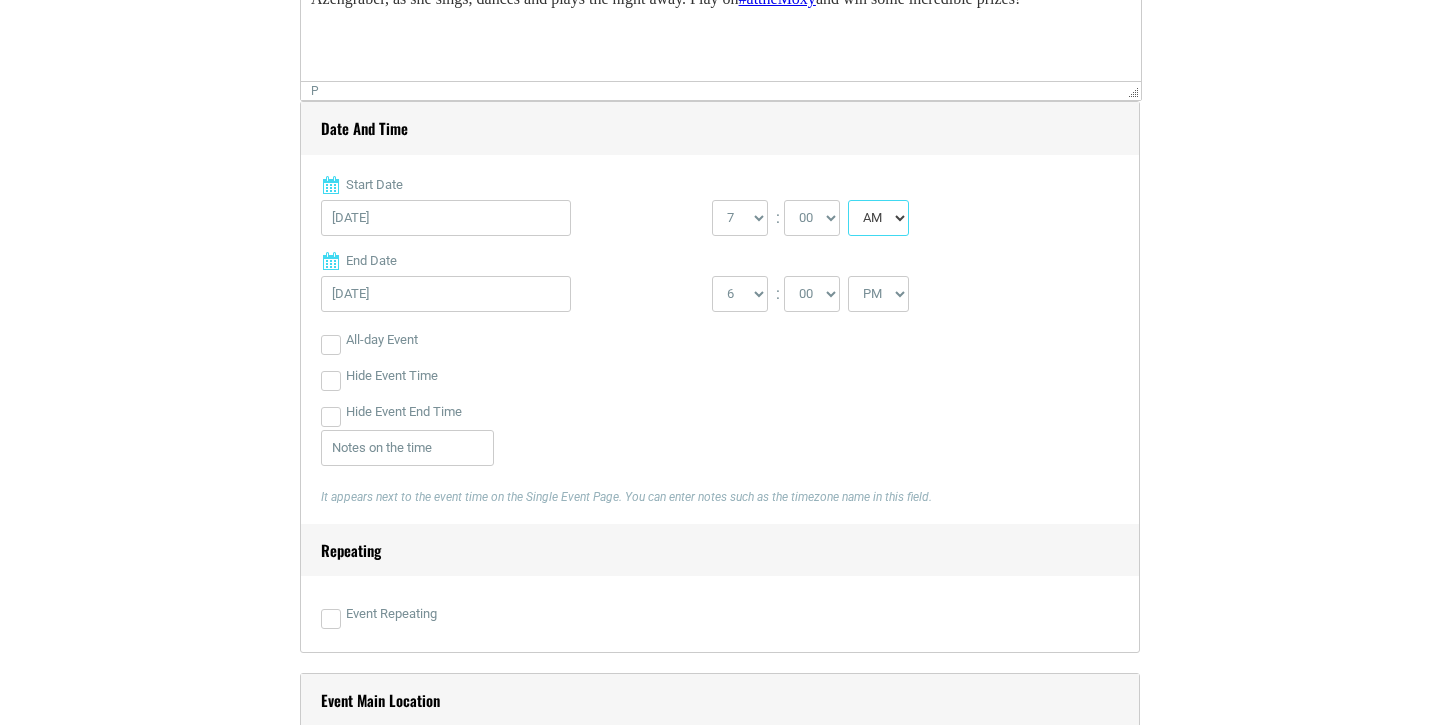 click on "AM
PM" at bounding box center (878, 218) 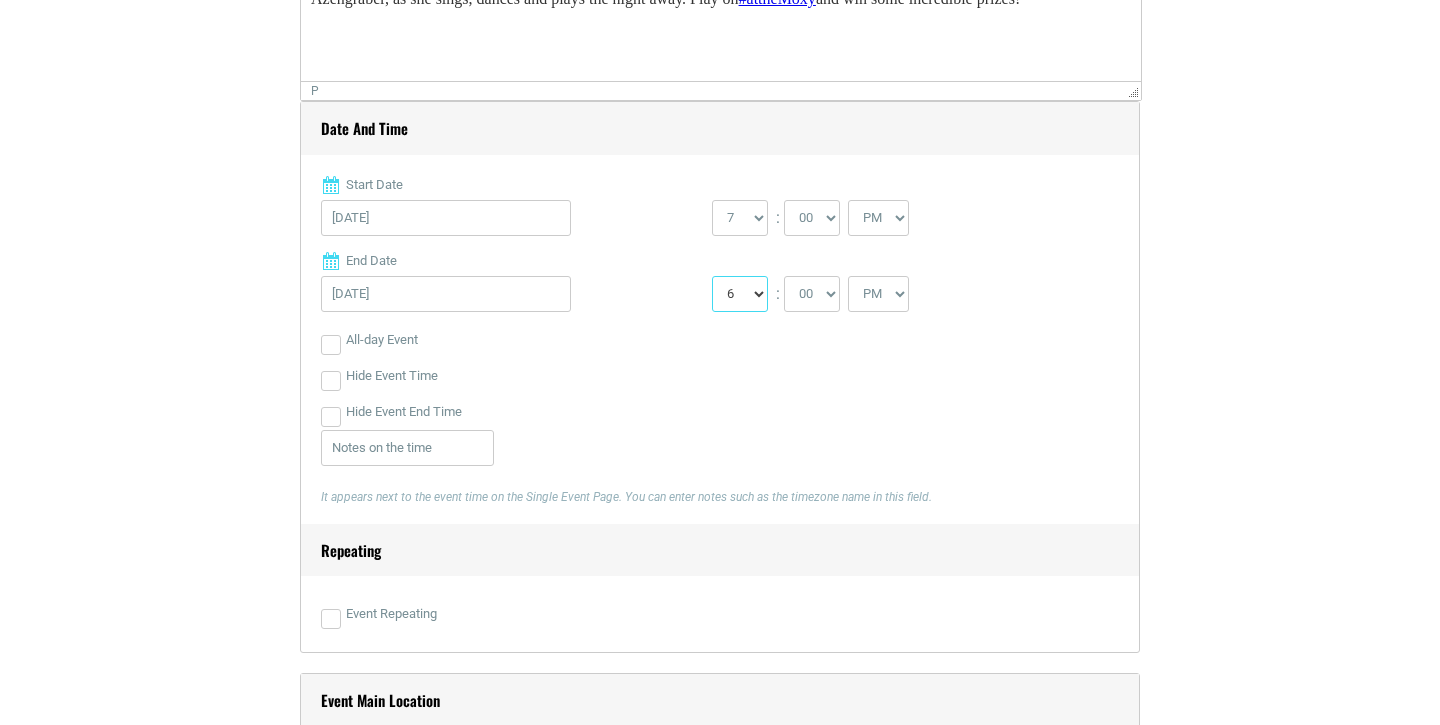 click on "1
2
3
4
5
6
7
8
9
10
11
12" at bounding box center (740, 294) 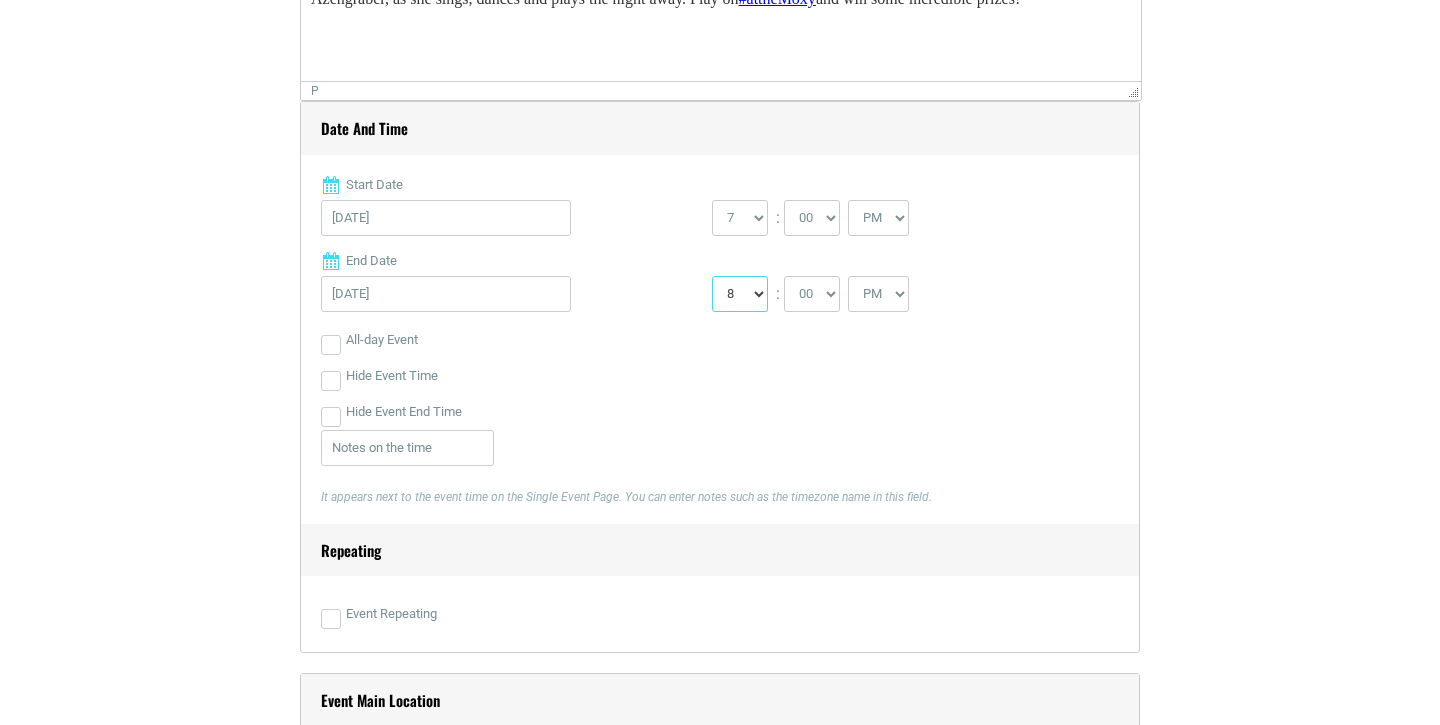 click on "1
2
3
4
5
6
7
8
9
10
11
12" at bounding box center [740, 294] 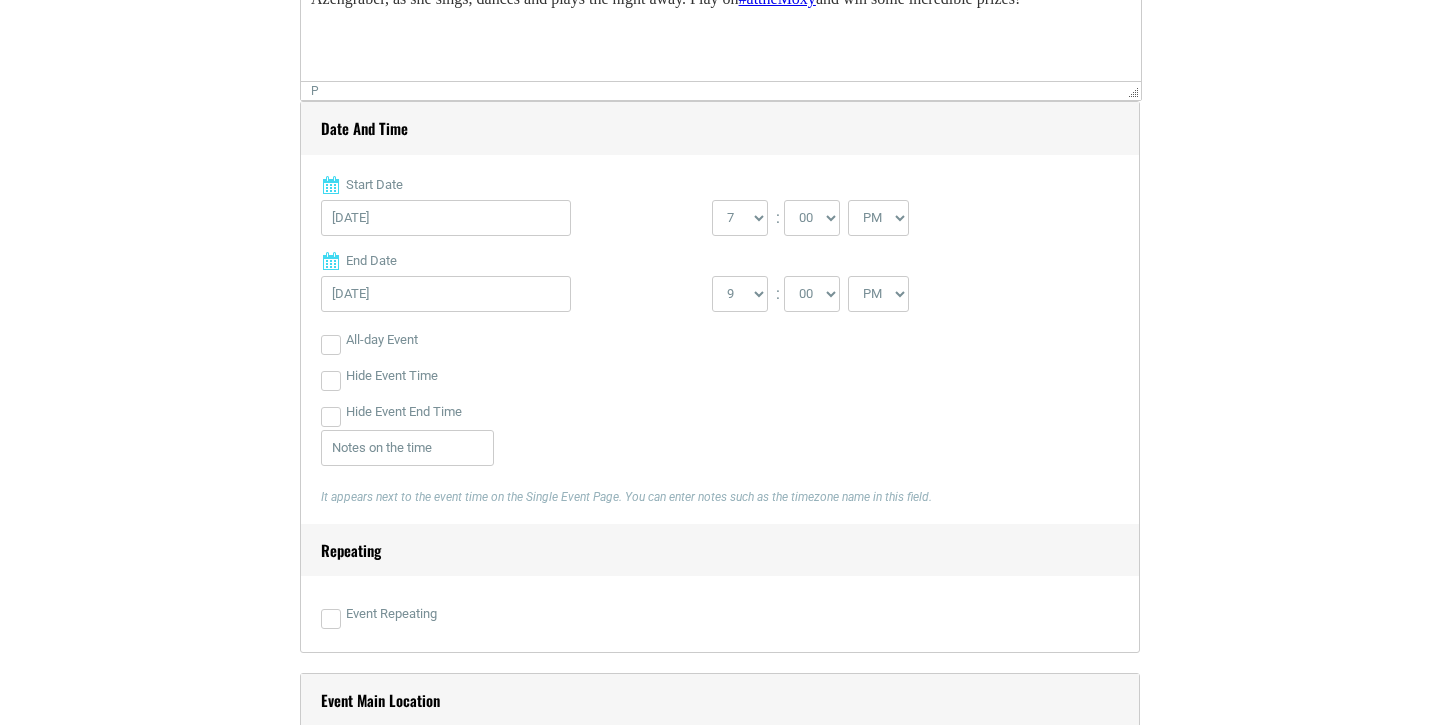 click on "All-day Event" at bounding box center [720, 340] 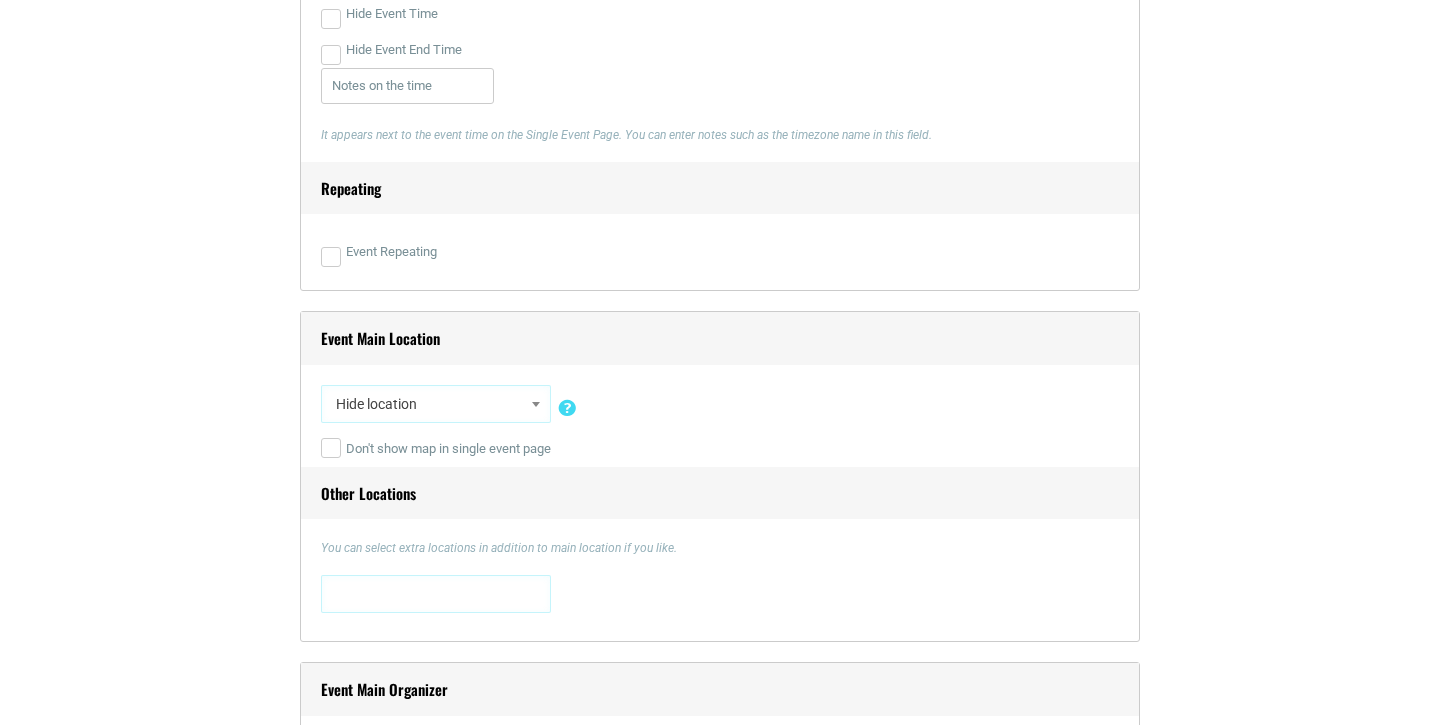 scroll, scrollTop: 1374, scrollLeft: 0, axis: vertical 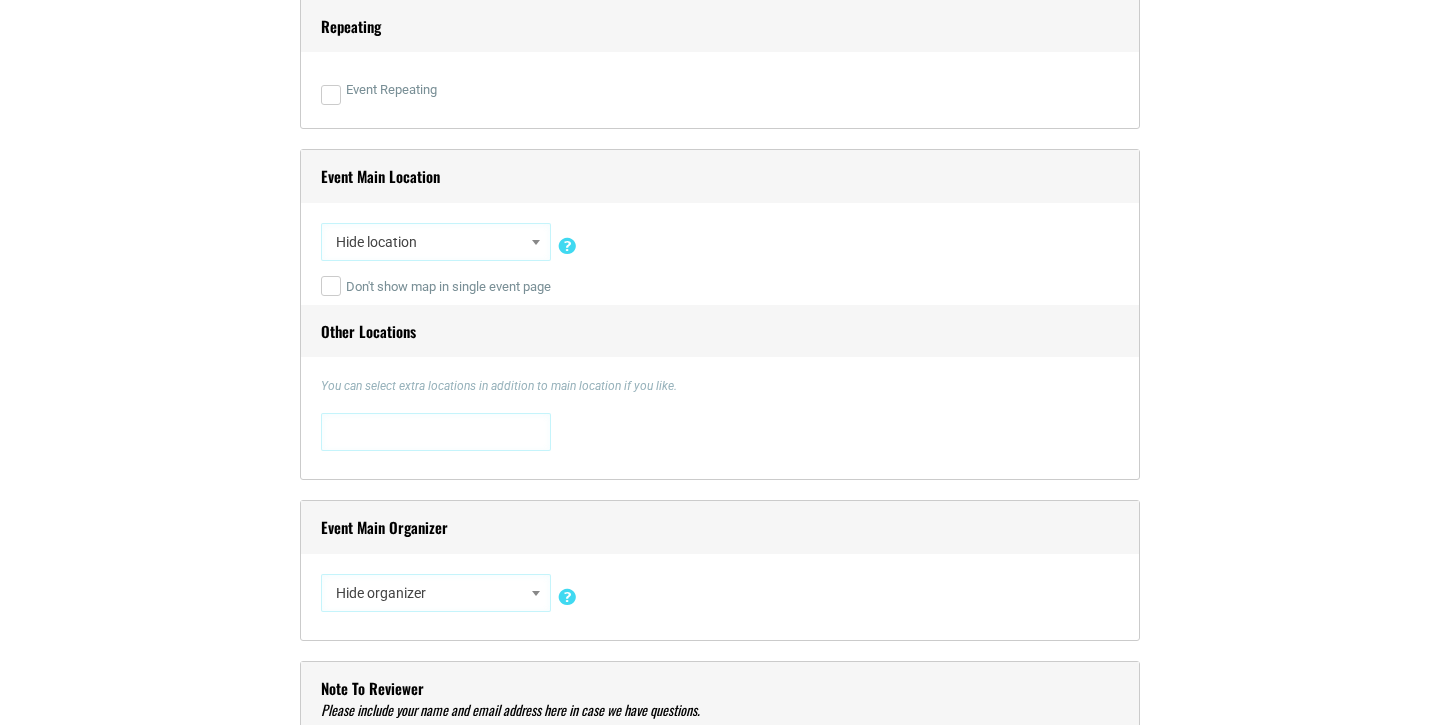 click on "Hide location" at bounding box center [436, 242] 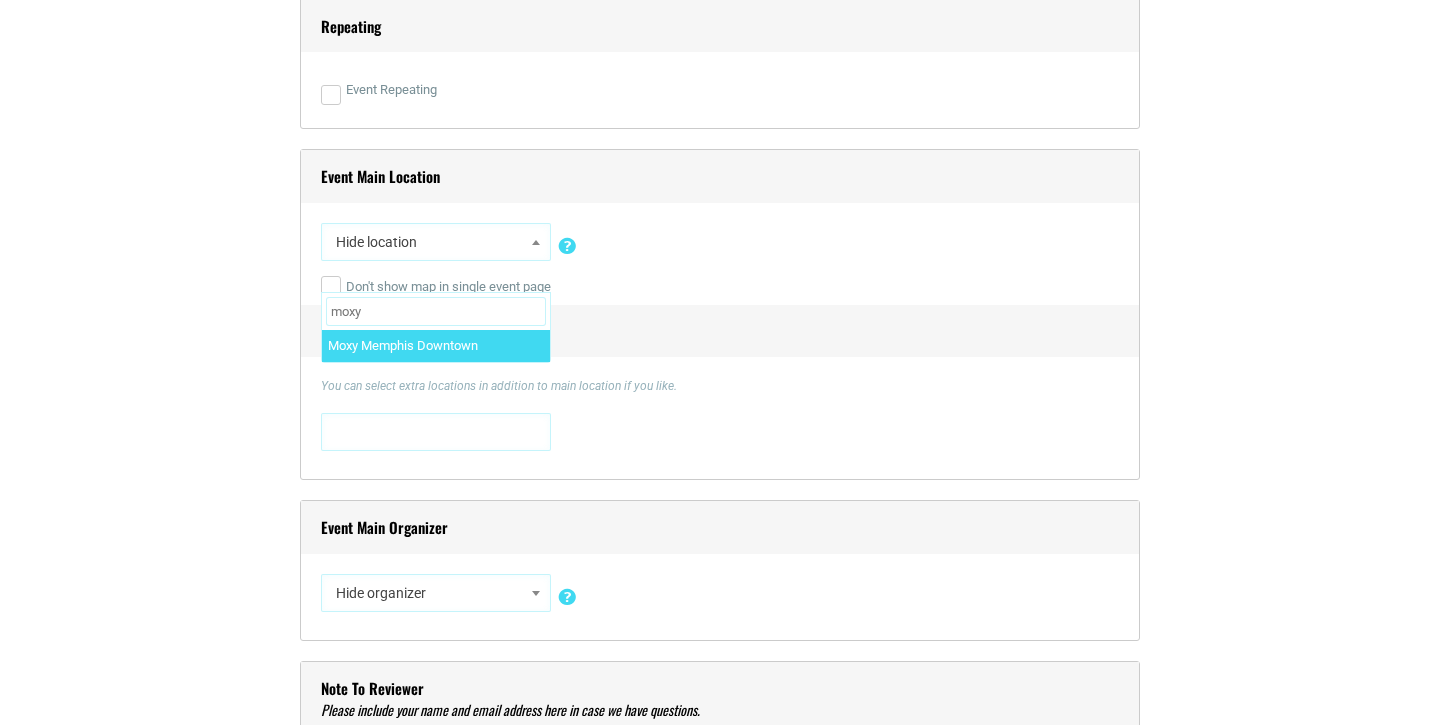 type on "moxy" 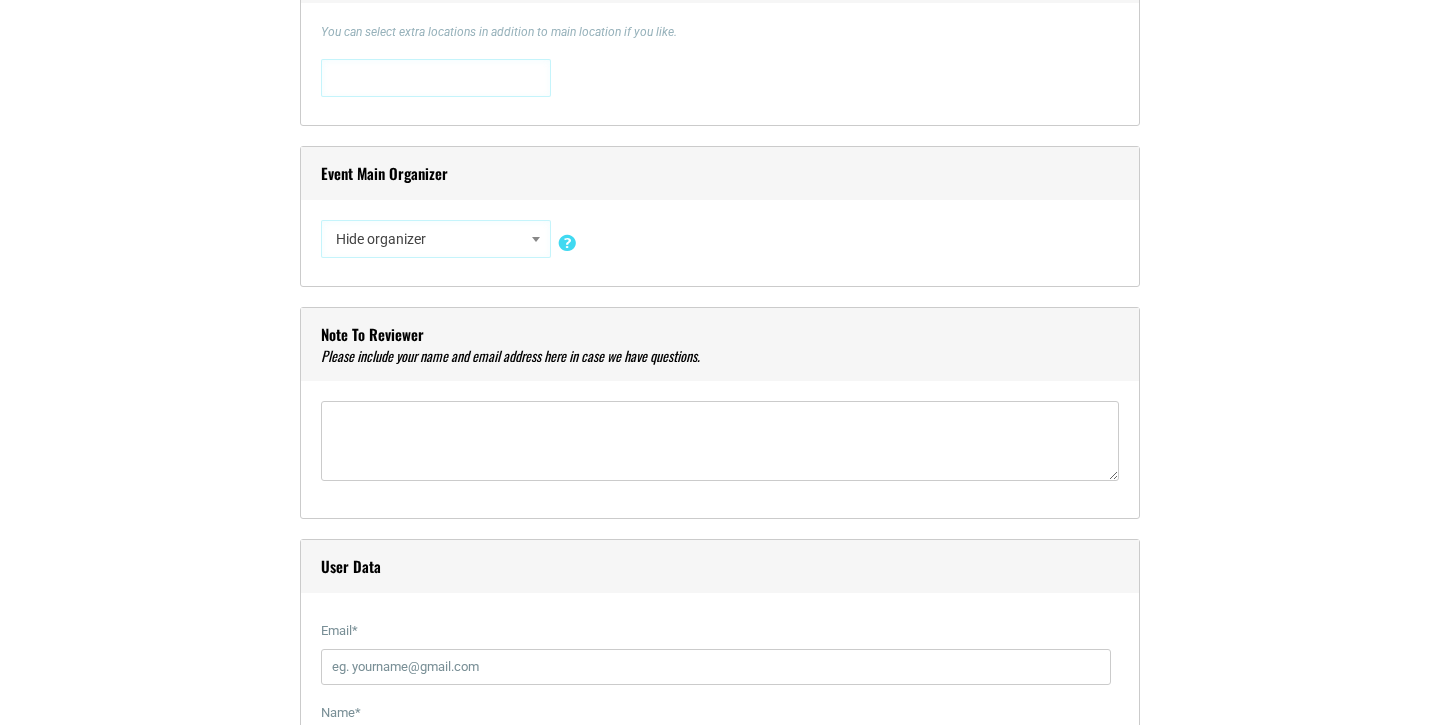 scroll, scrollTop: 1696, scrollLeft: 0, axis: vertical 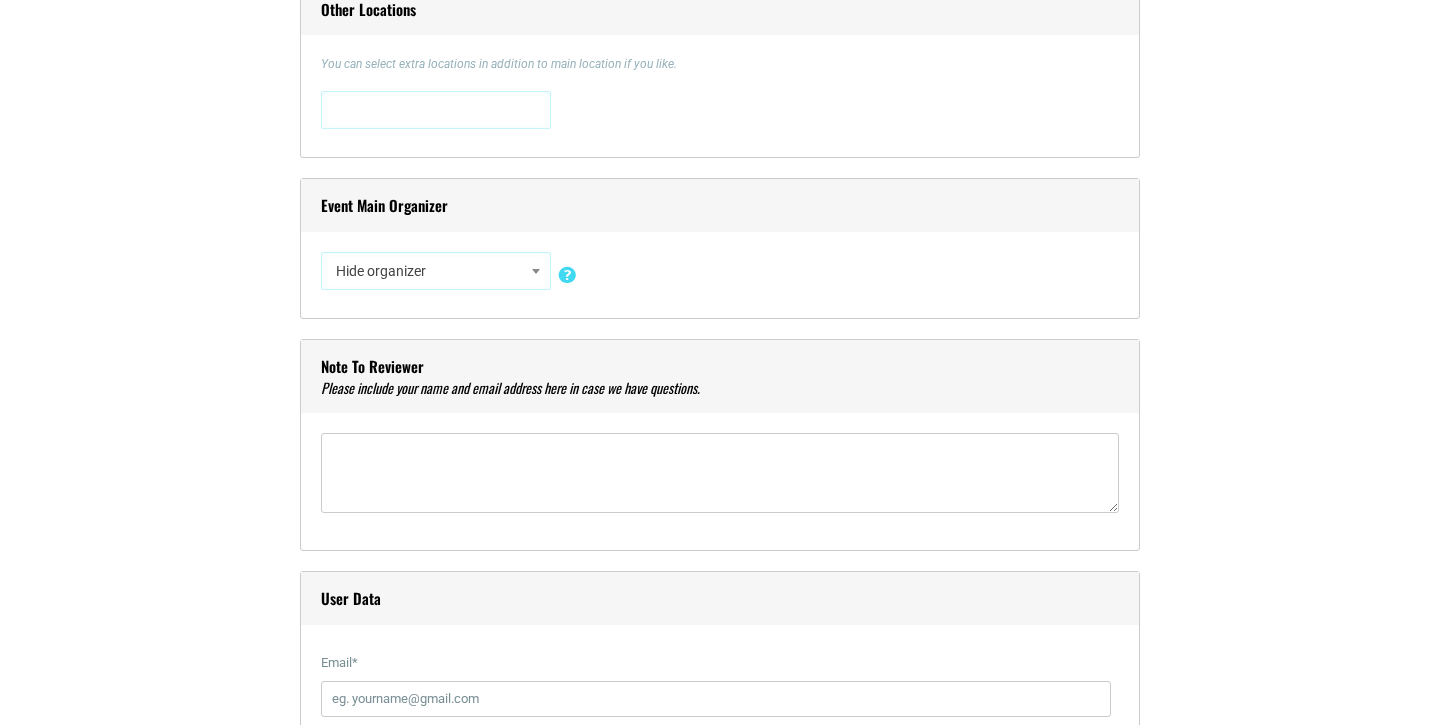 click on "Hide organizer" at bounding box center (436, 271) 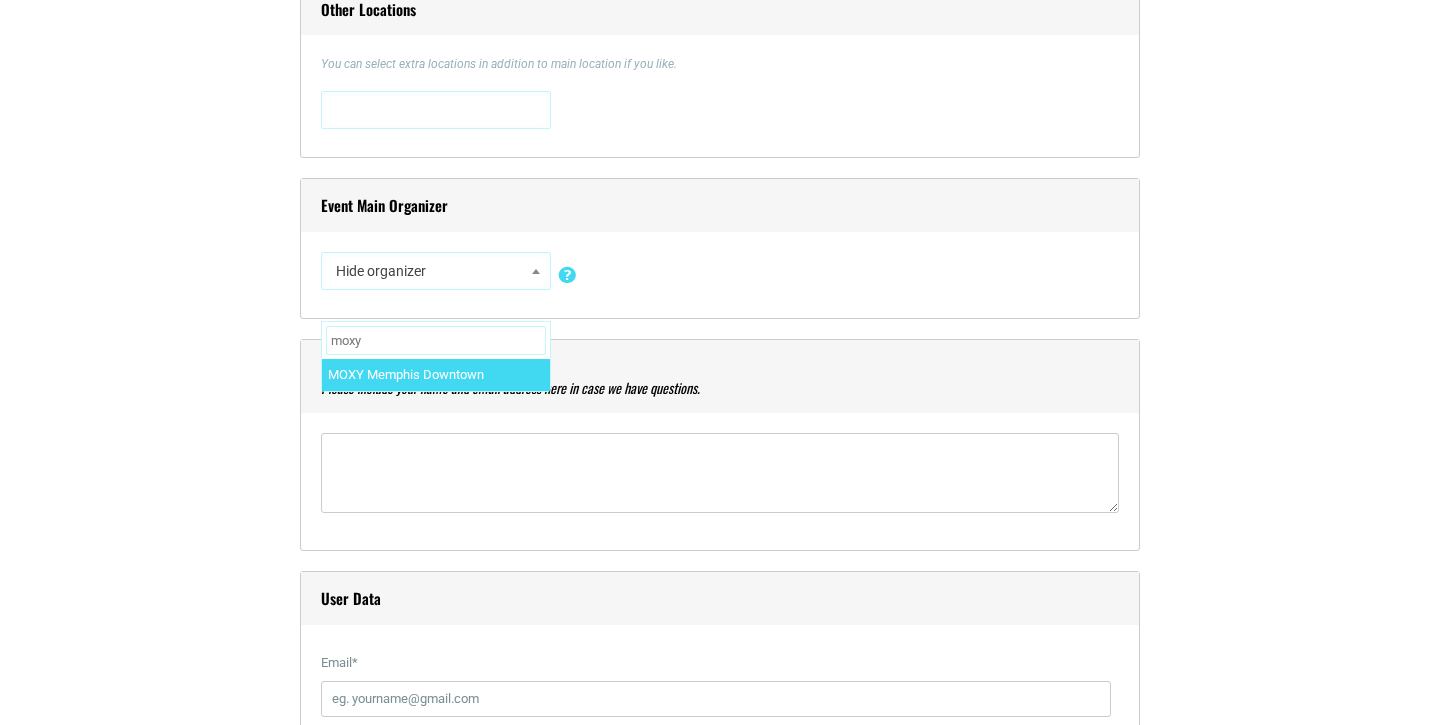type on "moxy" 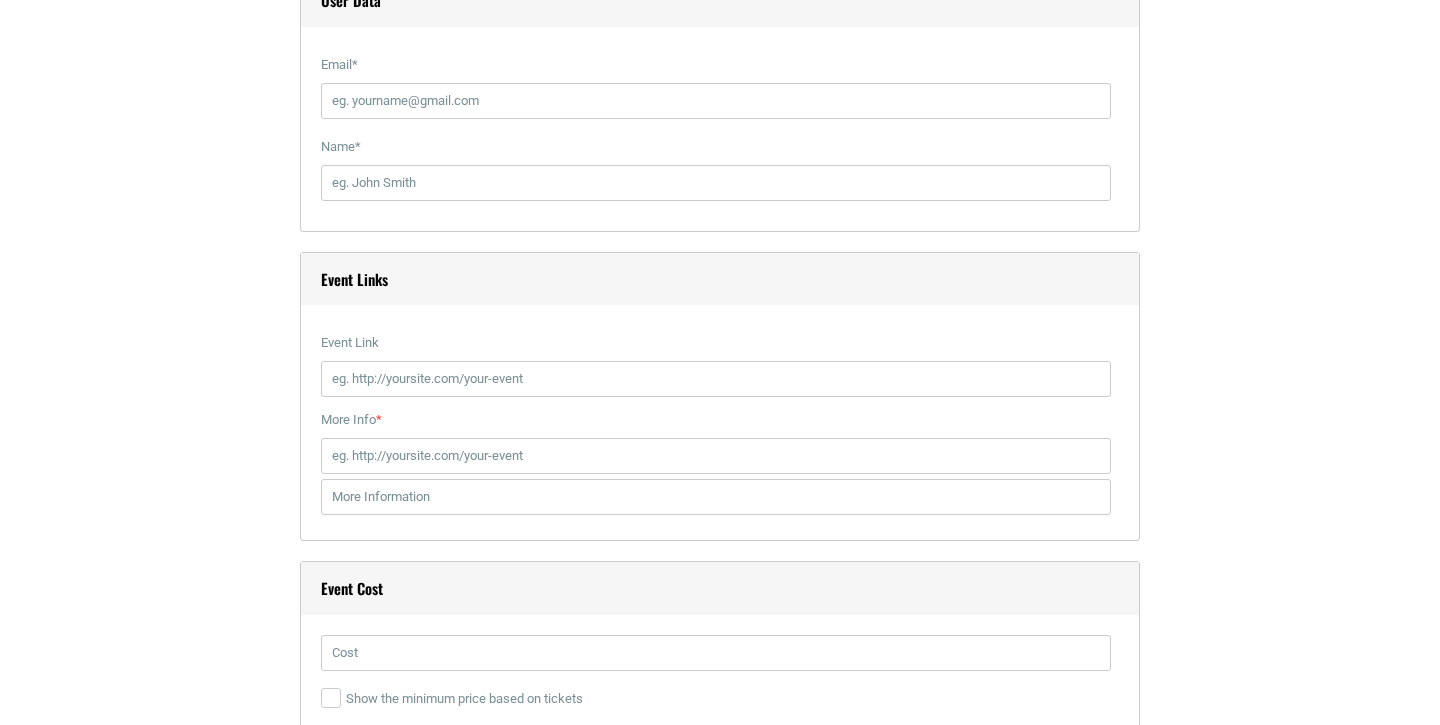 scroll, scrollTop: 2474, scrollLeft: 0, axis: vertical 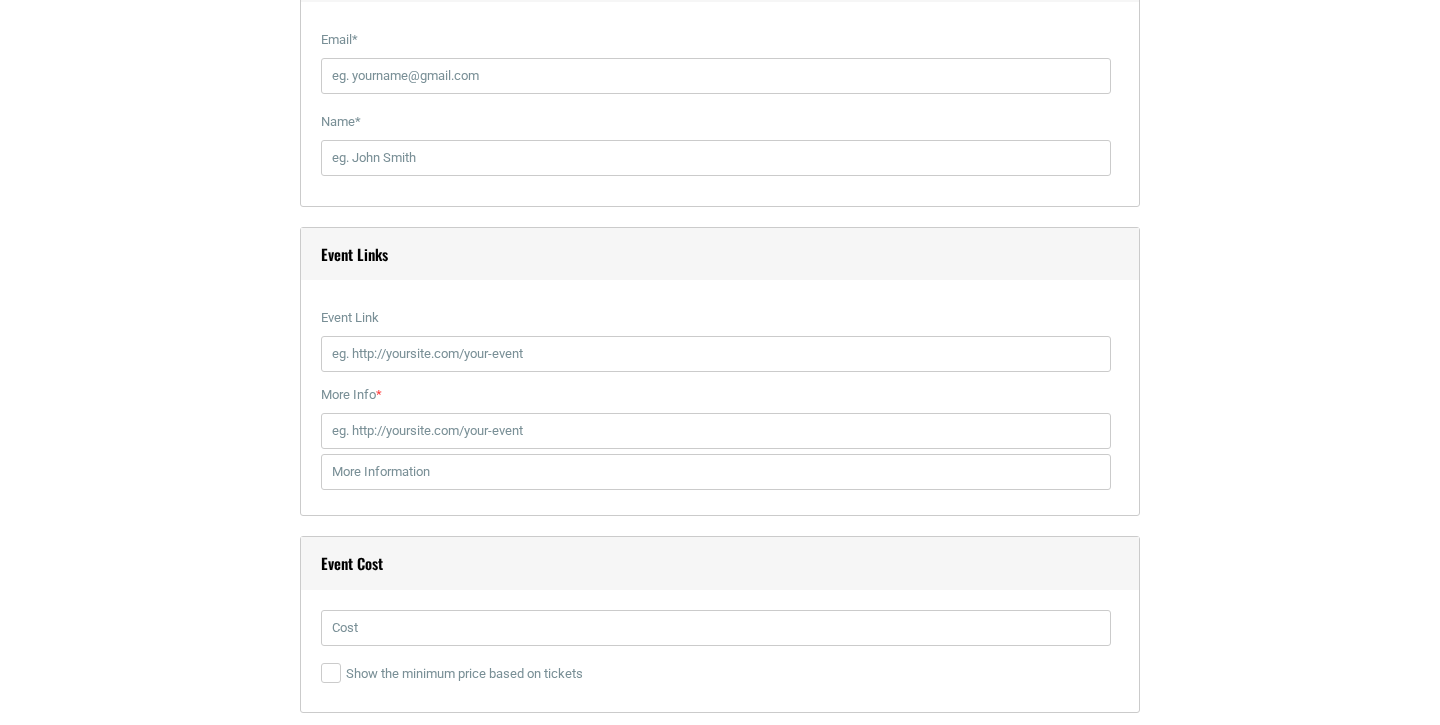click on "Email *" at bounding box center (716, 40) 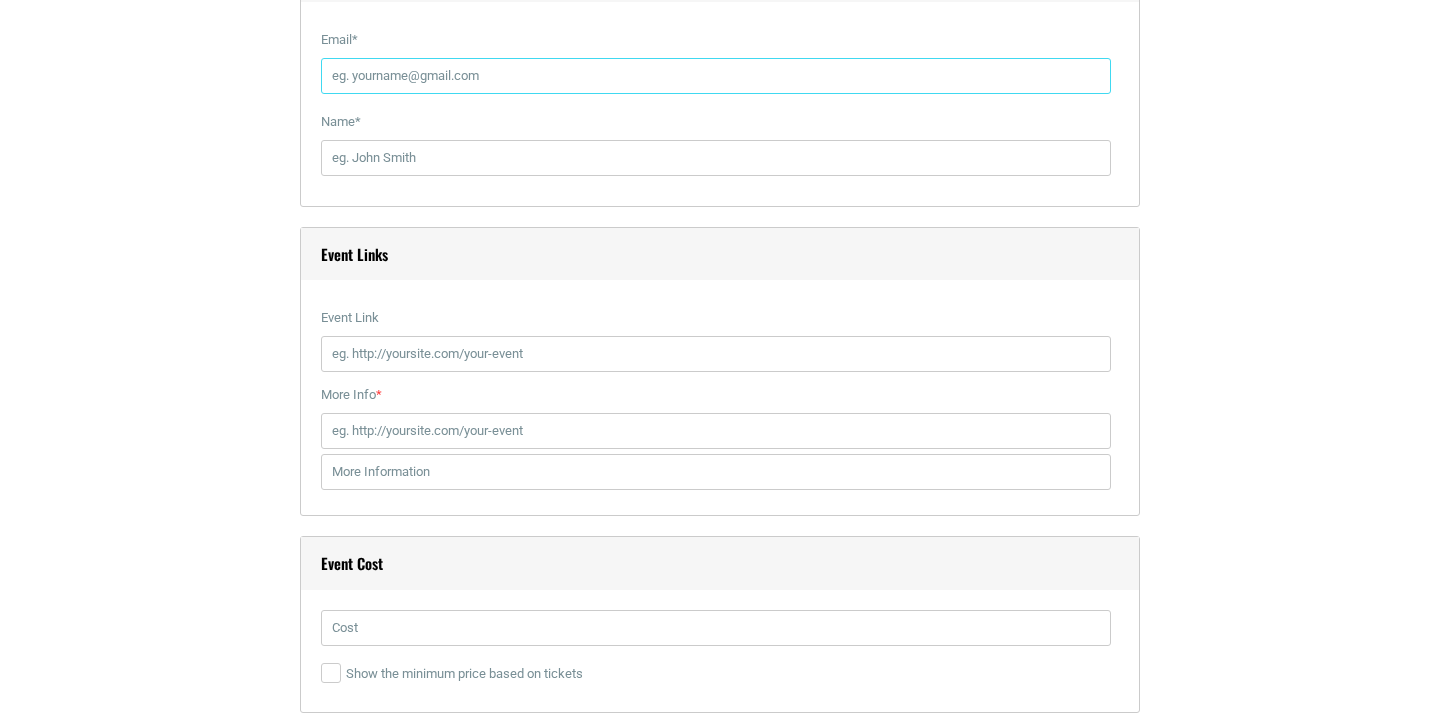 click on "Email *" at bounding box center (716, 76) 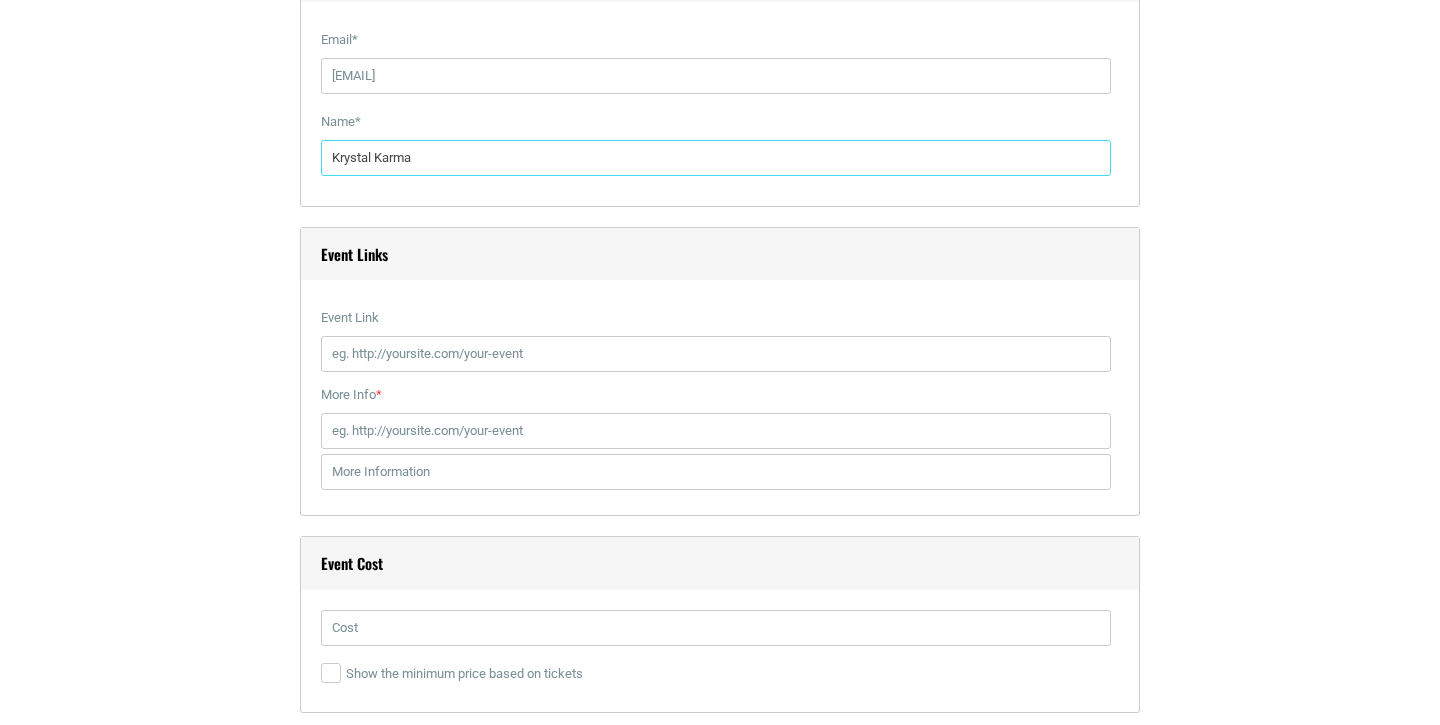 drag, startPoint x: 457, startPoint y: 158, endPoint x: 302, endPoint y: 155, distance: 155.02902 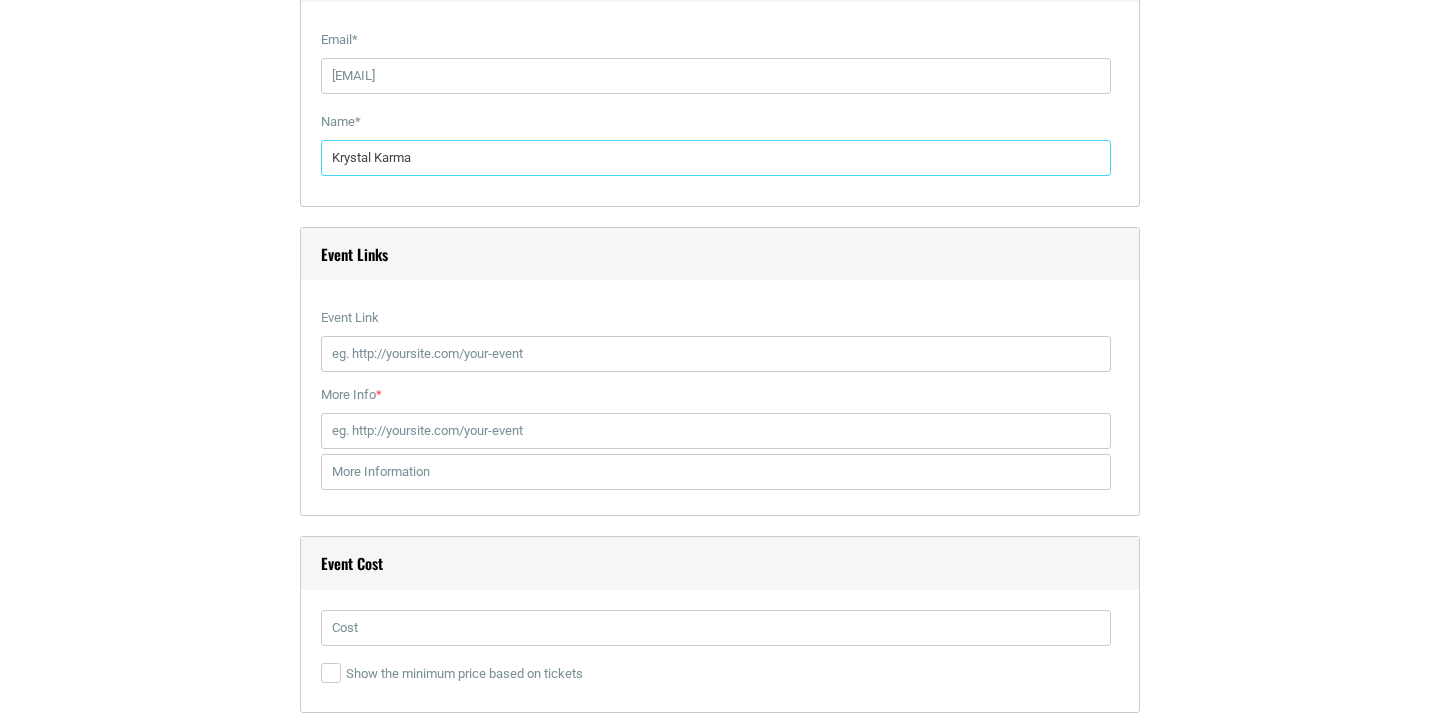 type on "[PERSON_NAME]" 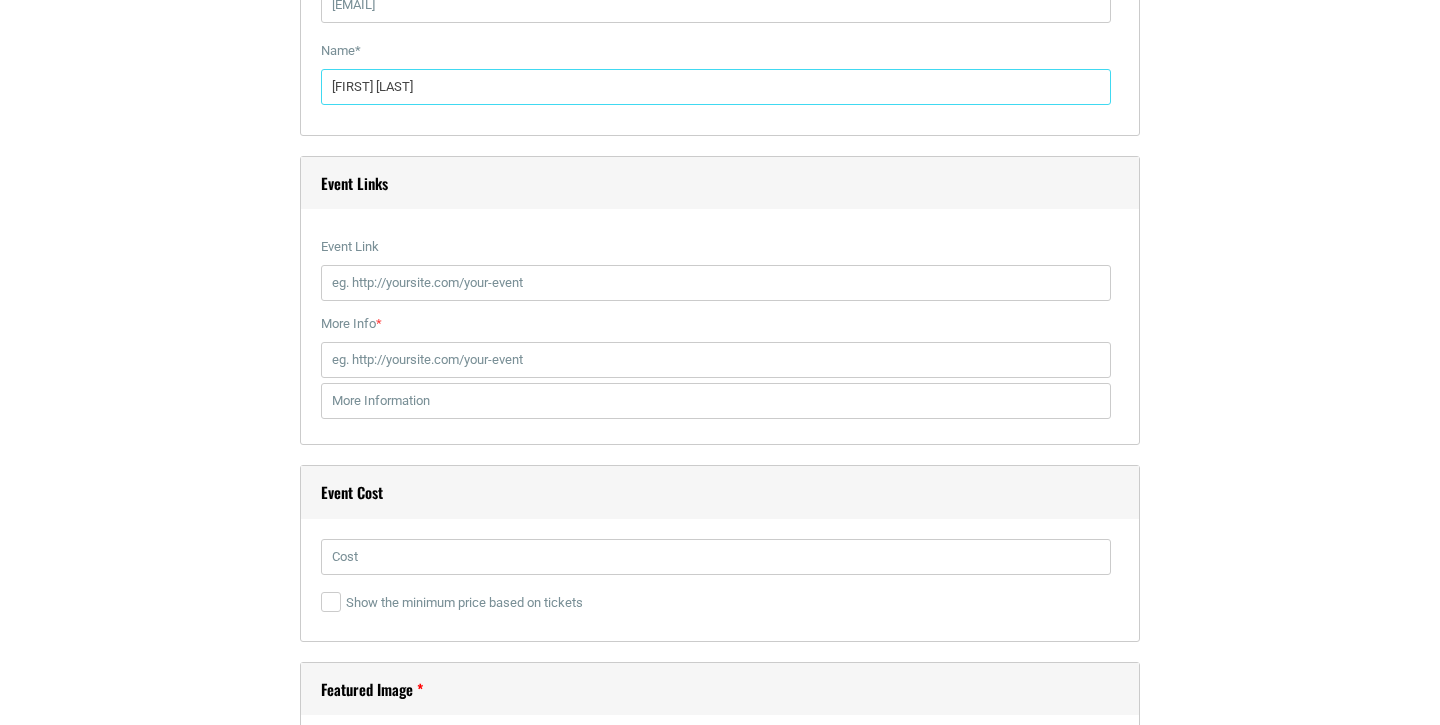 scroll, scrollTop: 2569, scrollLeft: 0, axis: vertical 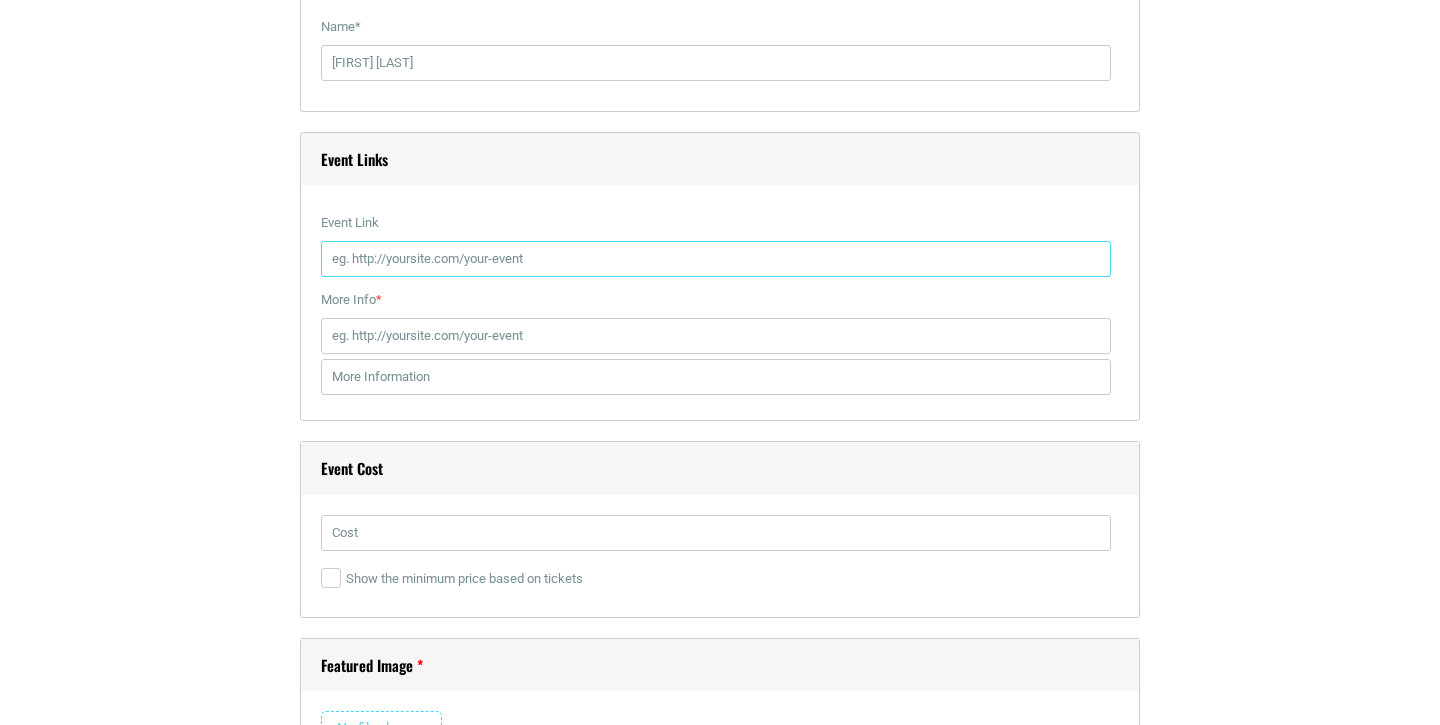 click on "Event Link" at bounding box center [716, 259] 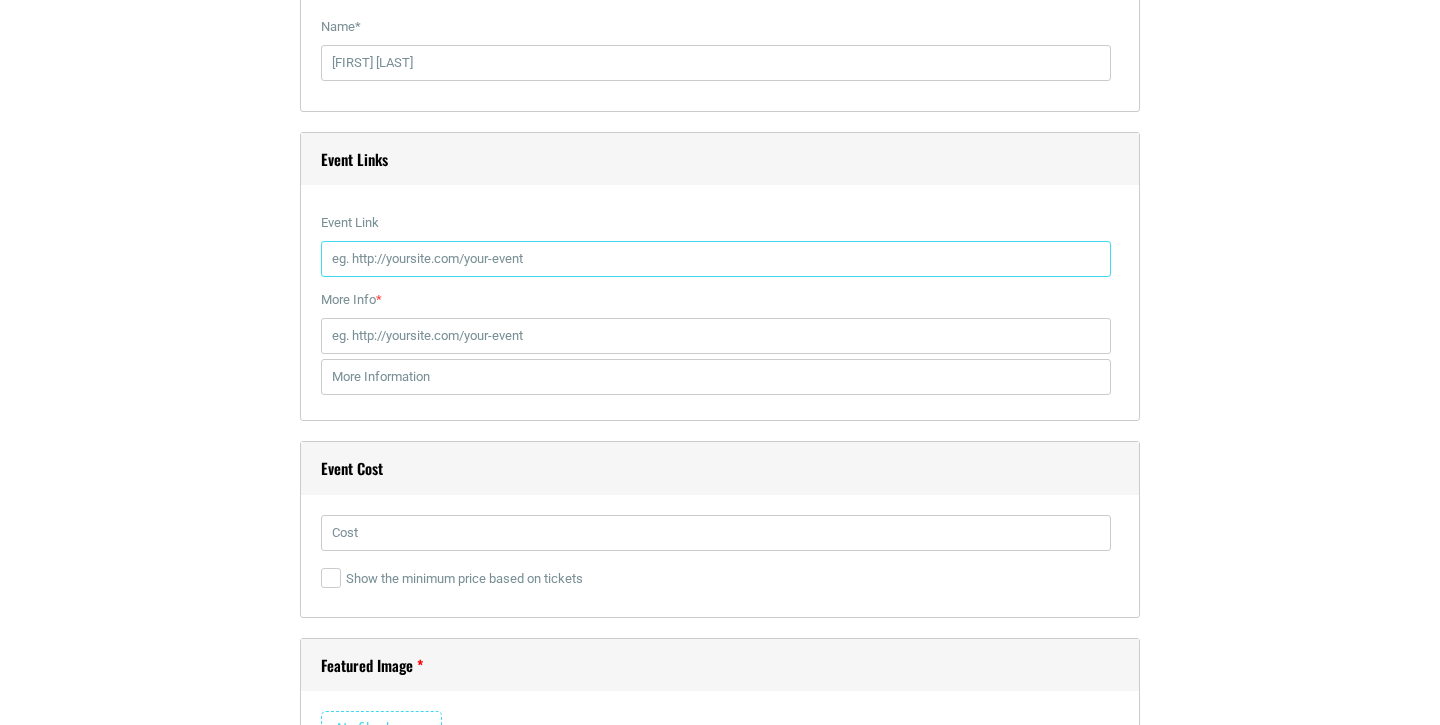 paste on "Drag Queen Bingo – tell a friend! Don't miss the bingo queen herself, Miss Imagene Azengraber, as she sings, dances and plays the night away. Play on #attheMoxy and win some incredible prizes!" 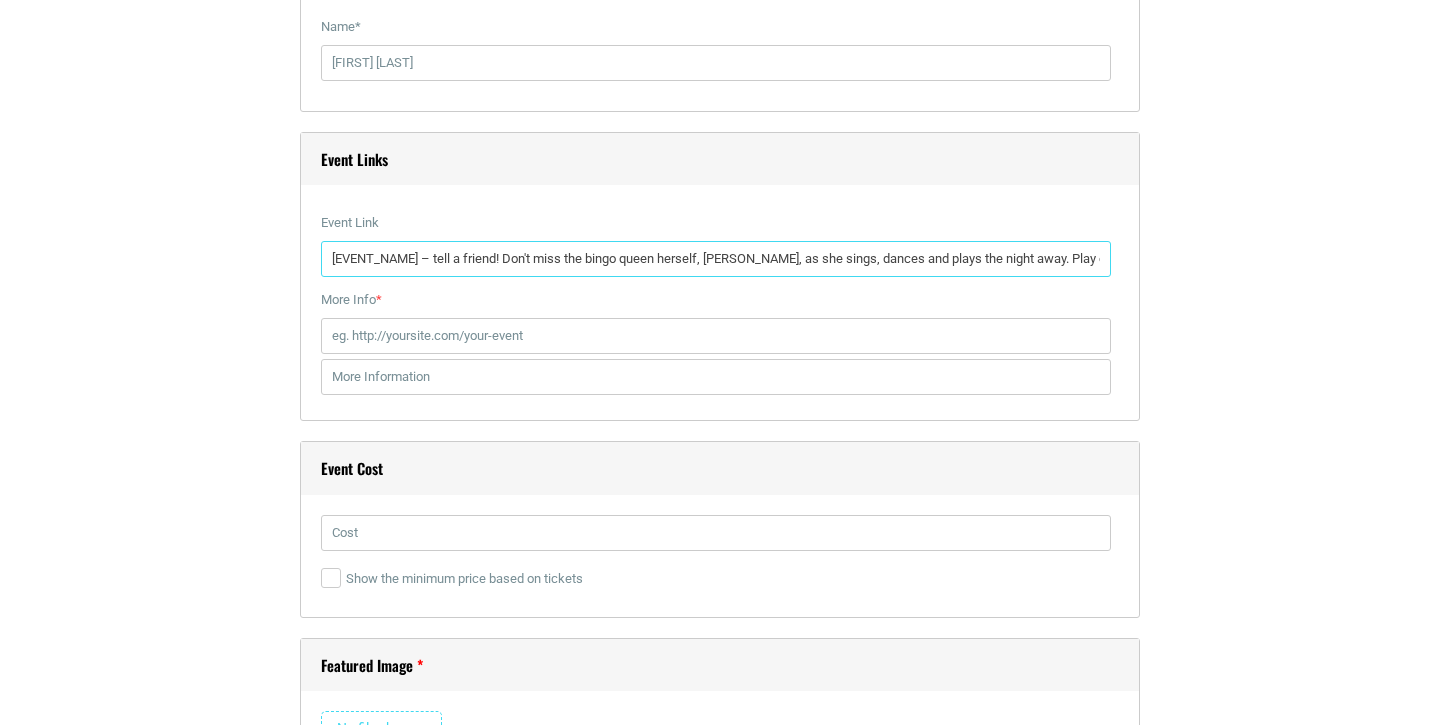 scroll, scrollTop: 0, scrollLeft: 415, axis: horizontal 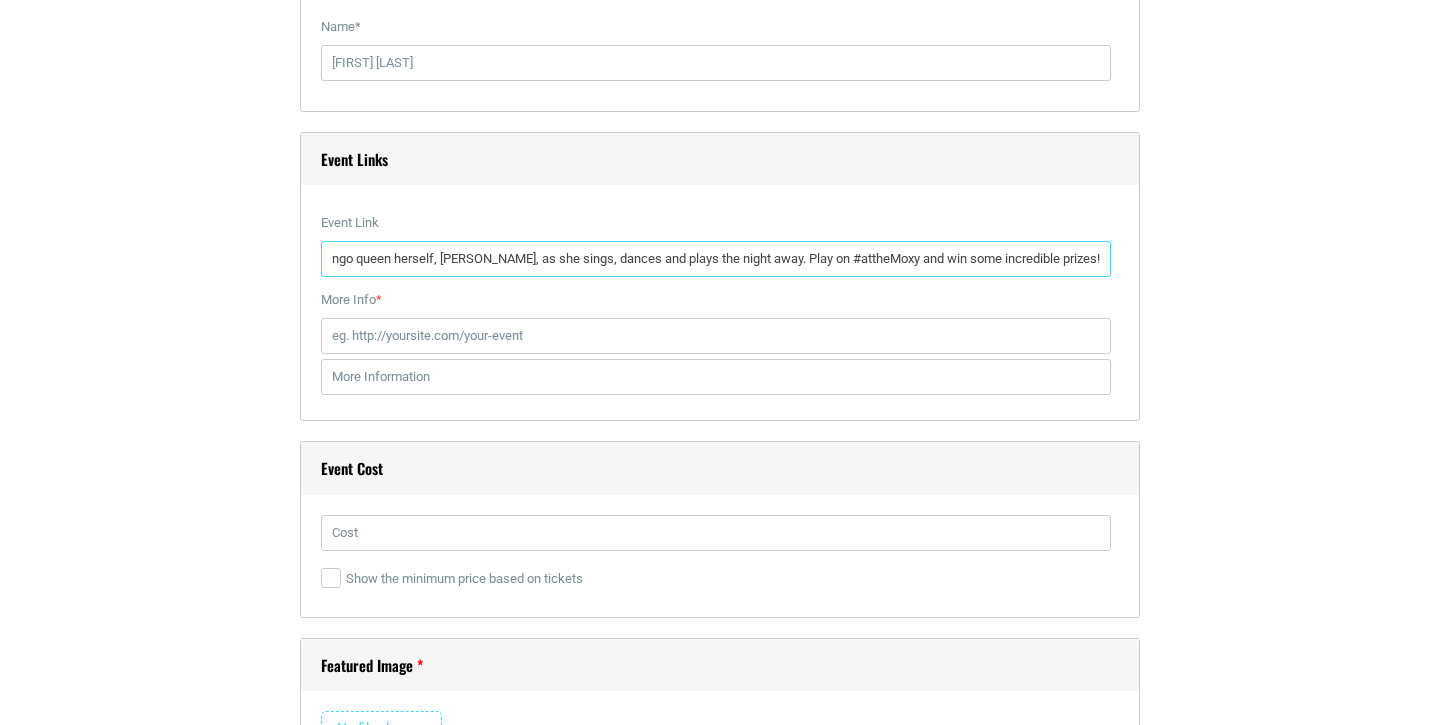type on "Drag Queen Bingo – tell a friend! Don't miss the bingo queen herself, Miss Imagene Azengraber, as she sings, dances and plays the night away. Play on #attheMoxy and win some incredible prizes!" 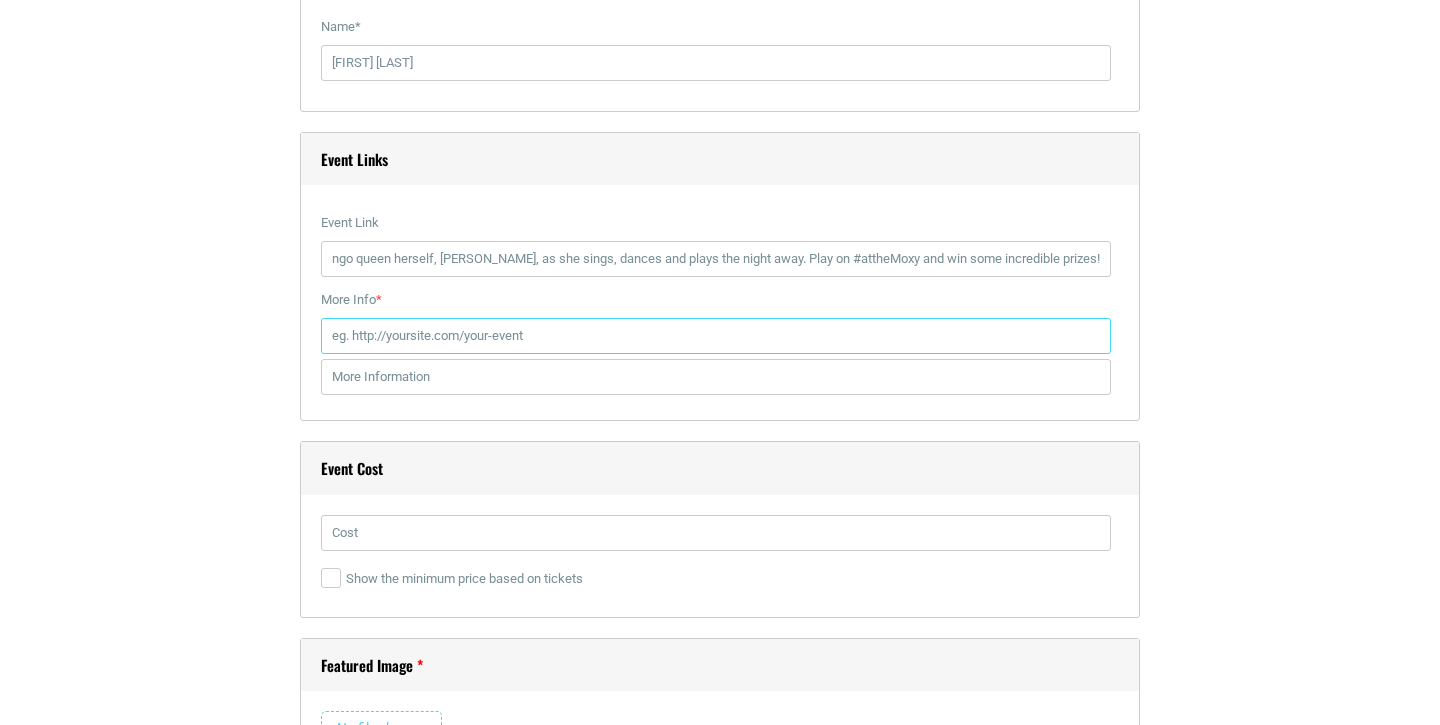 click on "More Info  *" at bounding box center (716, 336) 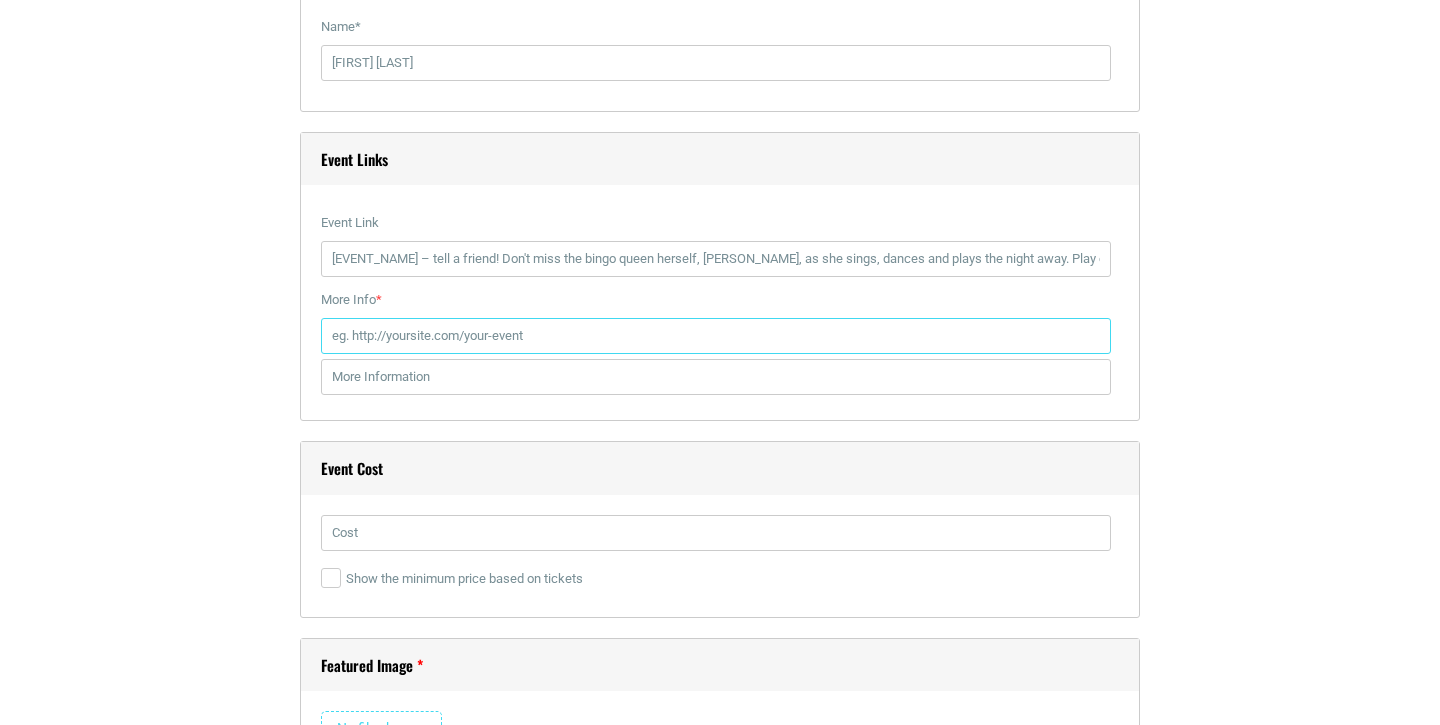 paste on "Drag Queen Bingo – tell a friend! Don't miss the bingo queen herself, Miss Imagene Azengraber, as she sings, dances and plays the night away. Play on #attheMoxy and win some incredible prizes!" 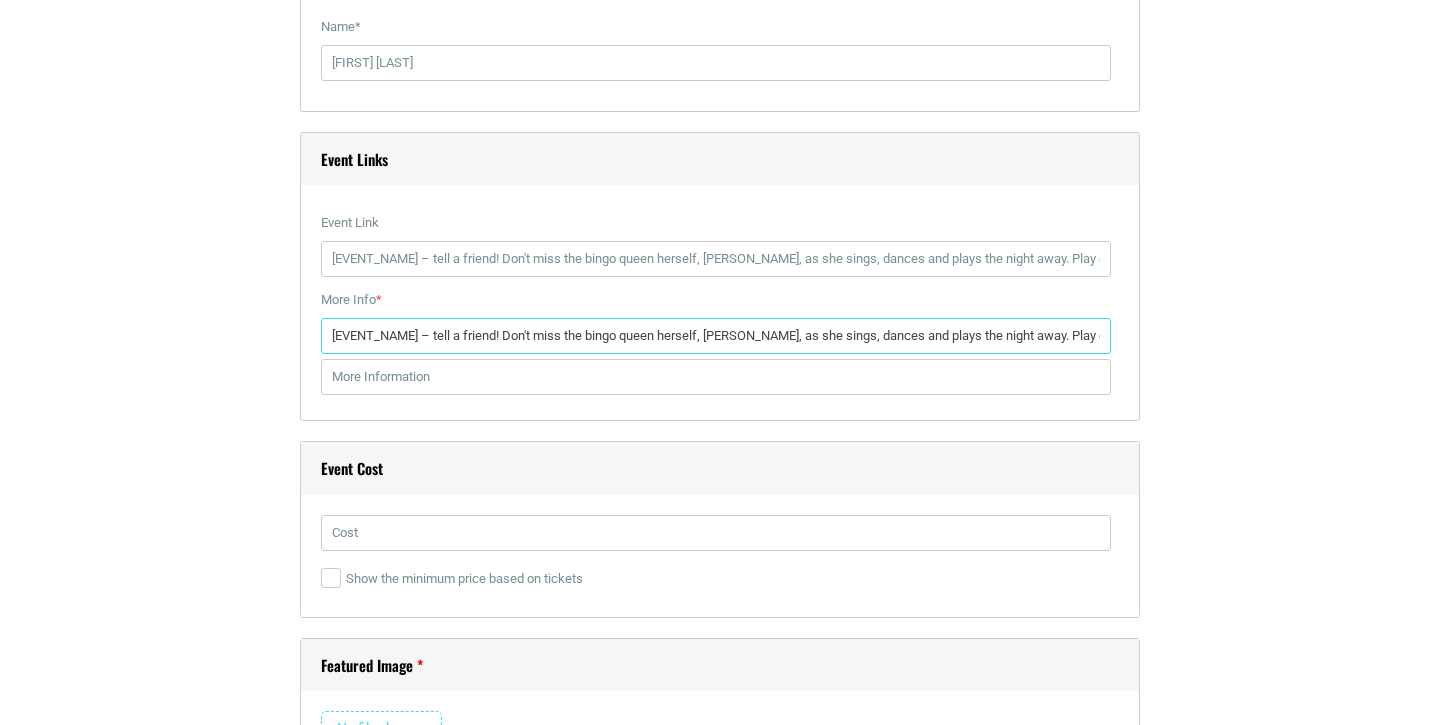 scroll, scrollTop: 0, scrollLeft: 415, axis: horizontal 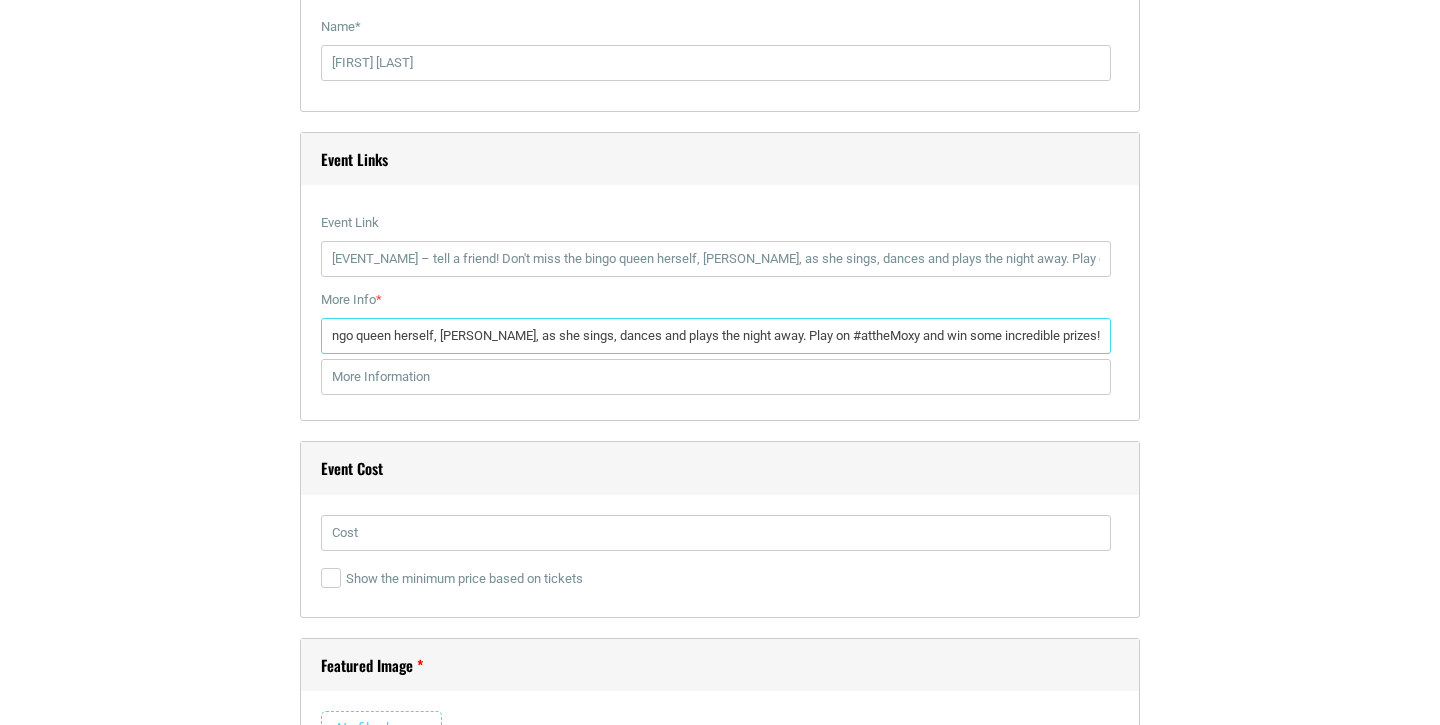 click on "Drag Queen Bingo – tell a friend! Don't miss the bingo queen herself, Miss Imagene Azengraber, as she sings, dances and plays the night away. Play on #attheMoxy and win some incredible prizes!" at bounding box center (716, 336) 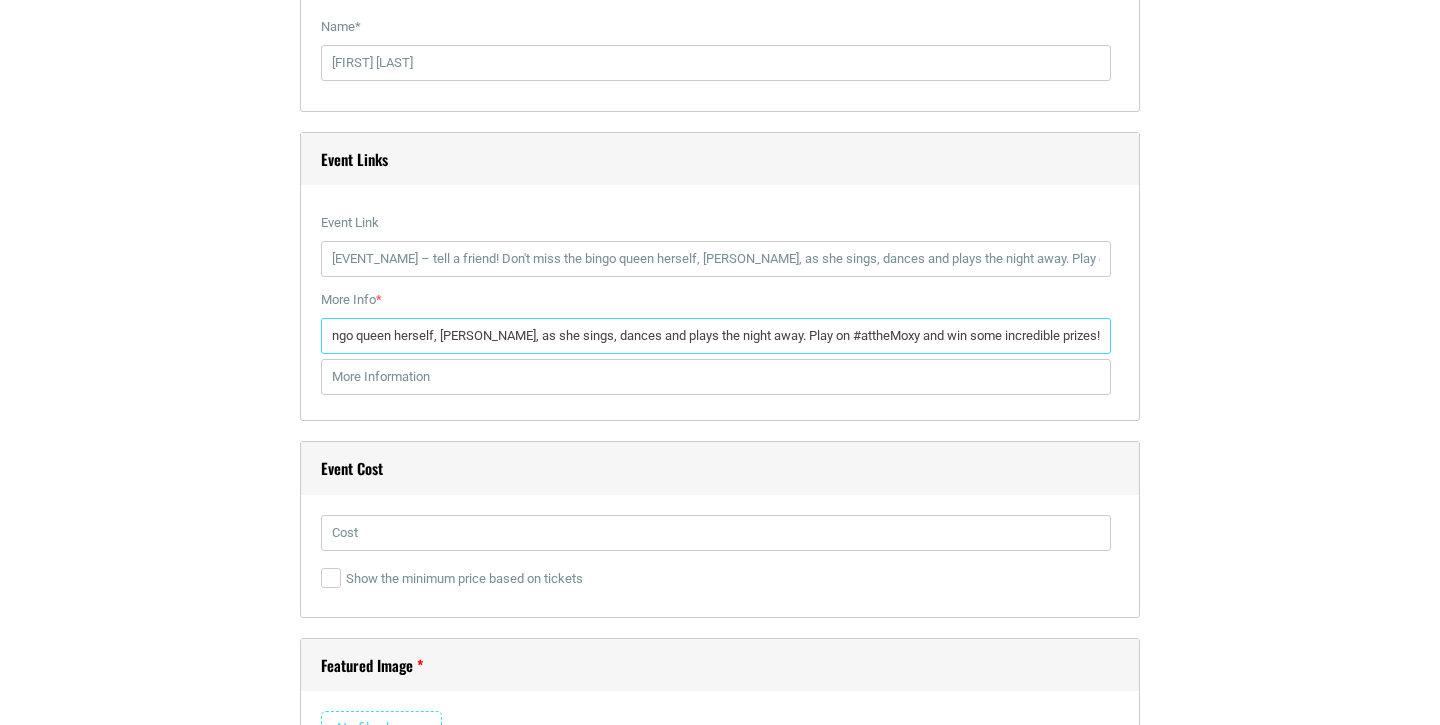 click on "Drag Queen Bingo – tell a friend! Don't miss the bingo queen herself, Miss Imagene Azengraber, as she sings, dances and plays the night away. Play on #attheMoxy and win some incredible prizes!" at bounding box center (716, 336) 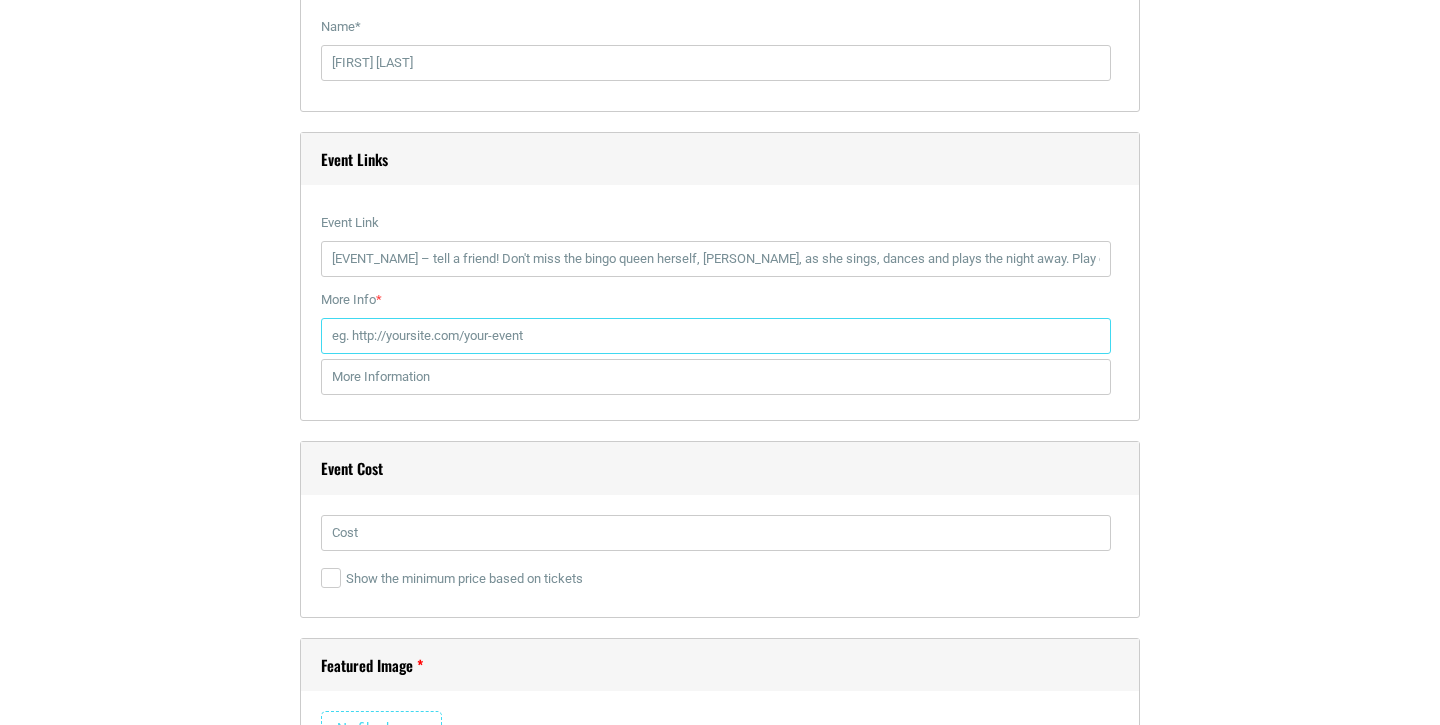 scroll, scrollTop: 0, scrollLeft: 0, axis: both 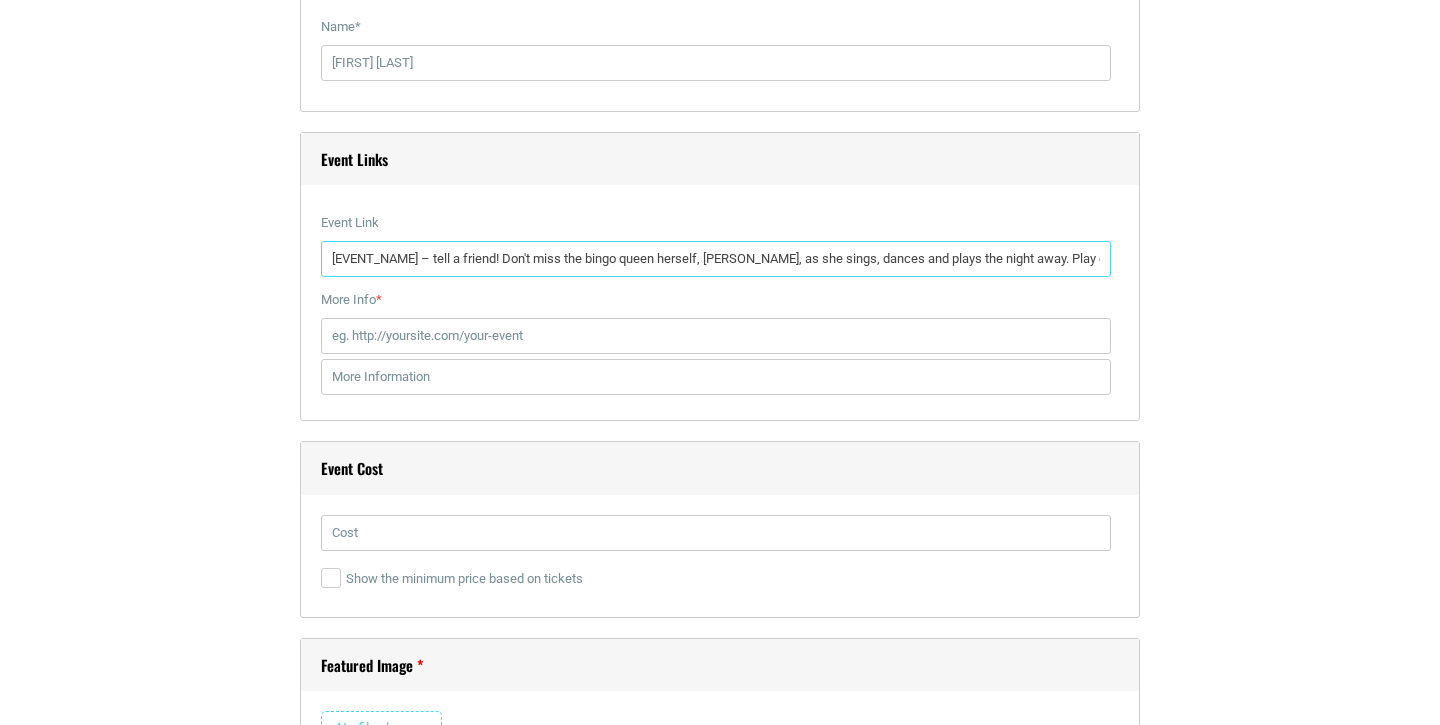 click on "Drag Queen Bingo – tell a friend! Don't miss the bingo queen herself, Miss Imagene Azengraber, as she sings, dances and plays the night away. Play on #attheMoxy and win some incredible prizes!" at bounding box center [716, 259] 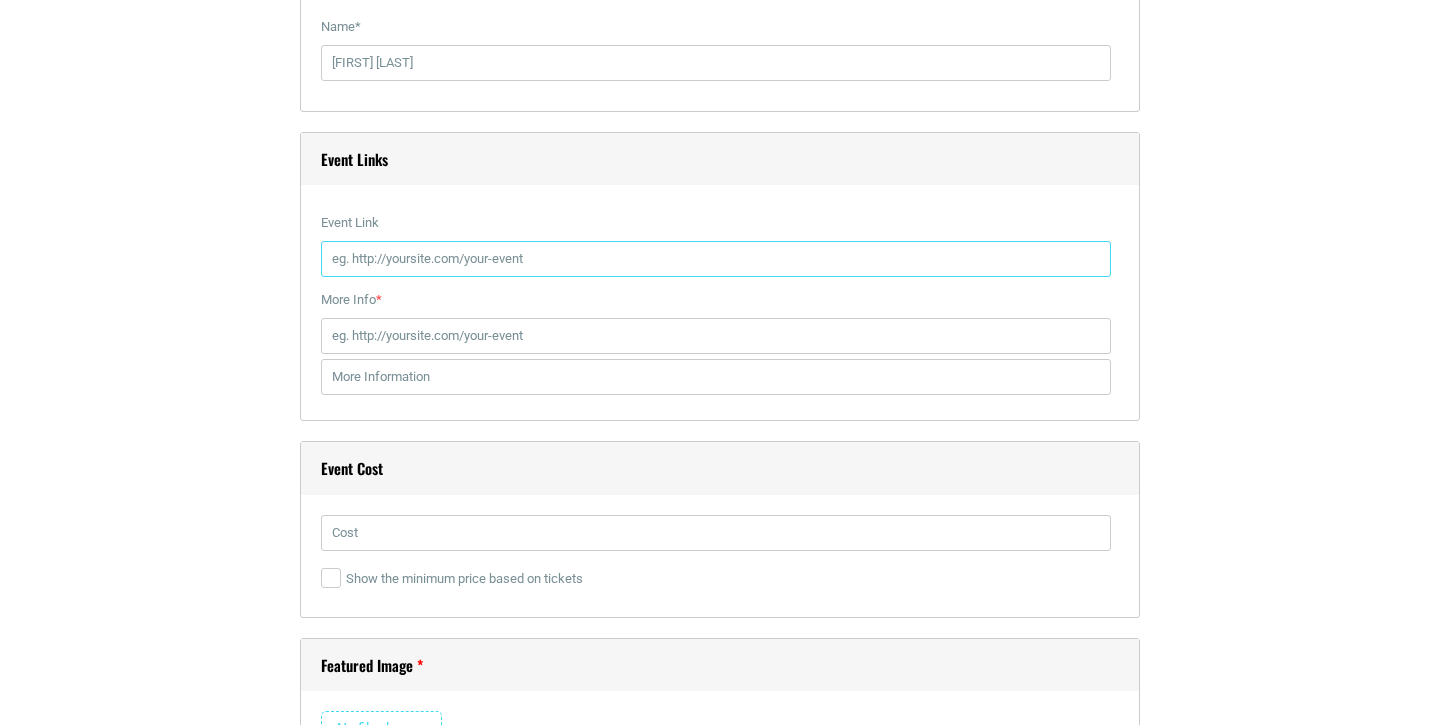 paste on "https://www.facebook.com/events/708634149004507?acontext=%7B%22event_action_history%22%3A[%7B%22mechanism%22%3A%22calendar_tab_event%22%2C%22surface%22%3A%22bookmark_calendar%22%7D]%2C%22ref_notif_type%22%3Anull%7D" 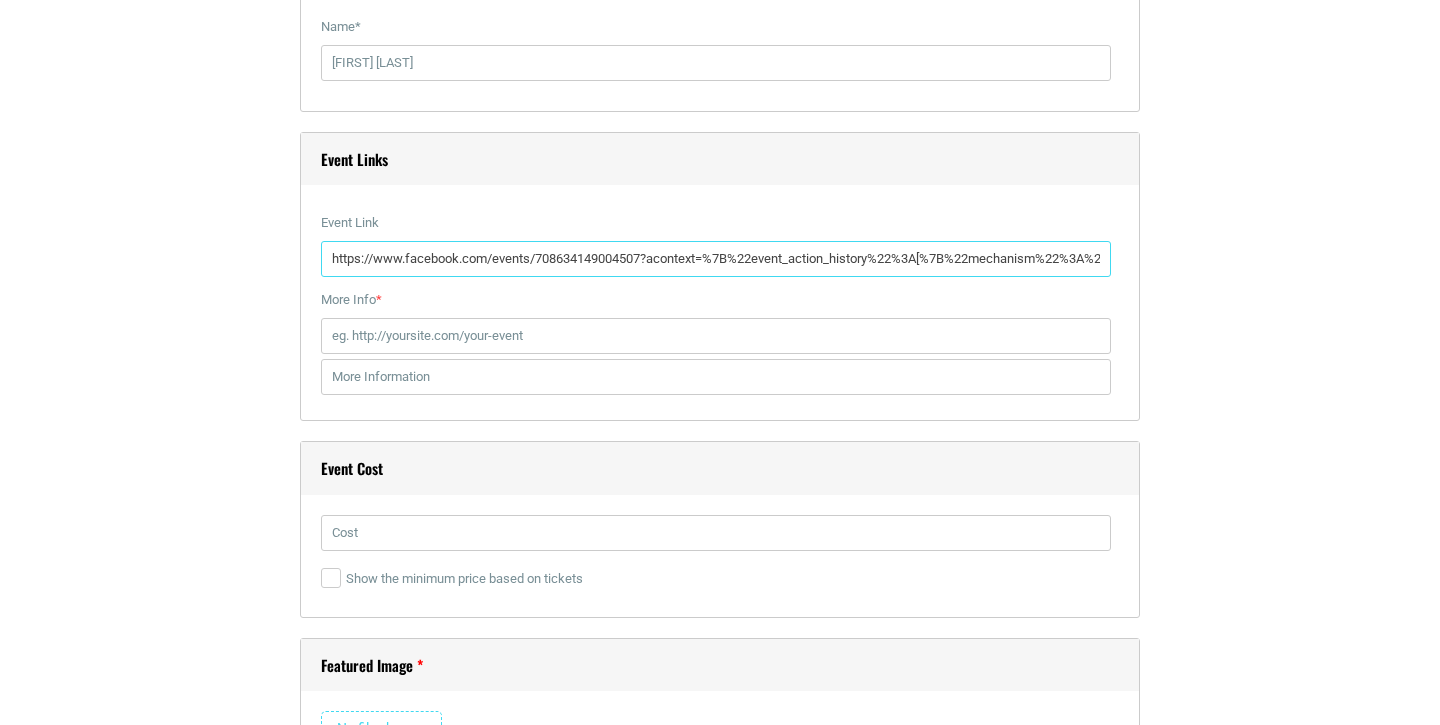 scroll, scrollTop: 0, scrollLeft: 838, axis: horizontal 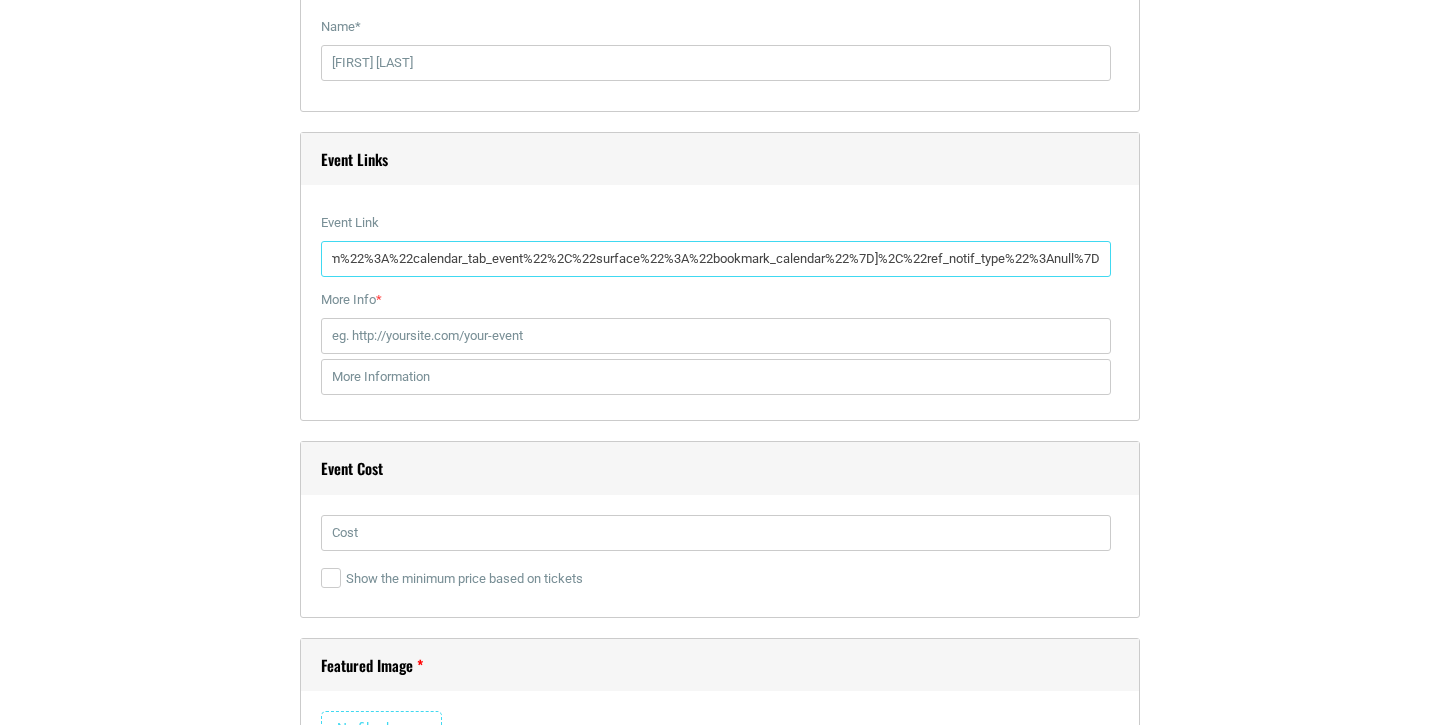 type on "https://www.facebook.com/events/708634149004507?acontext=%7B%22event_action_history%22%3A[%7B%22mechanism%22%3A%22calendar_tab_event%22%2C%22surface%22%3A%22bookmark_calendar%22%7D]%2C%22ref_notif_type%22%3Anull%7D" 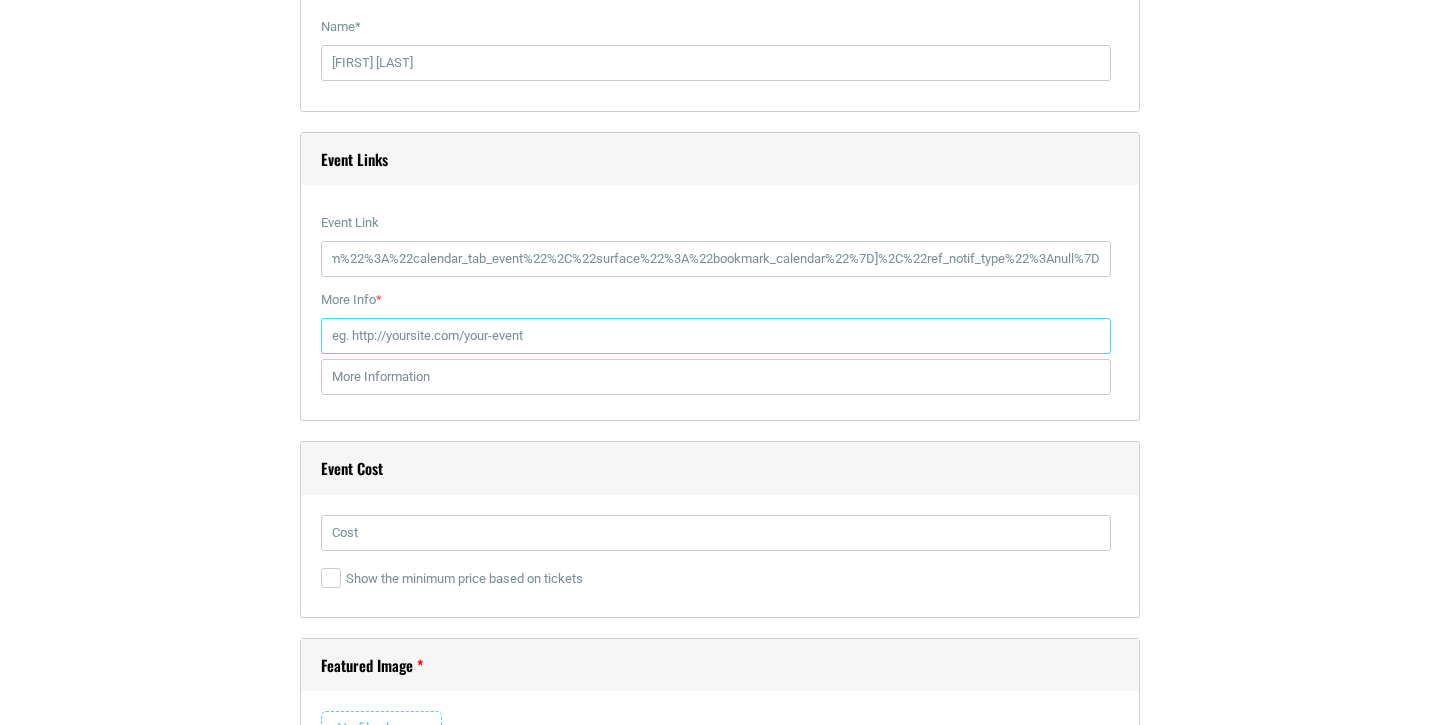 click on "More Info  *" at bounding box center [716, 336] 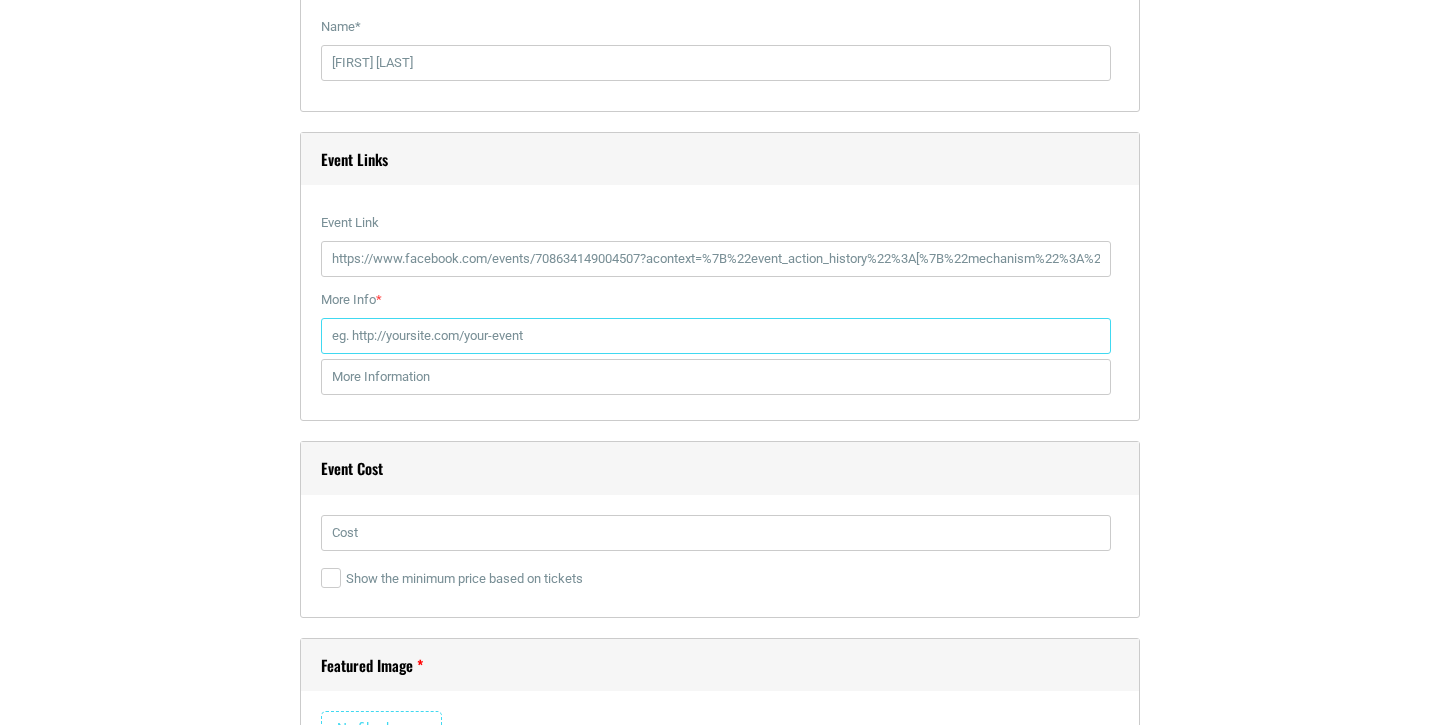 paste on "https://www.facebook.com/events/708634149004507?acontext=%7B%22event_action_history%22%3A[%7B%22mechanism%22%3A%22calendar_tab_event%22%2C%22surface%22%3A%22bookmark_calendar%22%7D]%2C%22ref_notif_type%22%3Anull%7D" 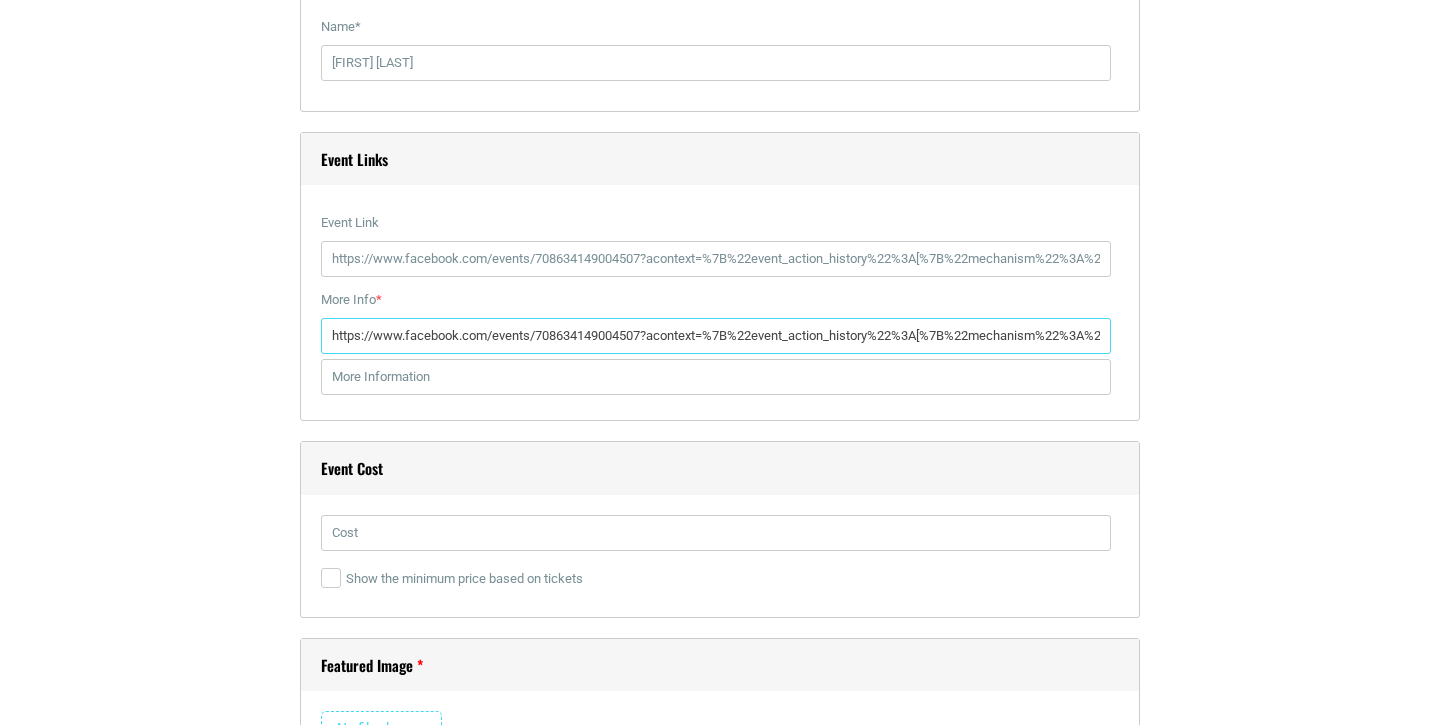scroll, scrollTop: 0, scrollLeft: 838, axis: horizontal 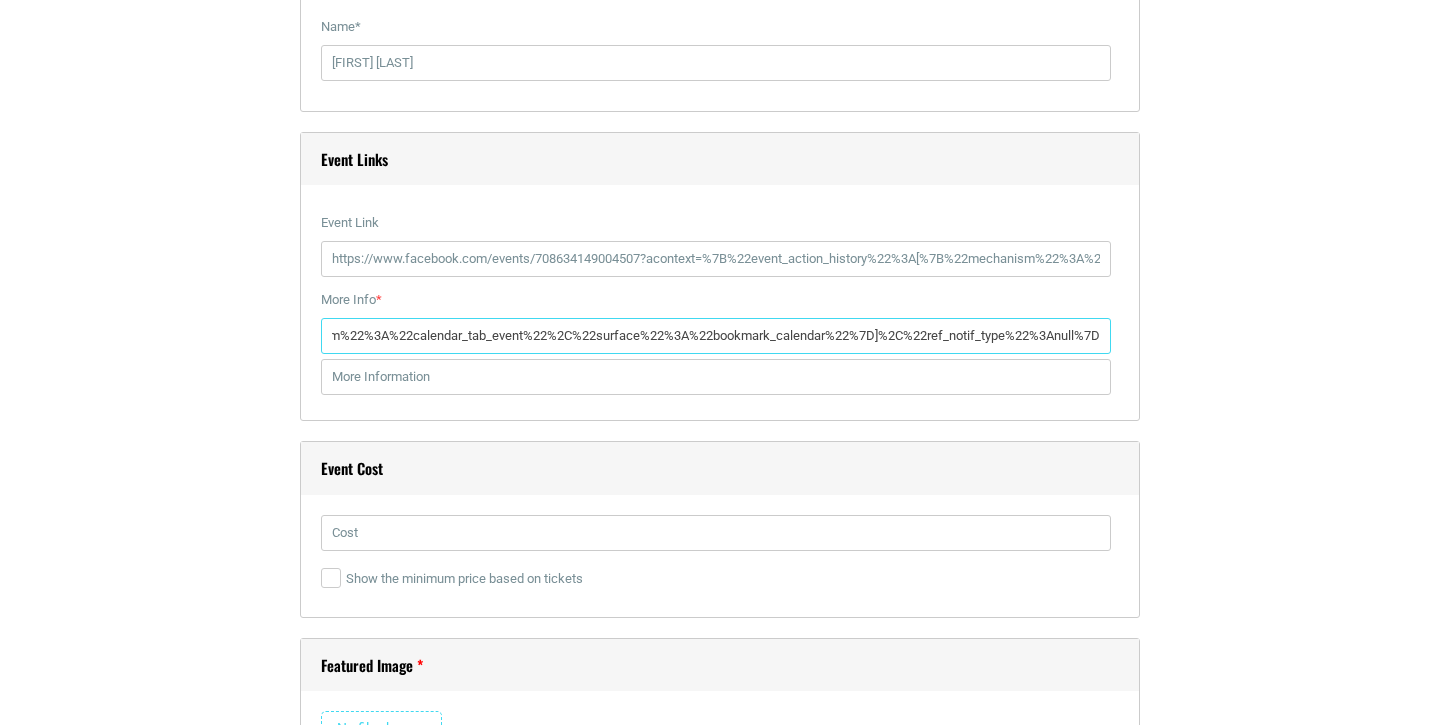 type on "https://www.facebook.com/events/708634149004507?acontext=%7B%22event_action_history%22%3A[%7B%22mechanism%22%3A%22calendar_tab_event%22%2C%22surface%22%3A%22bookmark_calendar%22%7D]%2C%22ref_notif_type%22%3Anull%7D" 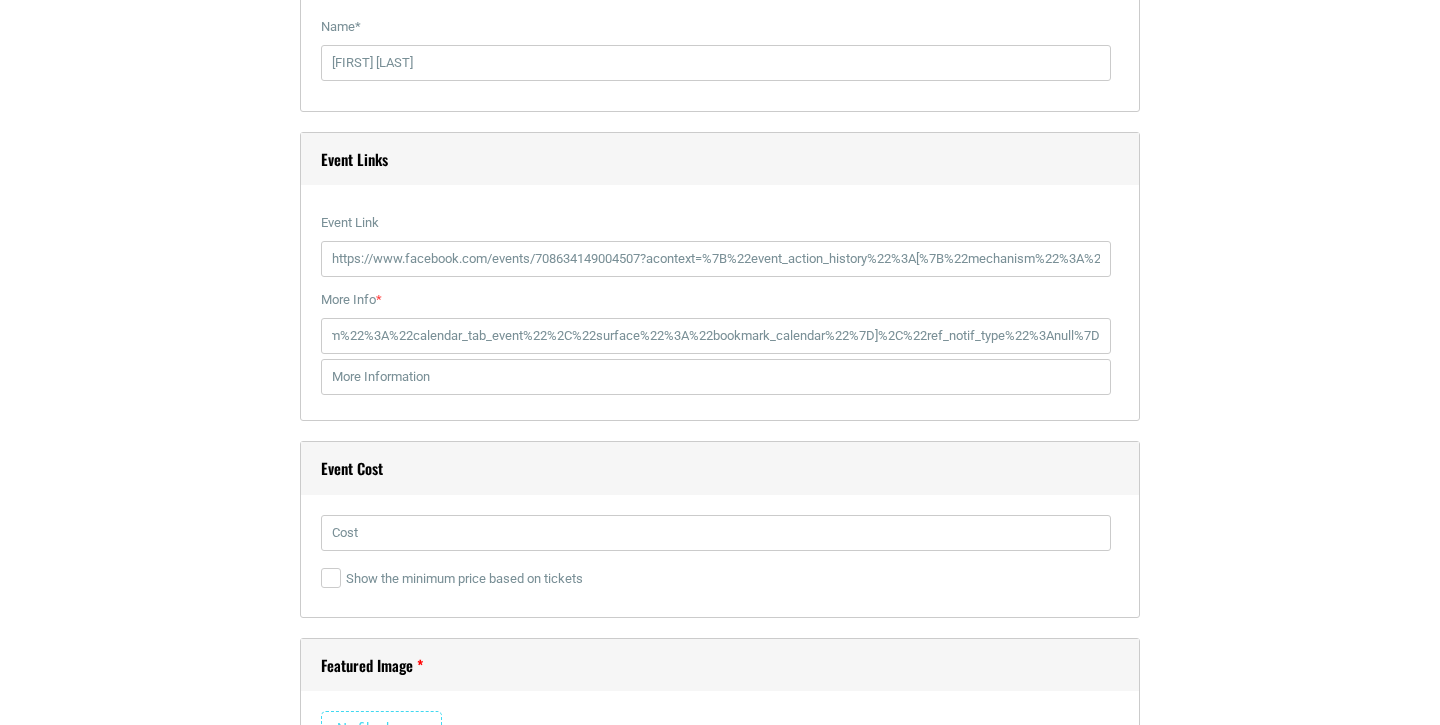 click on "User Data
Email *
caroline@obsidianpr.com
Name *
Caroline Gillard
Event Links
Event Link
https://www.facebook.com/events/708634149004507?acontext=%7B%22event_action_history%22%3A[%7B%22mechanism%22%3A%22calendar_tab_event%22%2C%22surface%22%3A%22bookmark_calendar%22%7D]%2C%22ref_notif_type%22%3Anull%7D
If you fill it, it will replace the default event page link. Insert full link including http(s)://
More Info  *
This link will appear on the single event page. Insert full link including http(s)://" at bounding box center (720, 805) 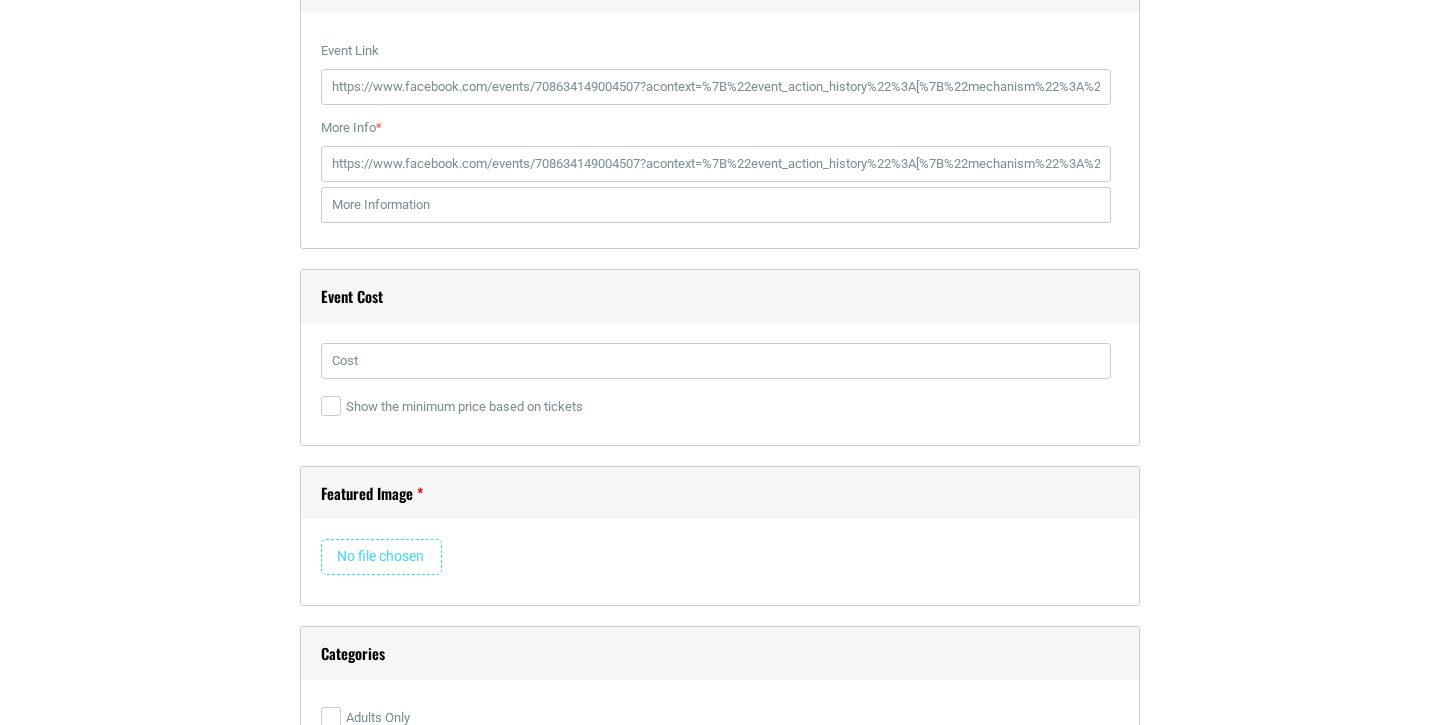 scroll, scrollTop: 2917, scrollLeft: 0, axis: vertical 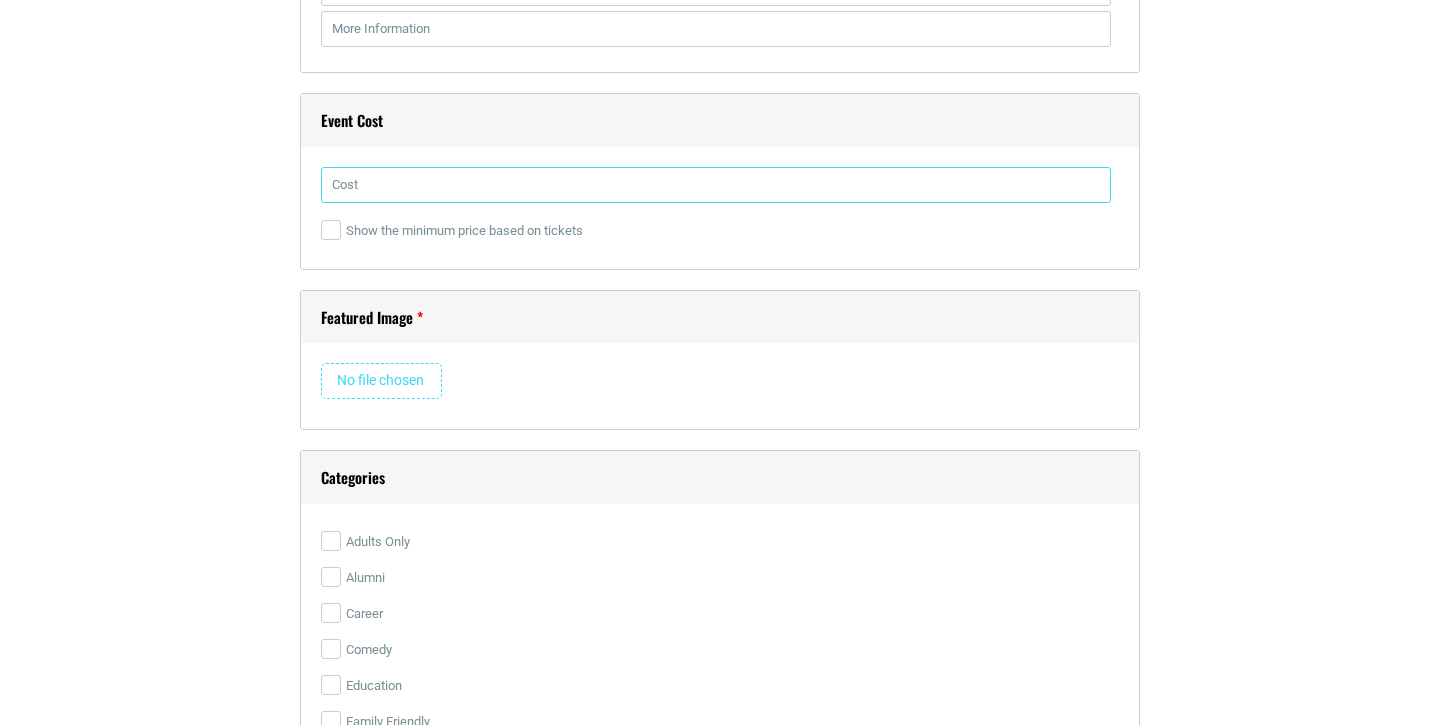click at bounding box center [716, 185] 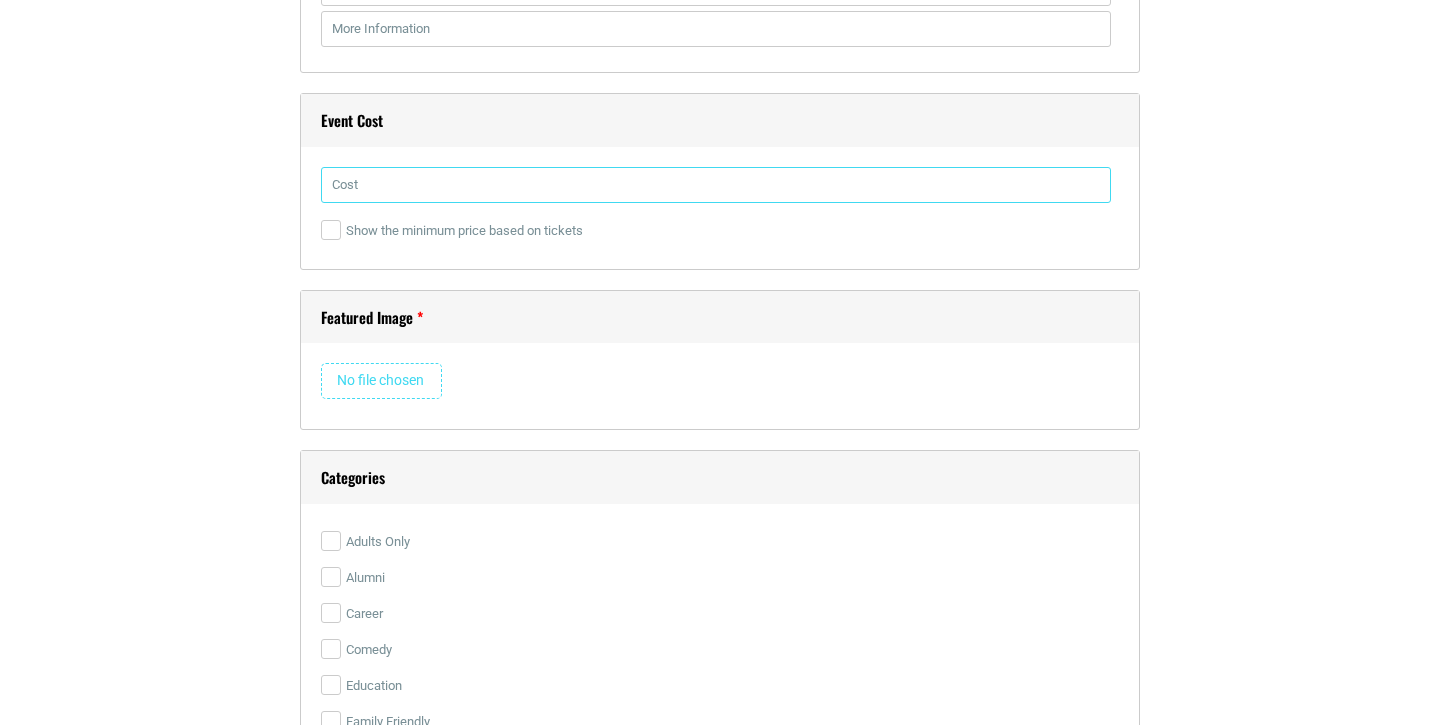 type on "Free" 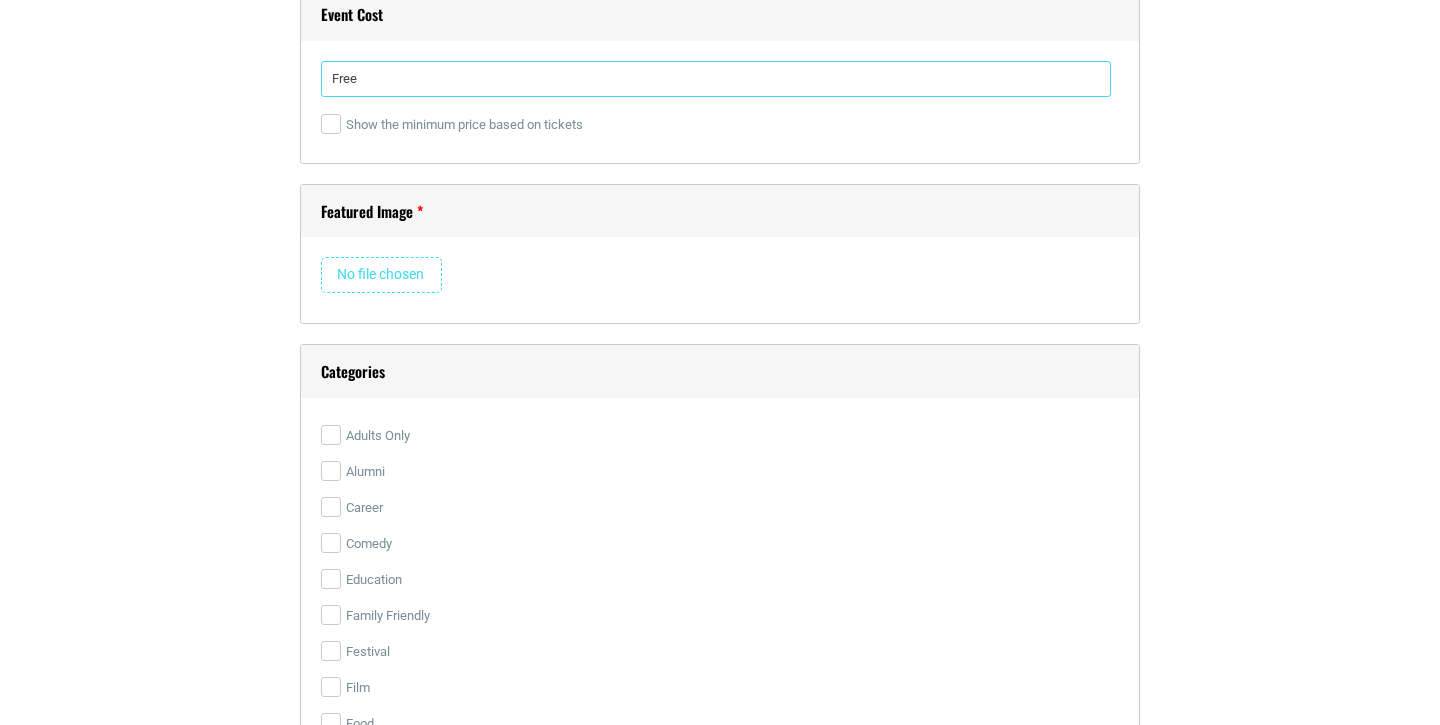 scroll, scrollTop: 3087, scrollLeft: 0, axis: vertical 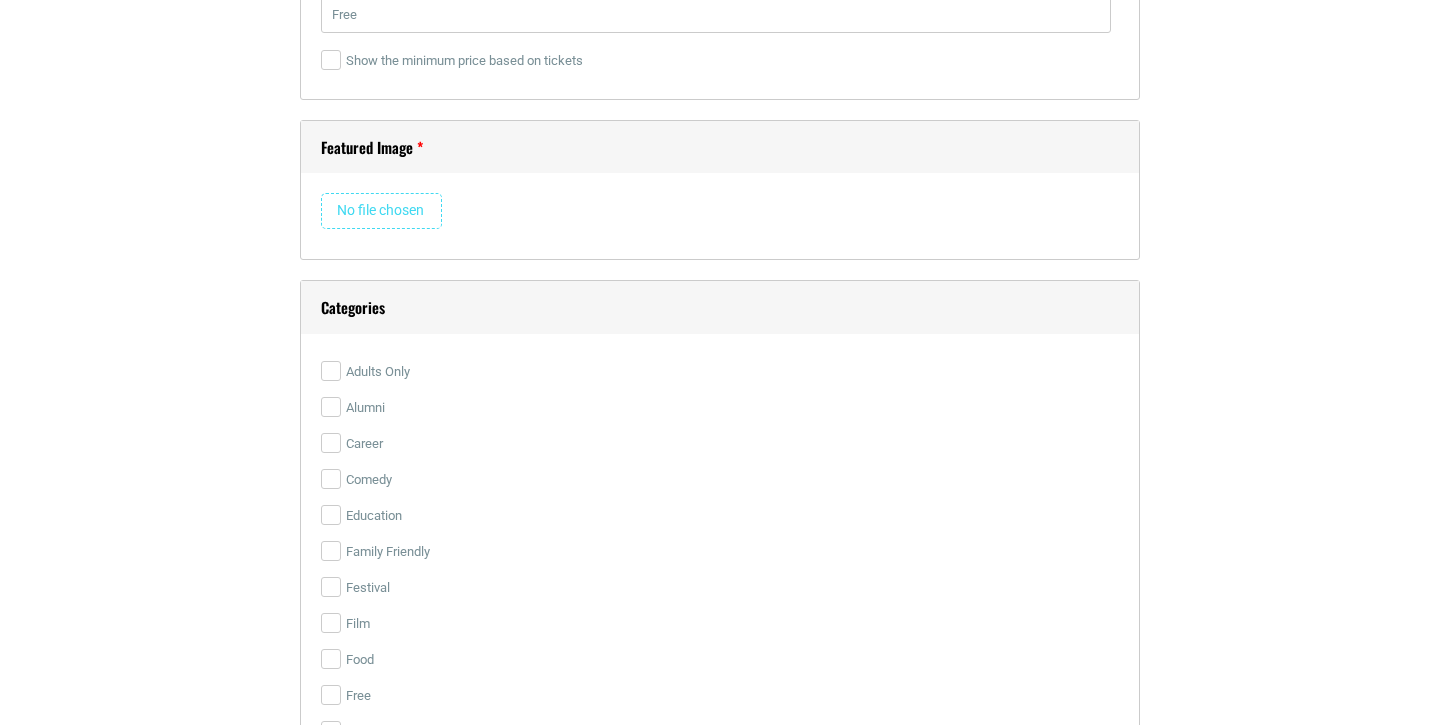 click at bounding box center (381, 211) 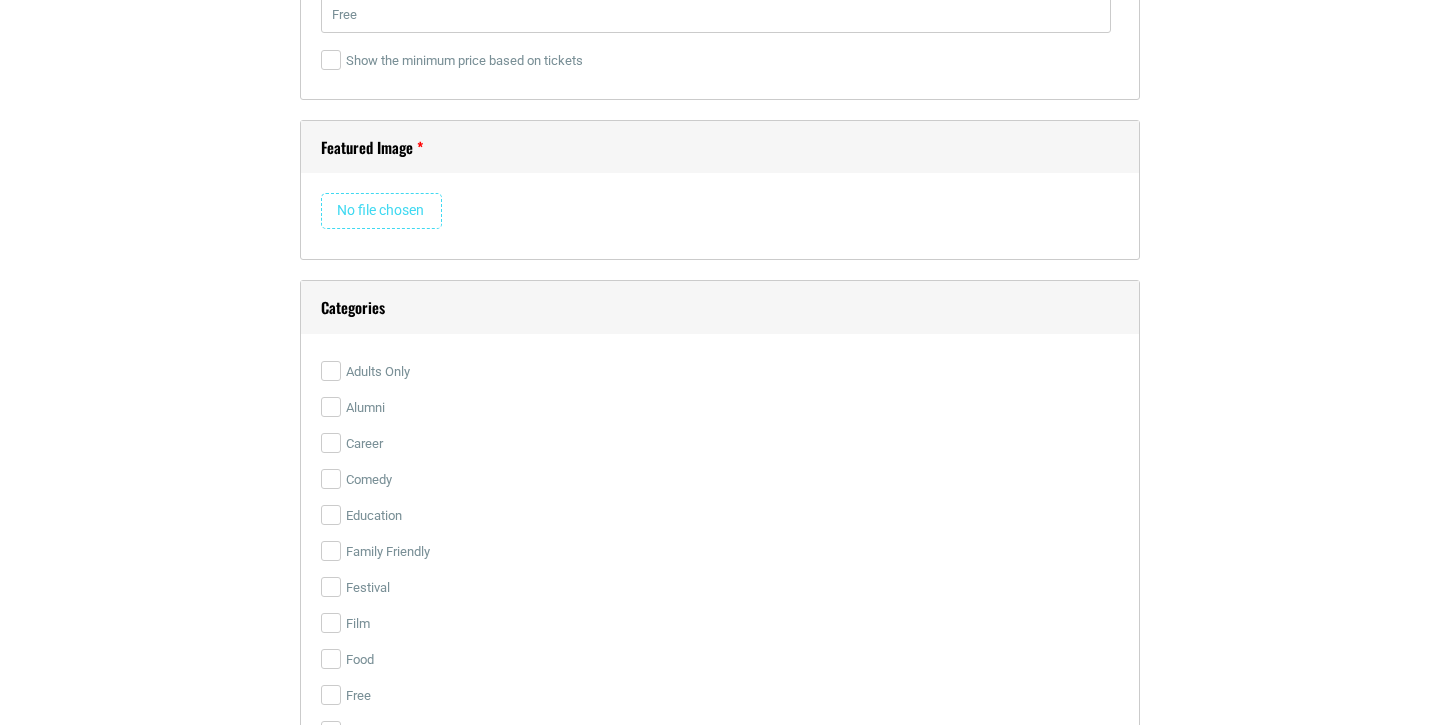 type on "C:\fakepath\IMAGENE AZENGRABER.png" 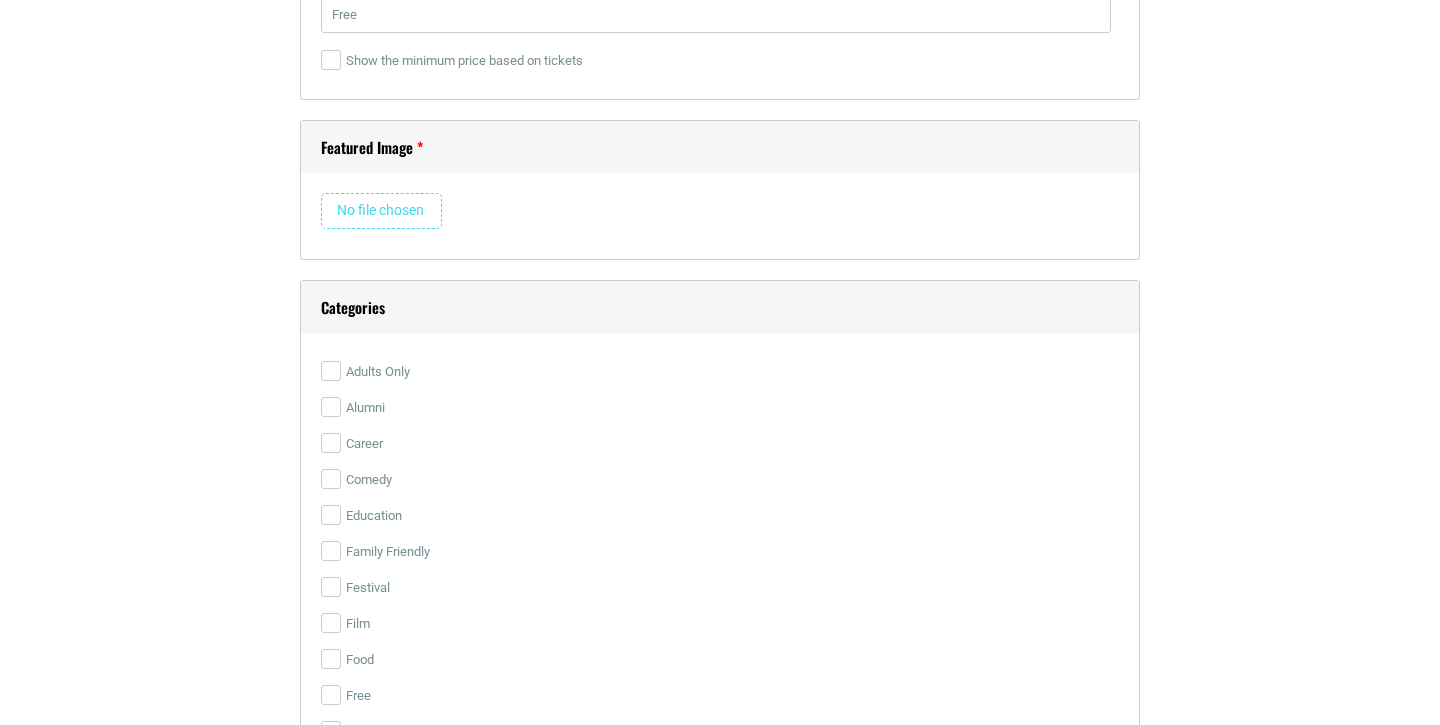 type 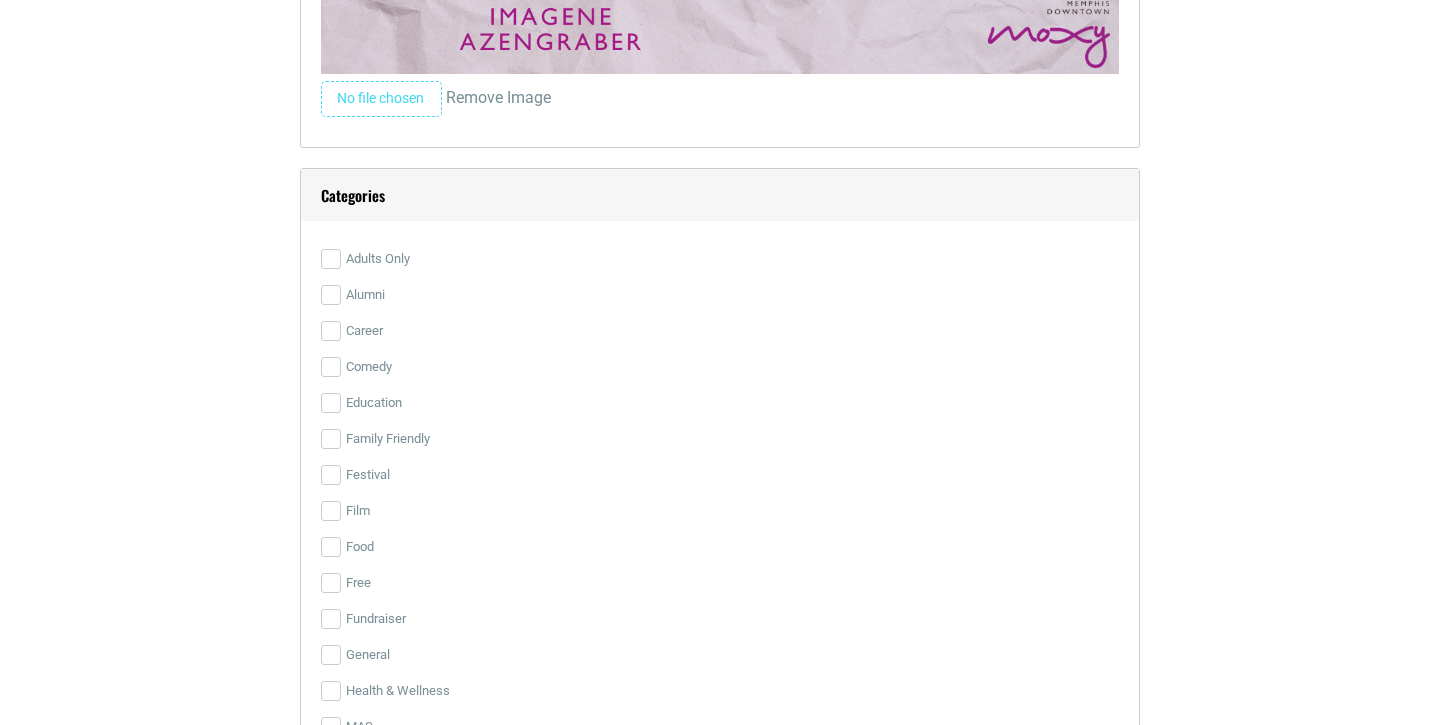 scroll, scrollTop: 3665, scrollLeft: 0, axis: vertical 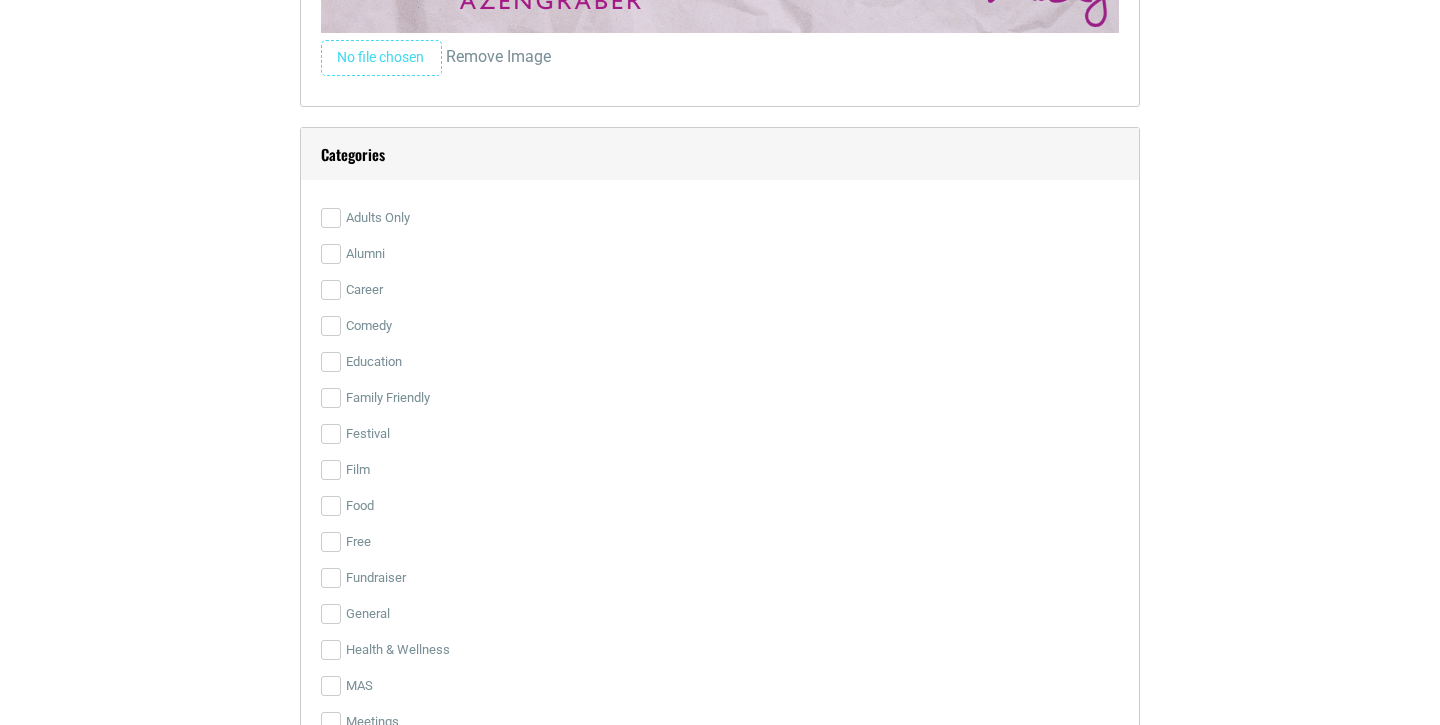 click on "Free" at bounding box center [720, 542] 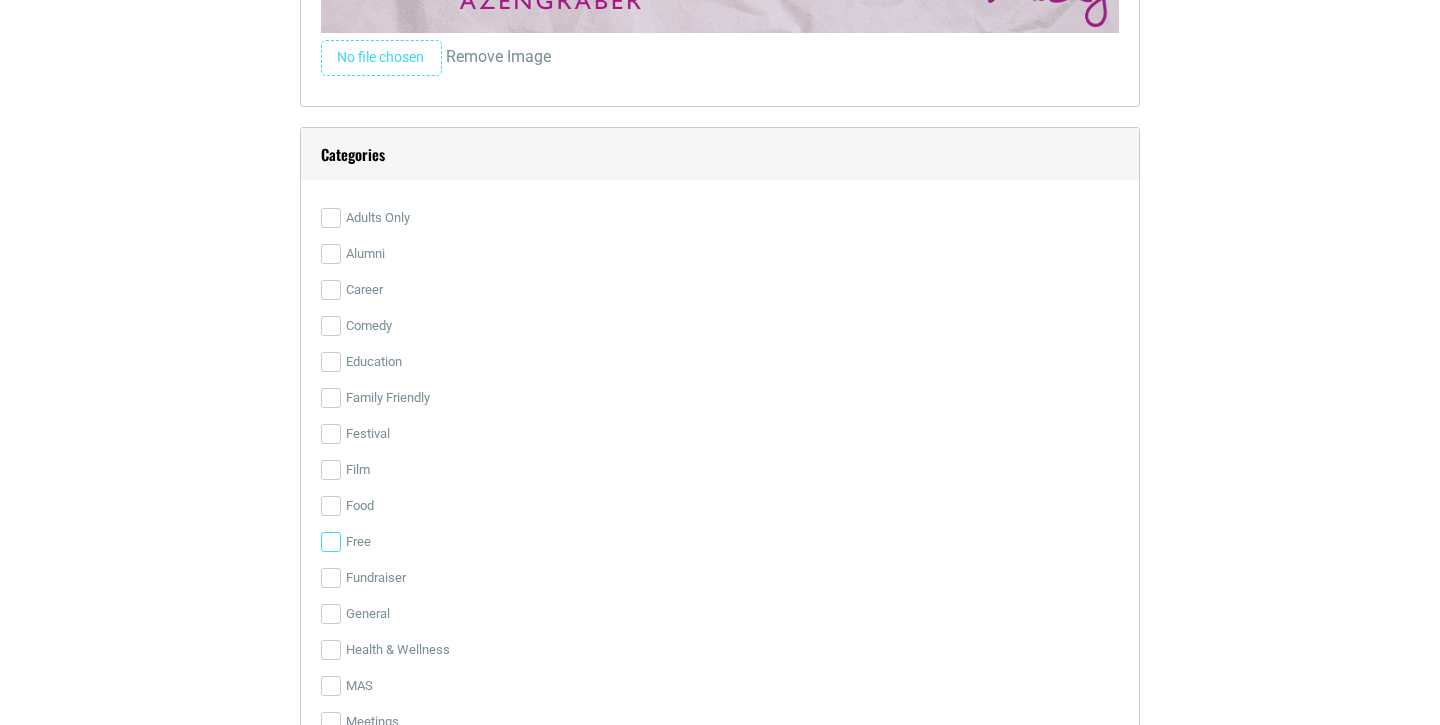 click on "Free" at bounding box center [331, 542] 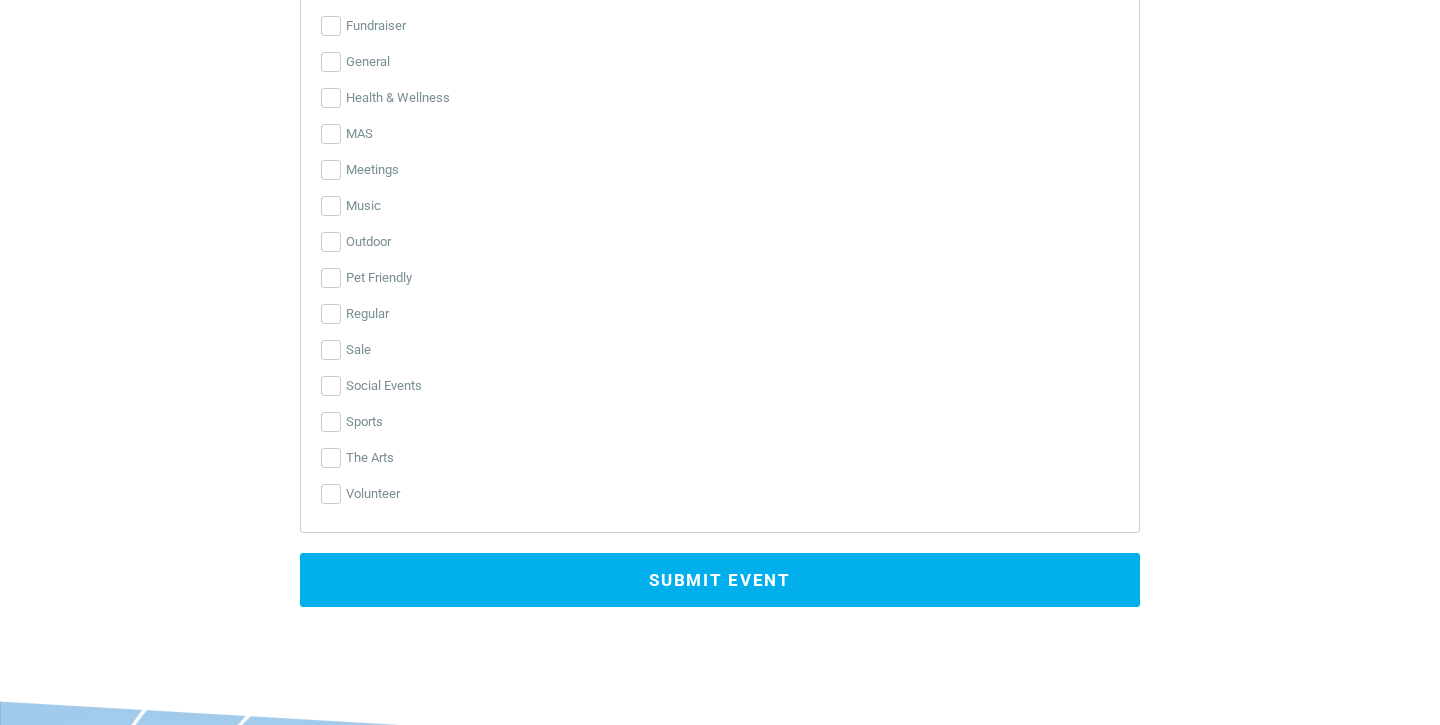 scroll, scrollTop: 4245, scrollLeft: 0, axis: vertical 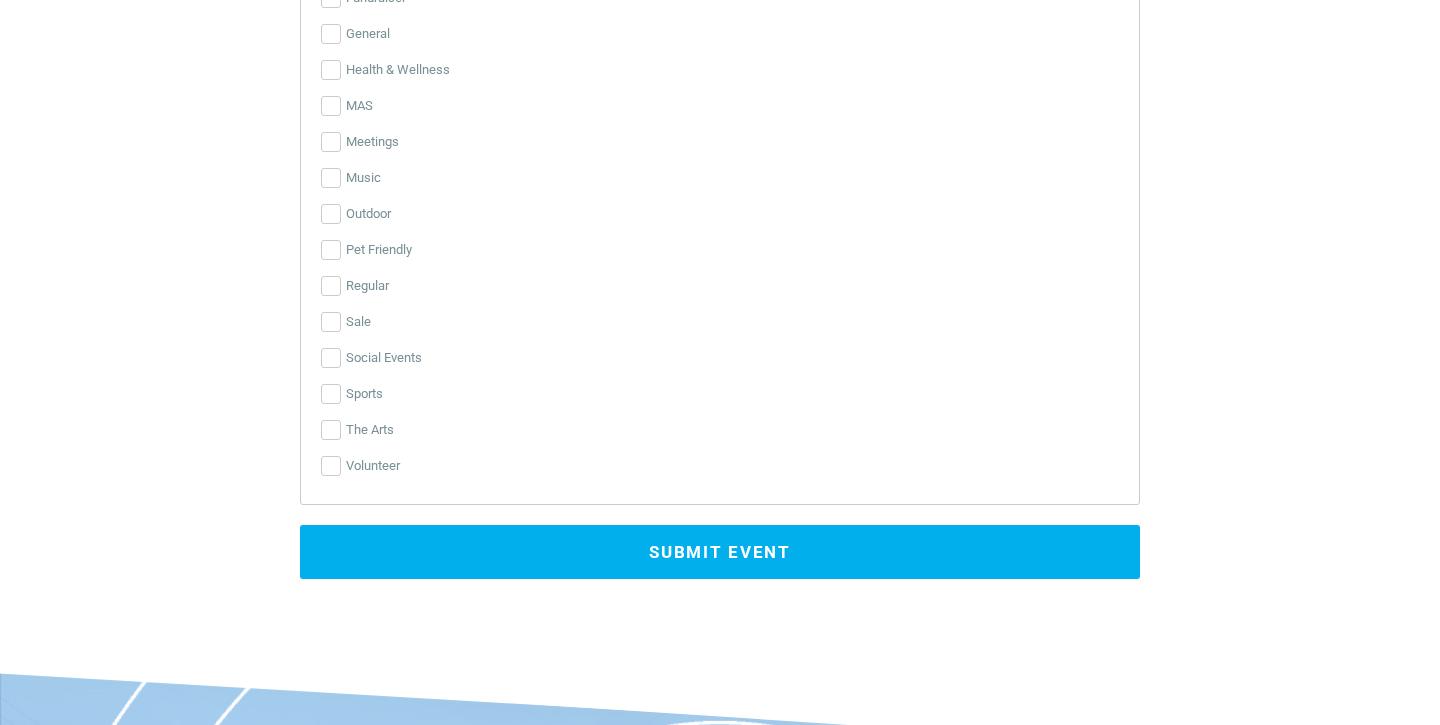 click on "Social Events" at bounding box center (720, 358) 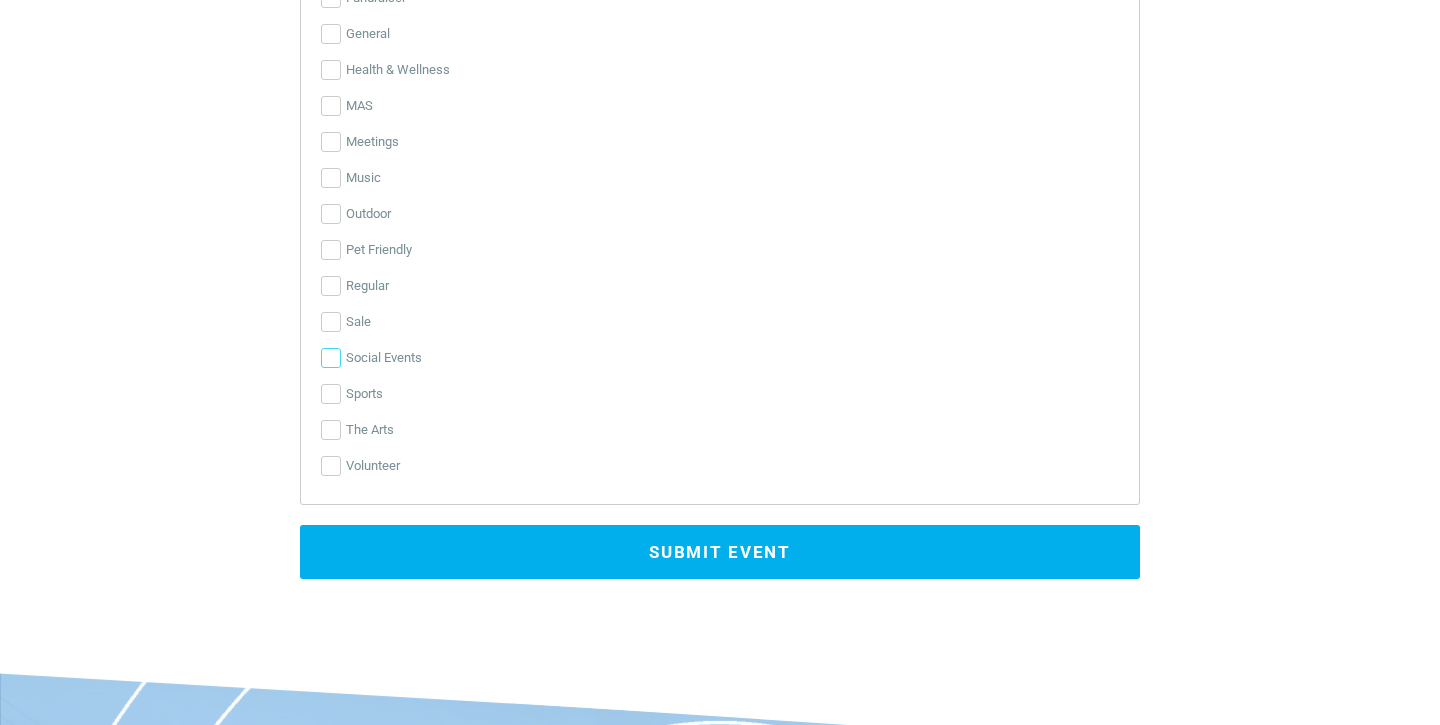 click on "Social Events" at bounding box center [331, 358] 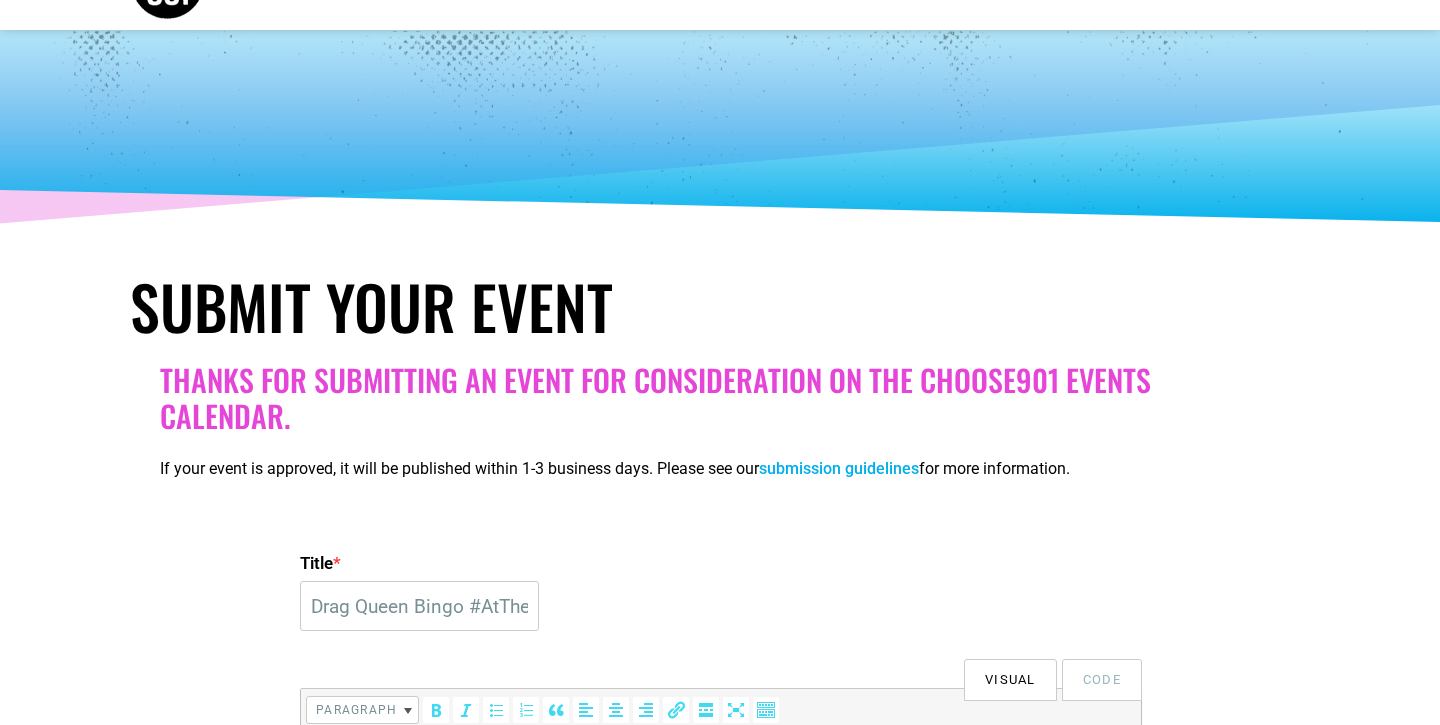 scroll, scrollTop: 143, scrollLeft: 0, axis: vertical 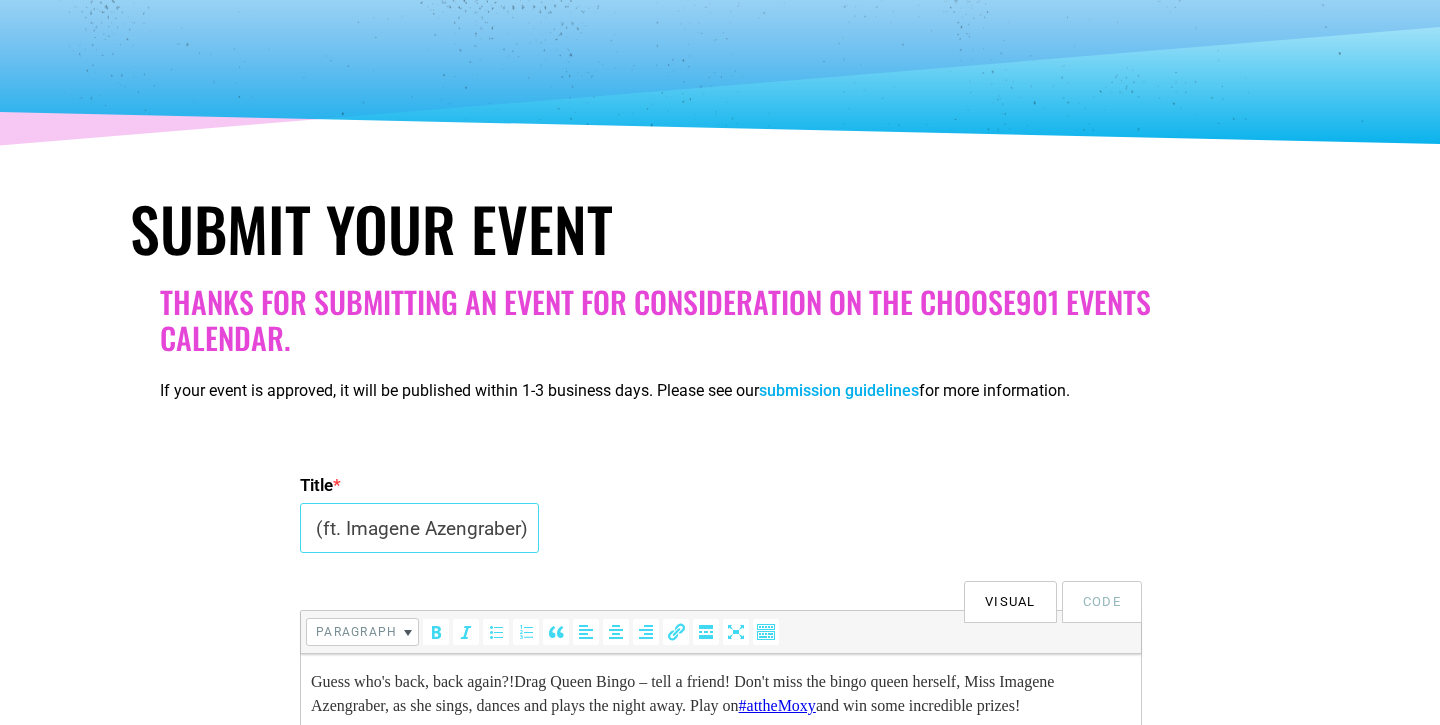 drag, startPoint x: 458, startPoint y: 537, endPoint x: 650, endPoint y: 566, distance: 194.17775 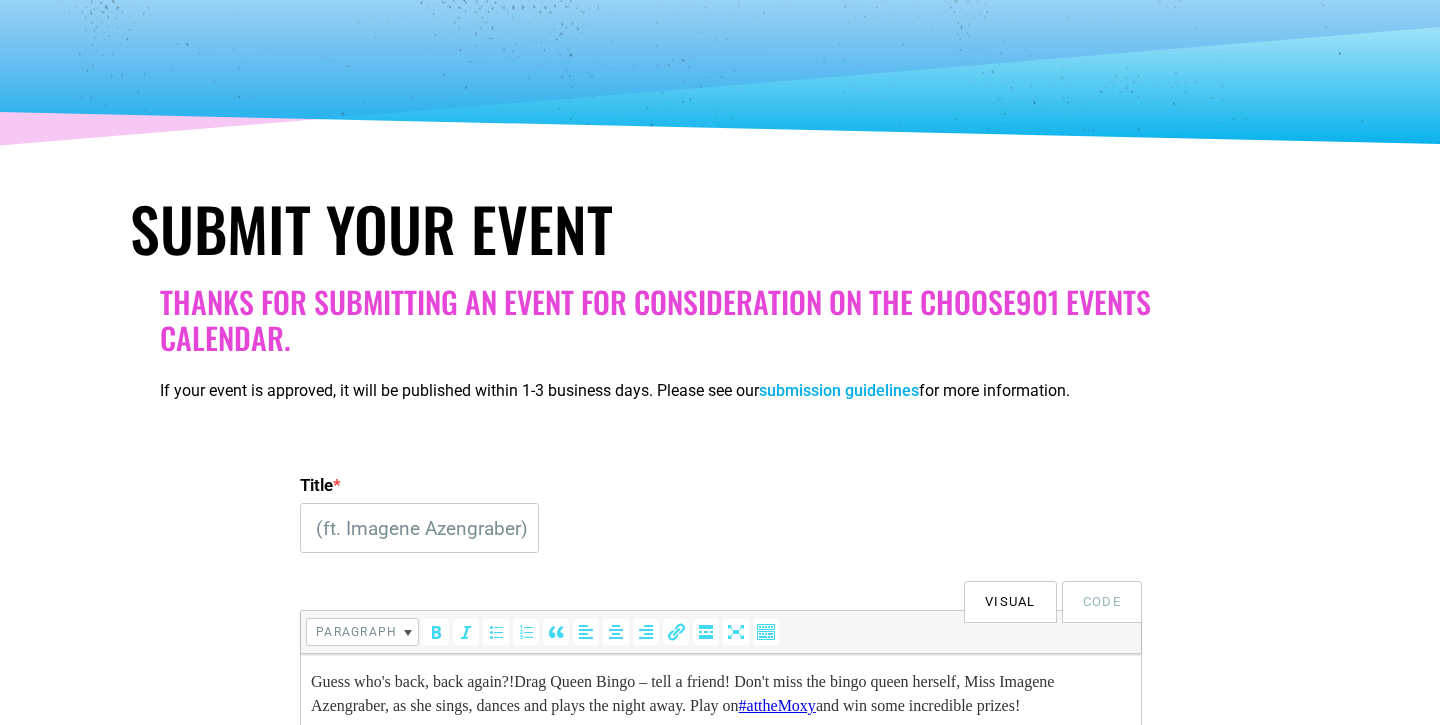 click on "Visual
Code" at bounding box center (720, 586) 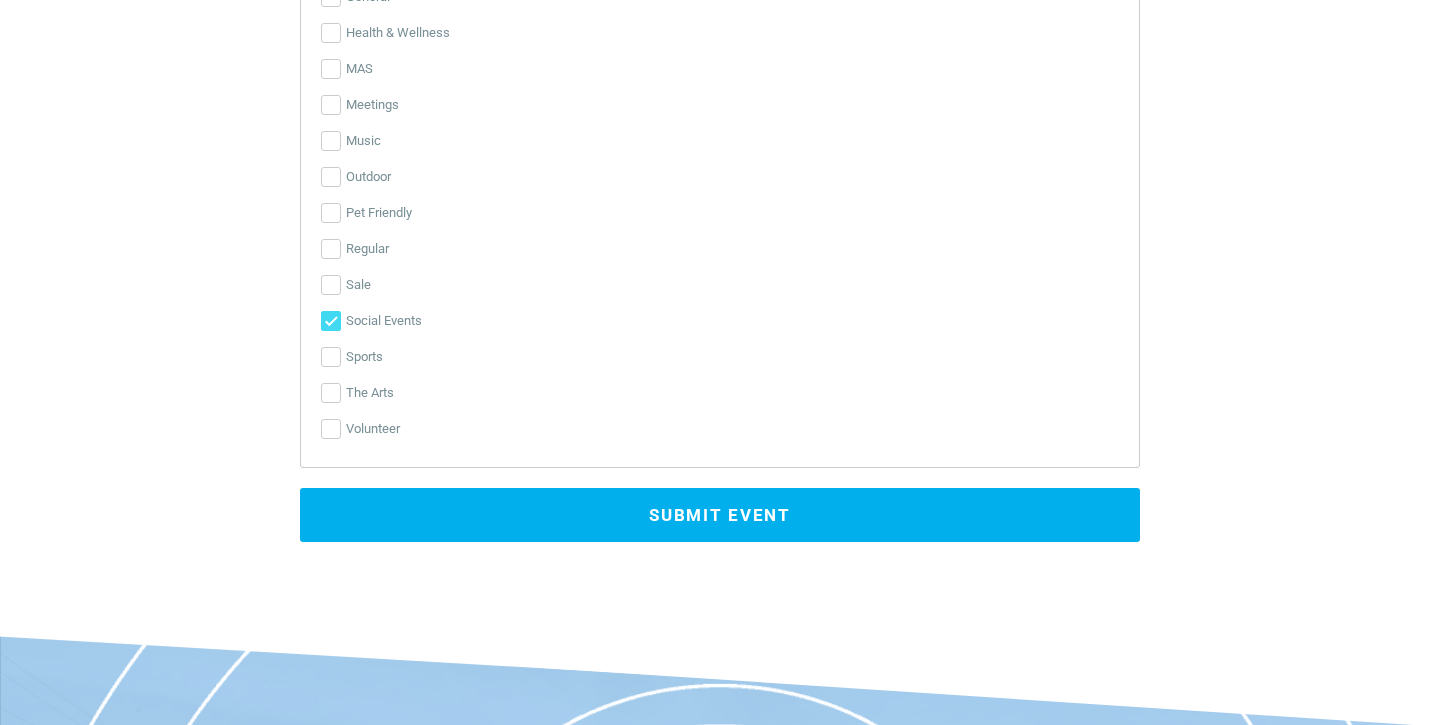 scroll, scrollTop: 4286, scrollLeft: 0, axis: vertical 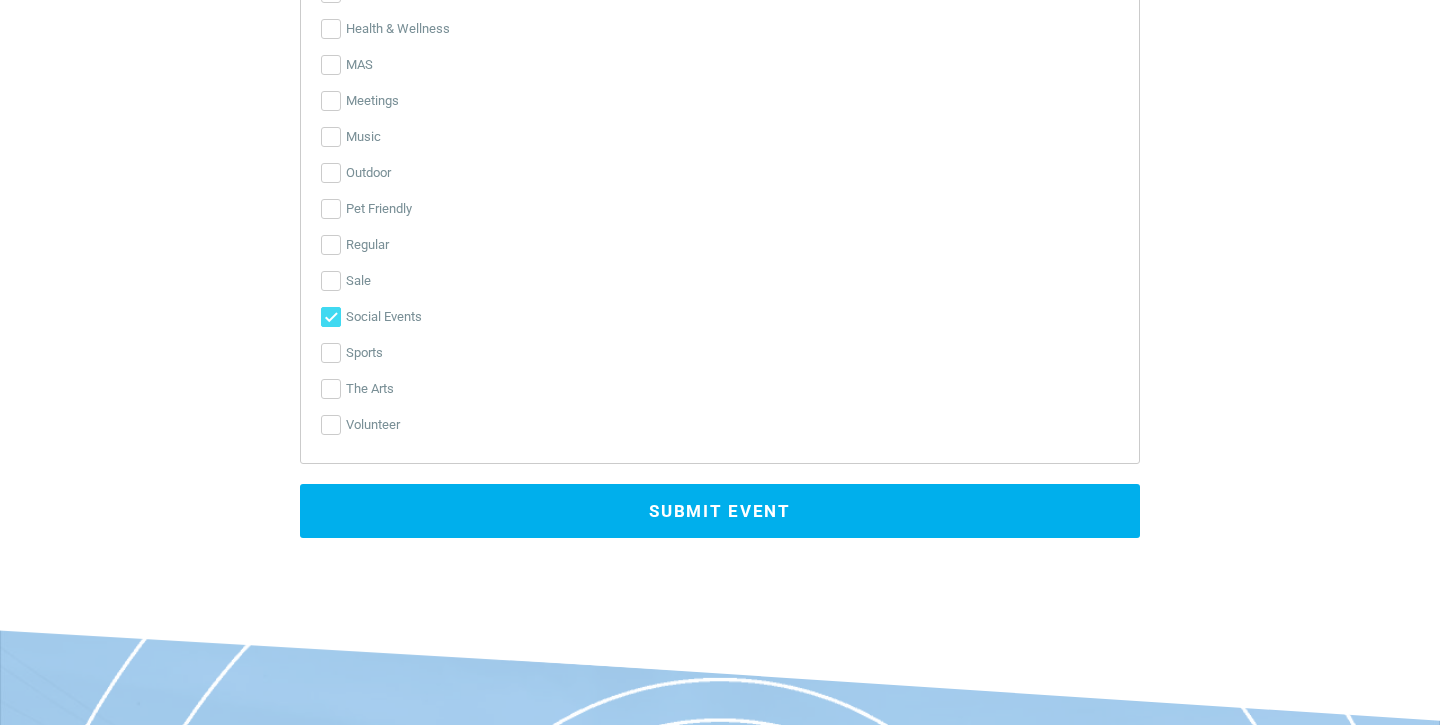 click on "Submit Event" at bounding box center (720, 511) 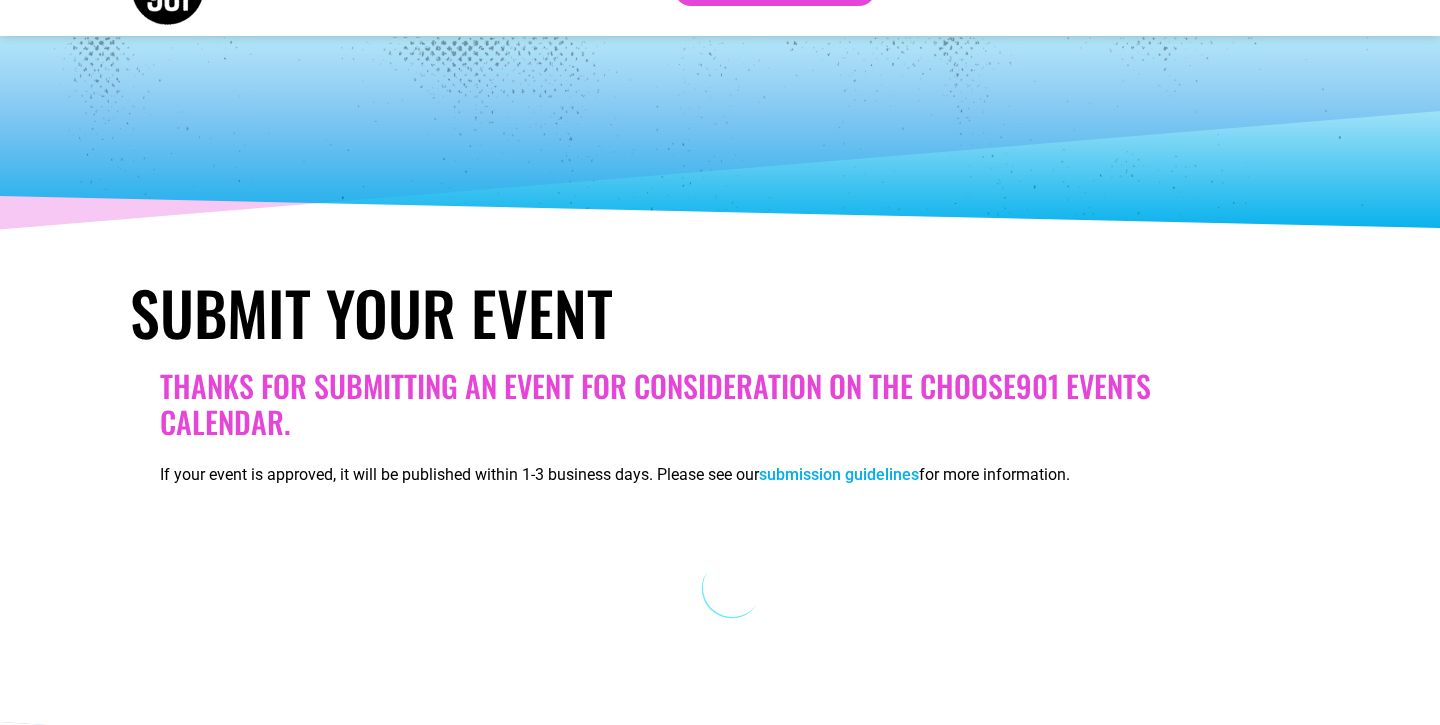 scroll, scrollTop: 0, scrollLeft: 0, axis: both 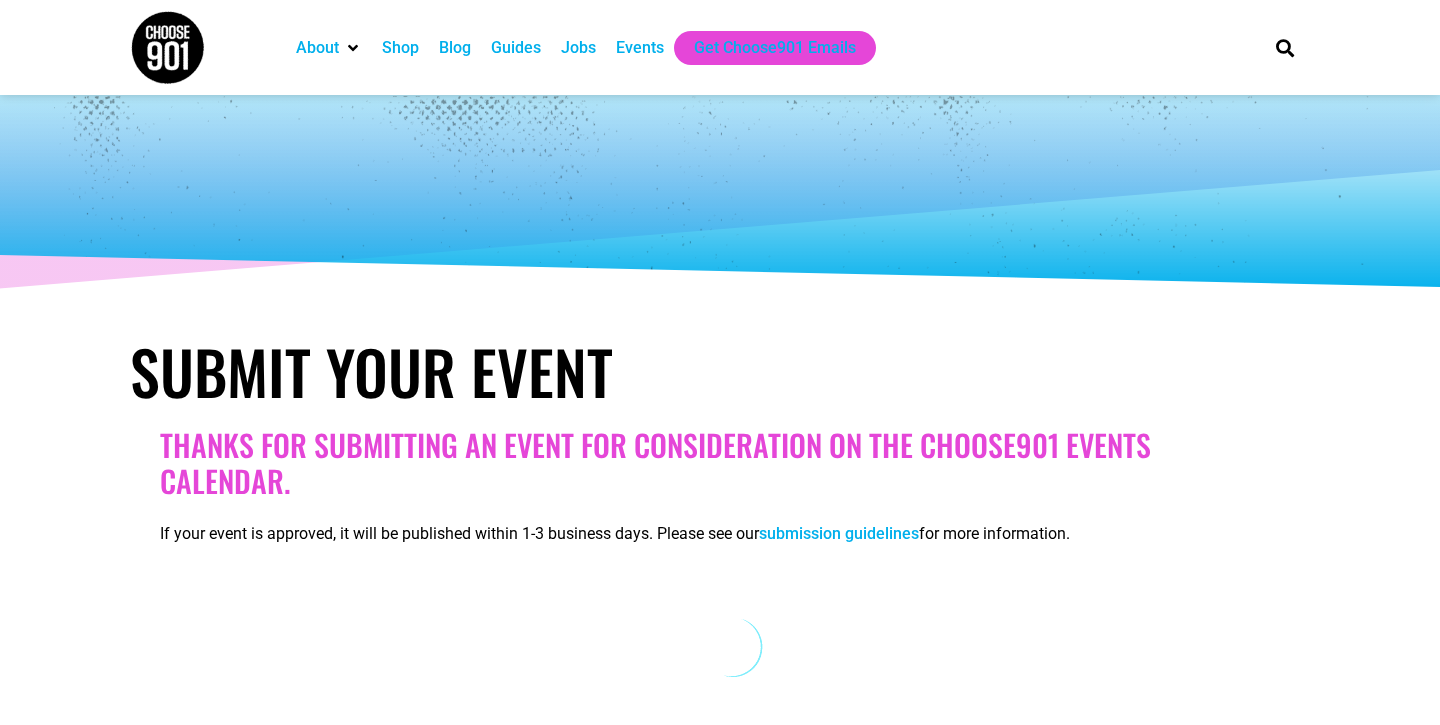 click on "Events" at bounding box center (640, 48) 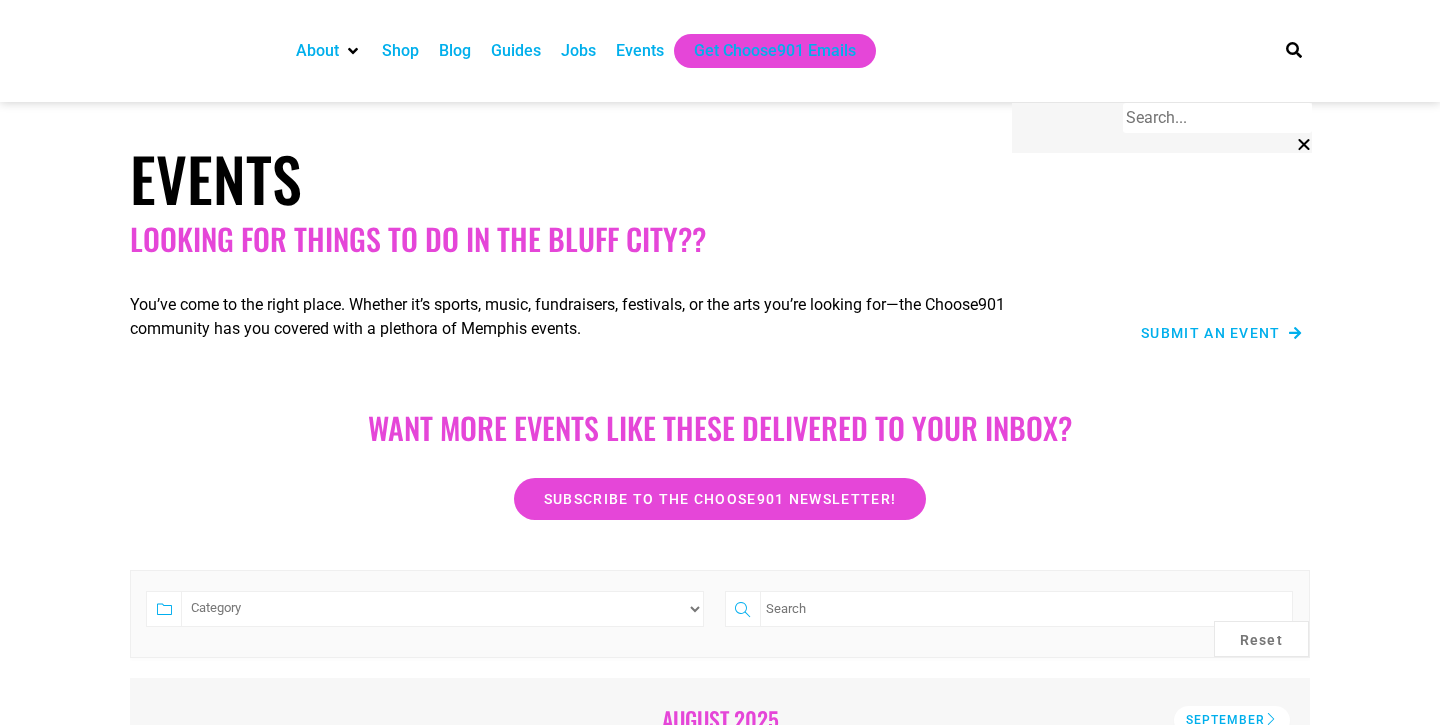 scroll, scrollTop: 0, scrollLeft: 0, axis: both 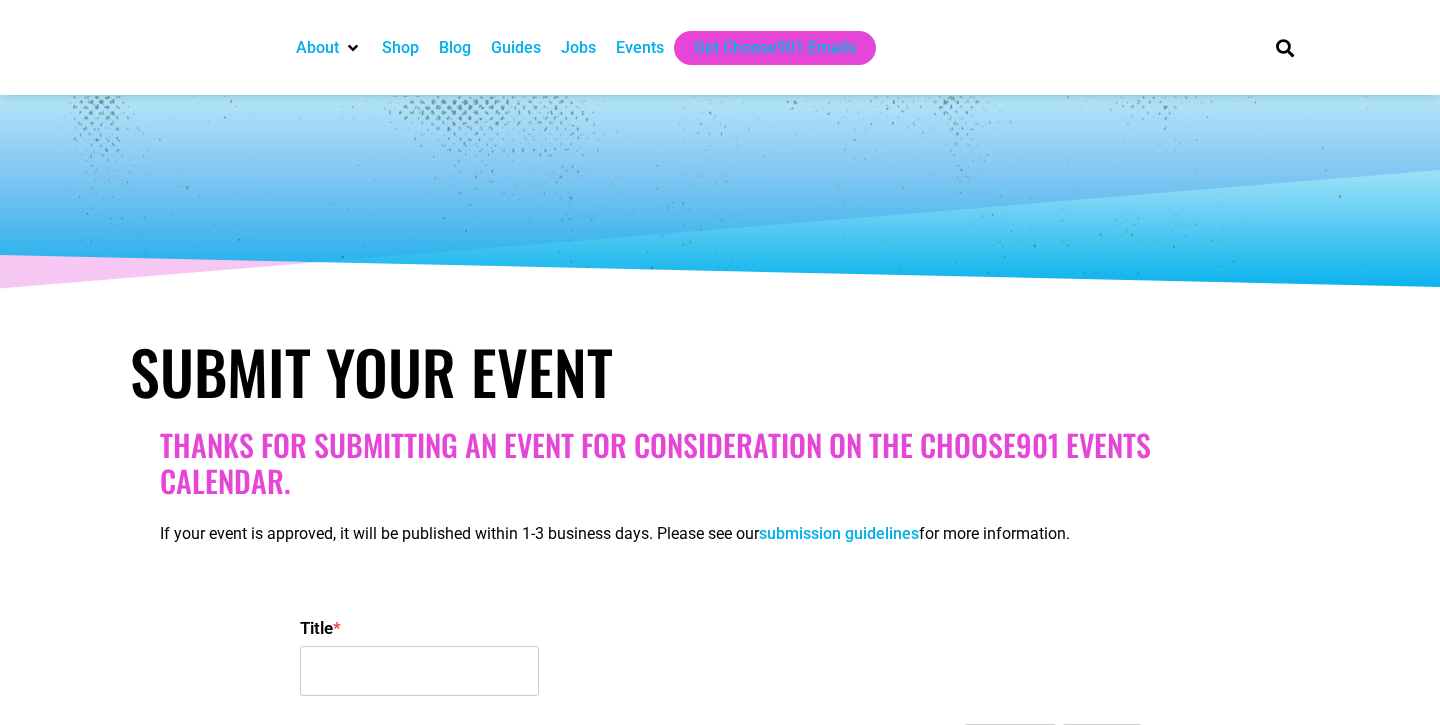 select 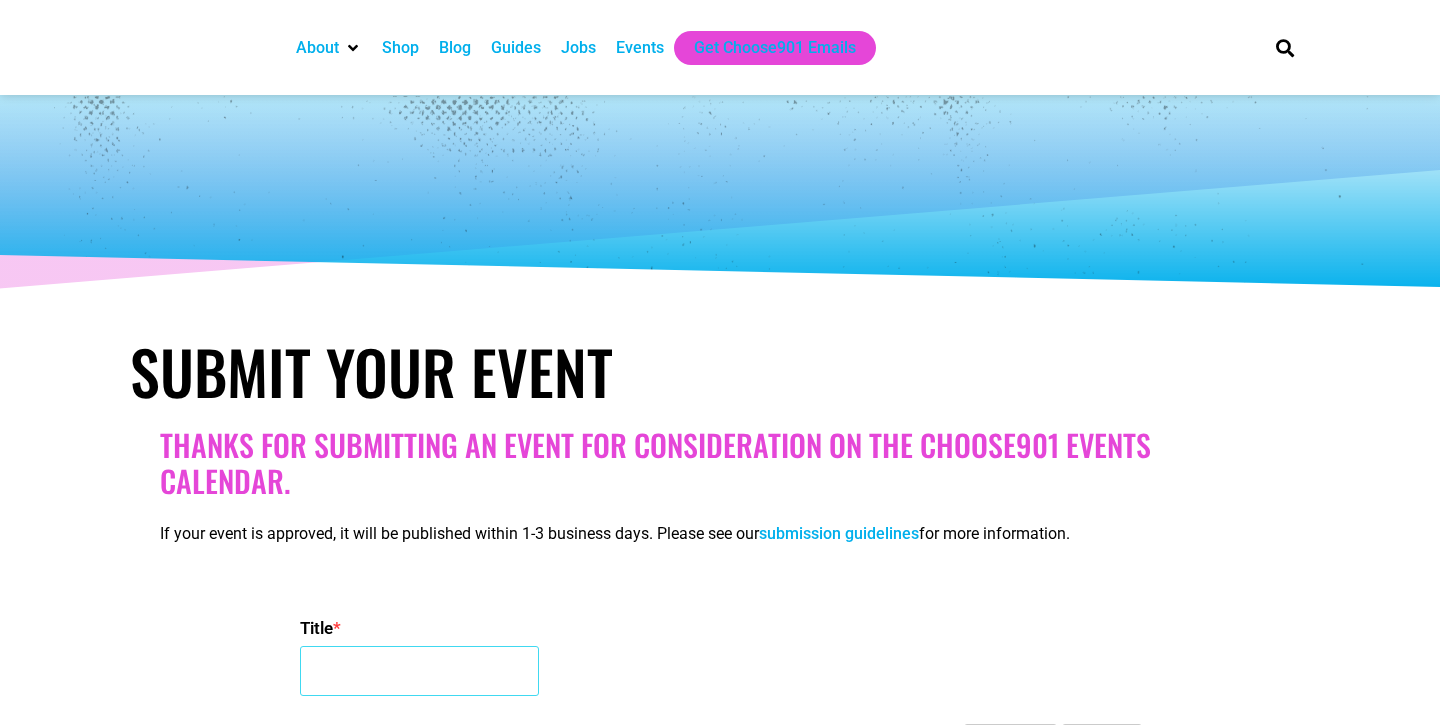 click on "Title  *" at bounding box center (419, 671) 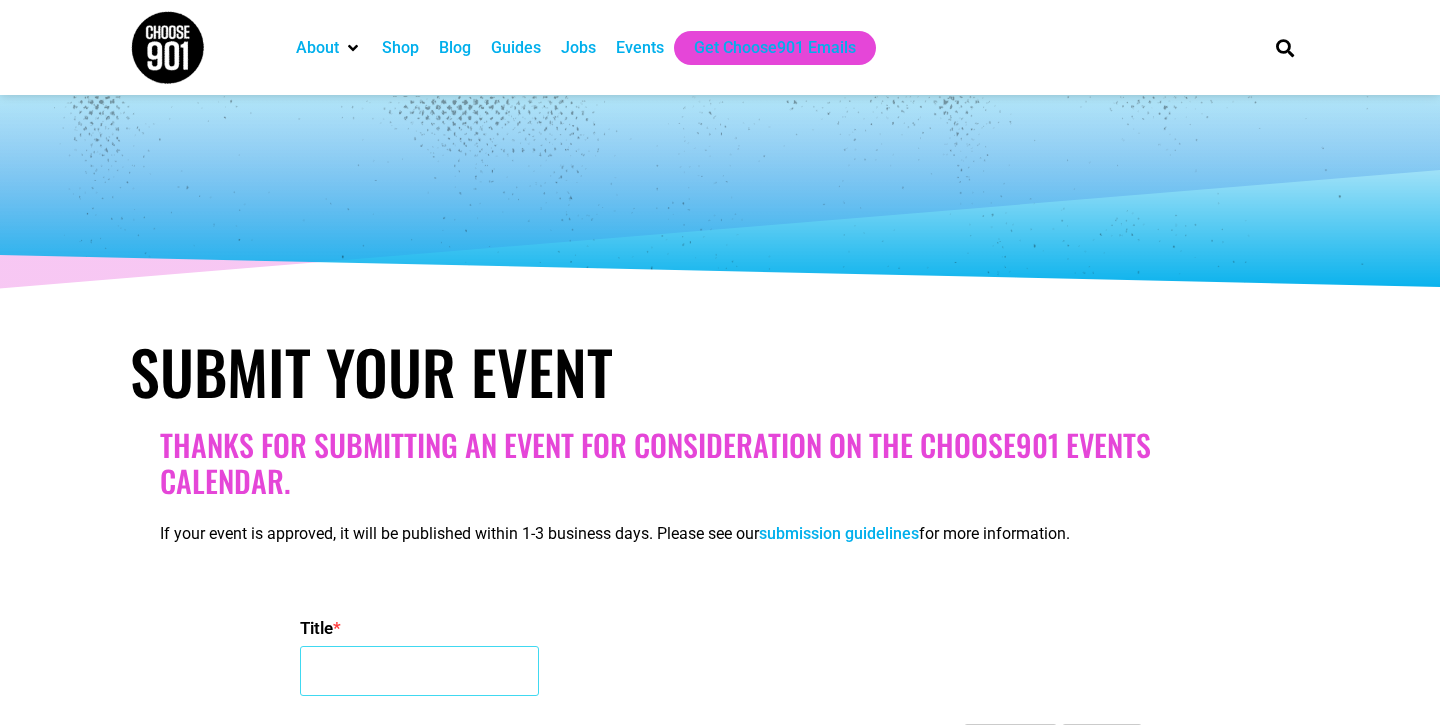 scroll, scrollTop: 175, scrollLeft: 0, axis: vertical 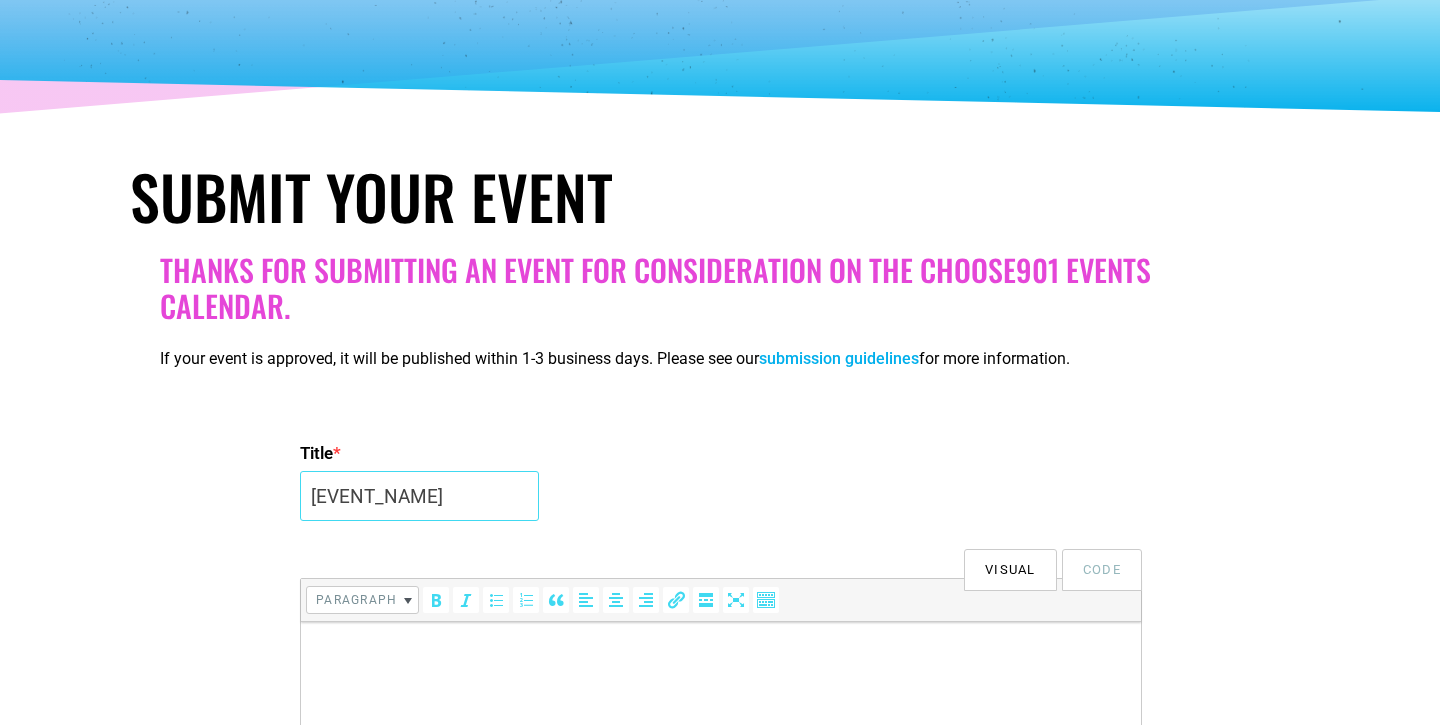 drag, startPoint x: 482, startPoint y: 500, endPoint x: 590, endPoint y: 500, distance: 108 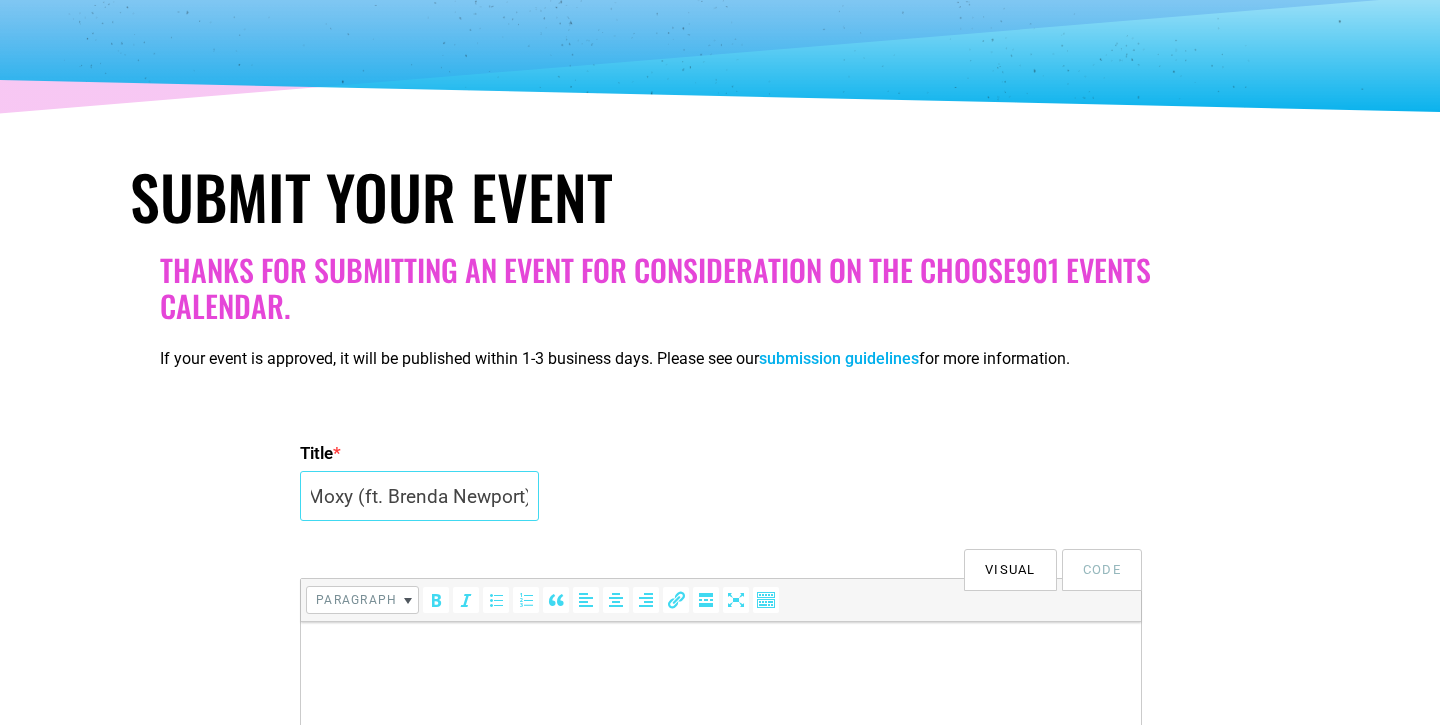 scroll, scrollTop: 0, scrollLeft: 230, axis: horizontal 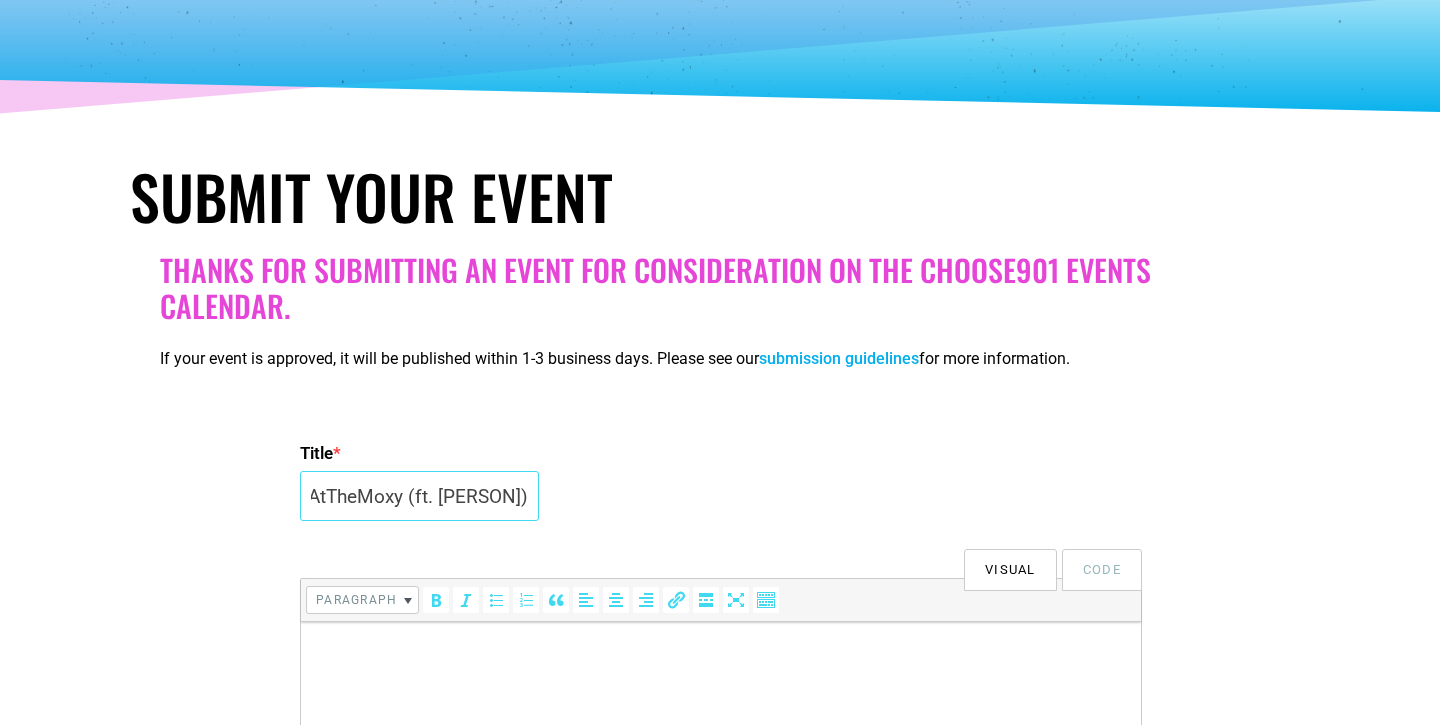 drag, startPoint x: 475, startPoint y: 491, endPoint x: 534, endPoint y: 493, distance: 59.03389 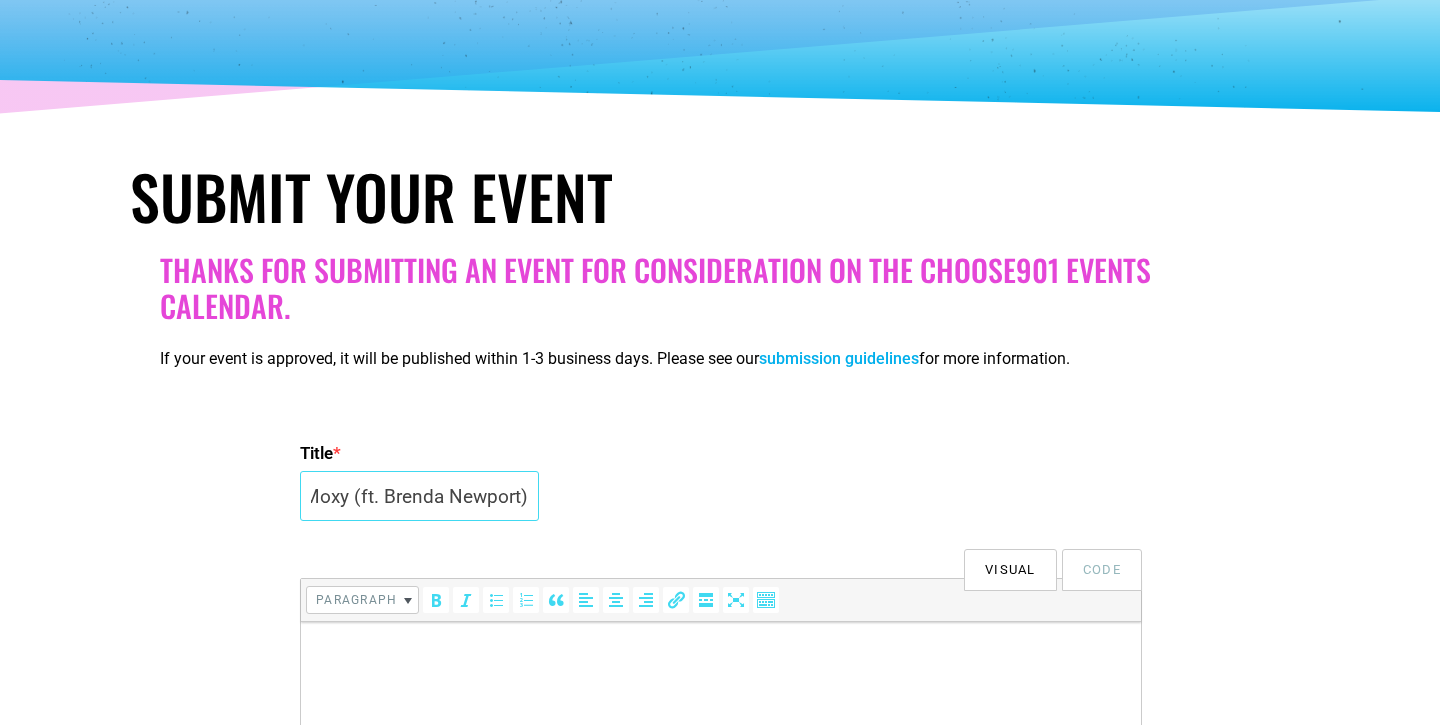 scroll, scrollTop: 0, scrollLeft: 236, axis: horizontal 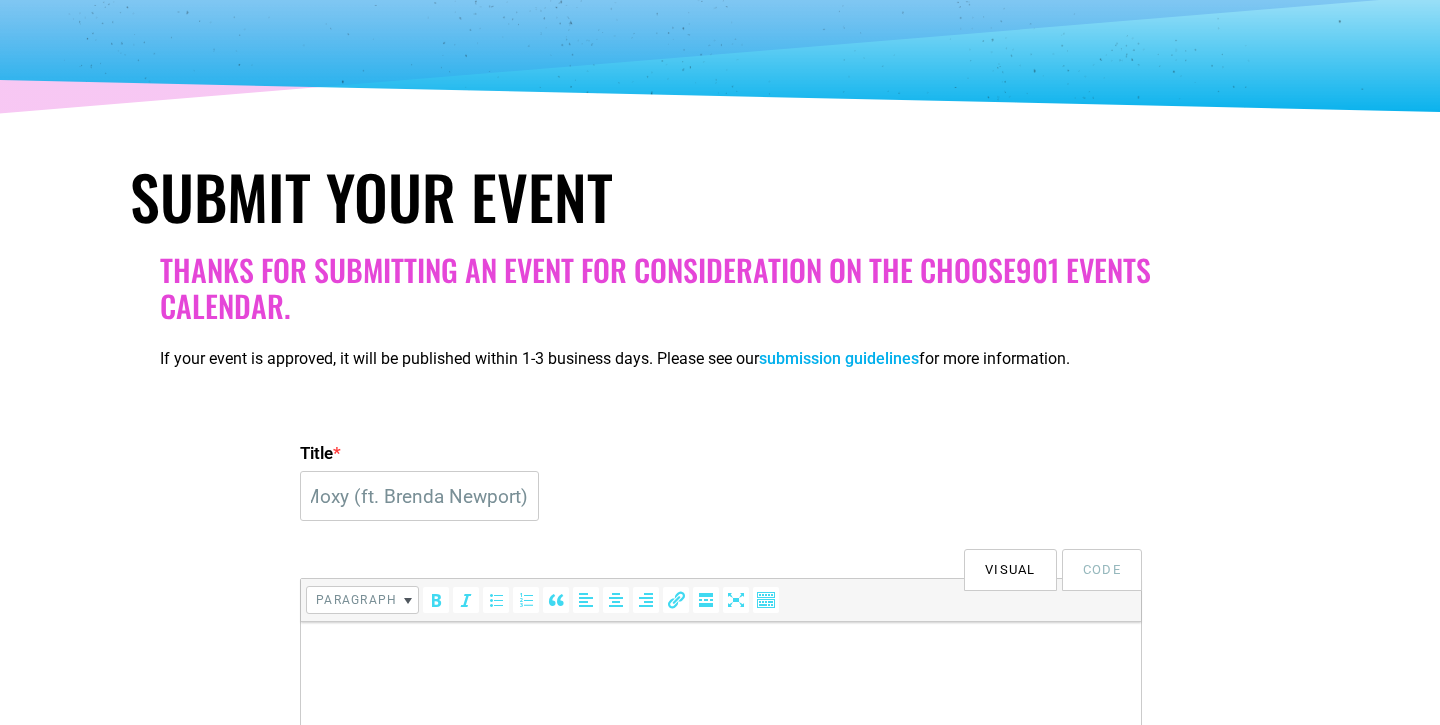 click at bounding box center (721, 650) 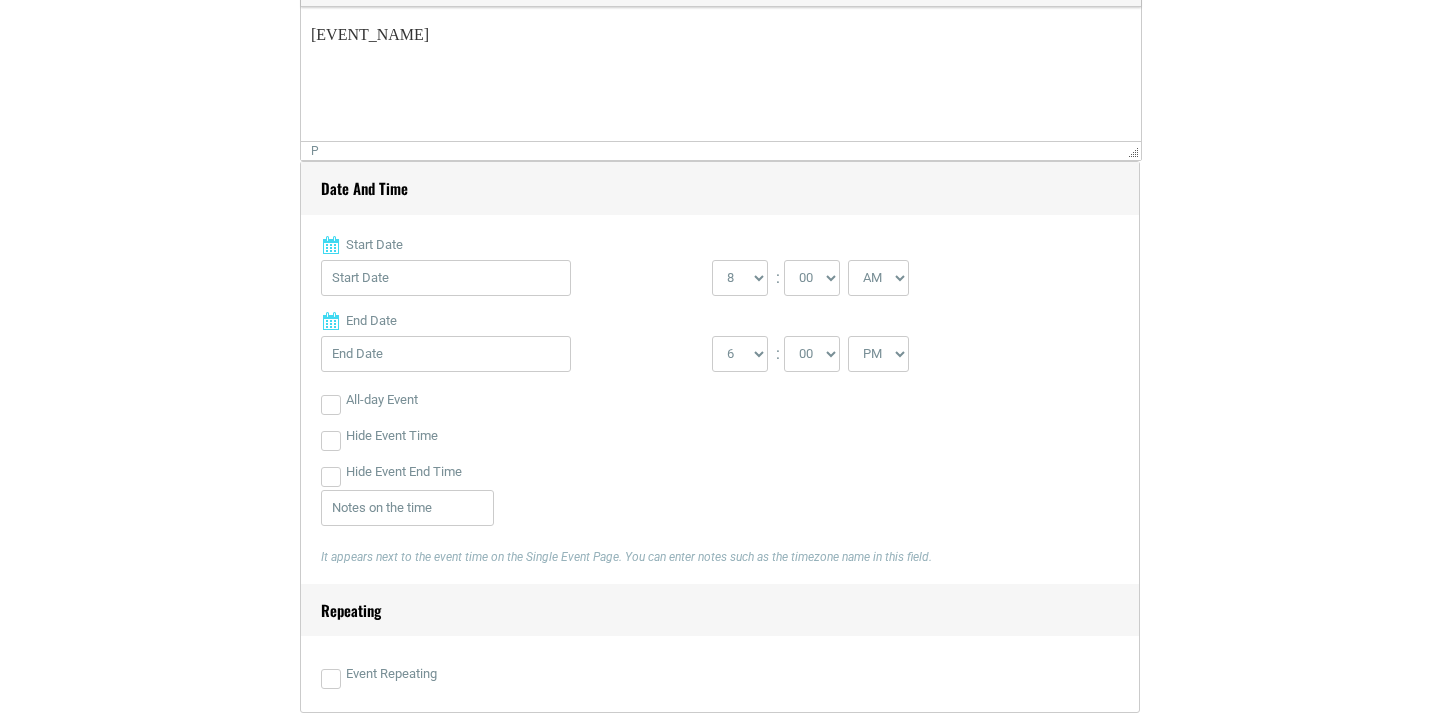 scroll, scrollTop: 813, scrollLeft: 0, axis: vertical 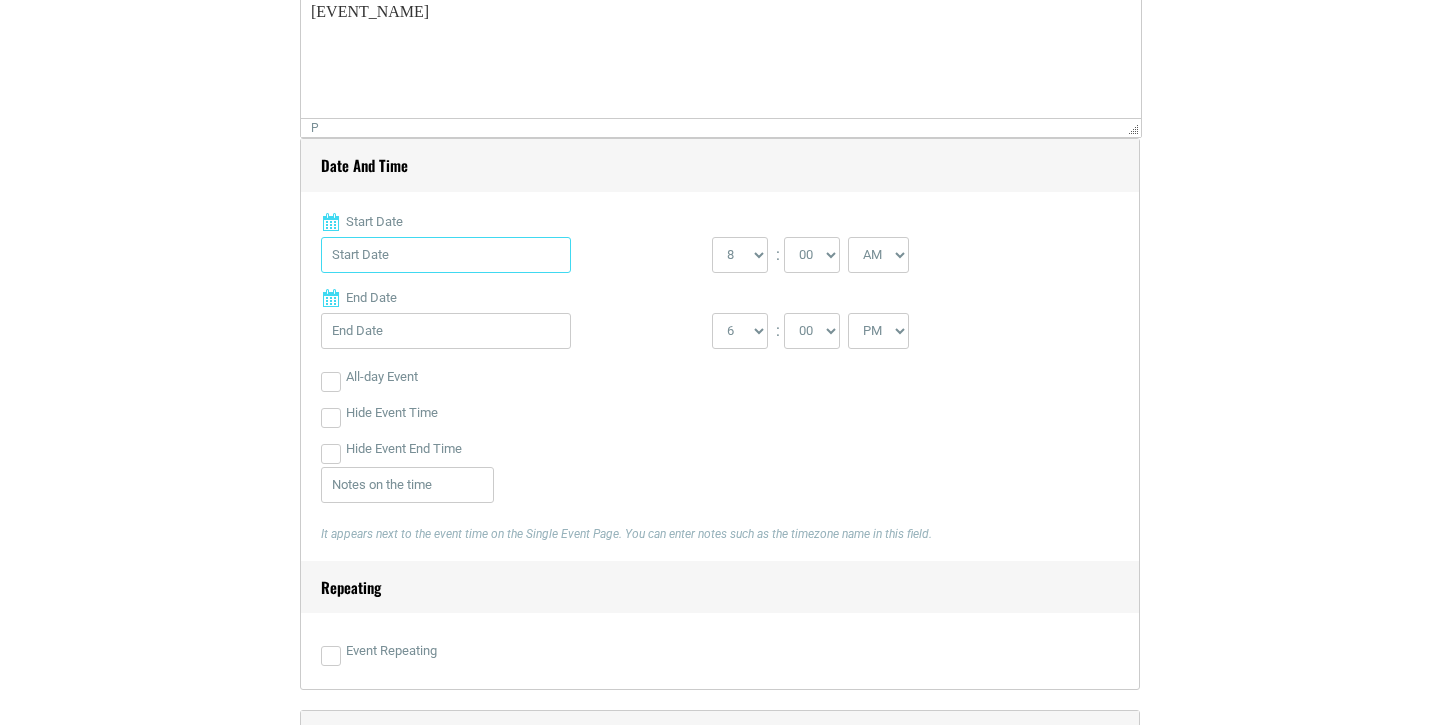 click on "Start Date" at bounding box center [446, 255] 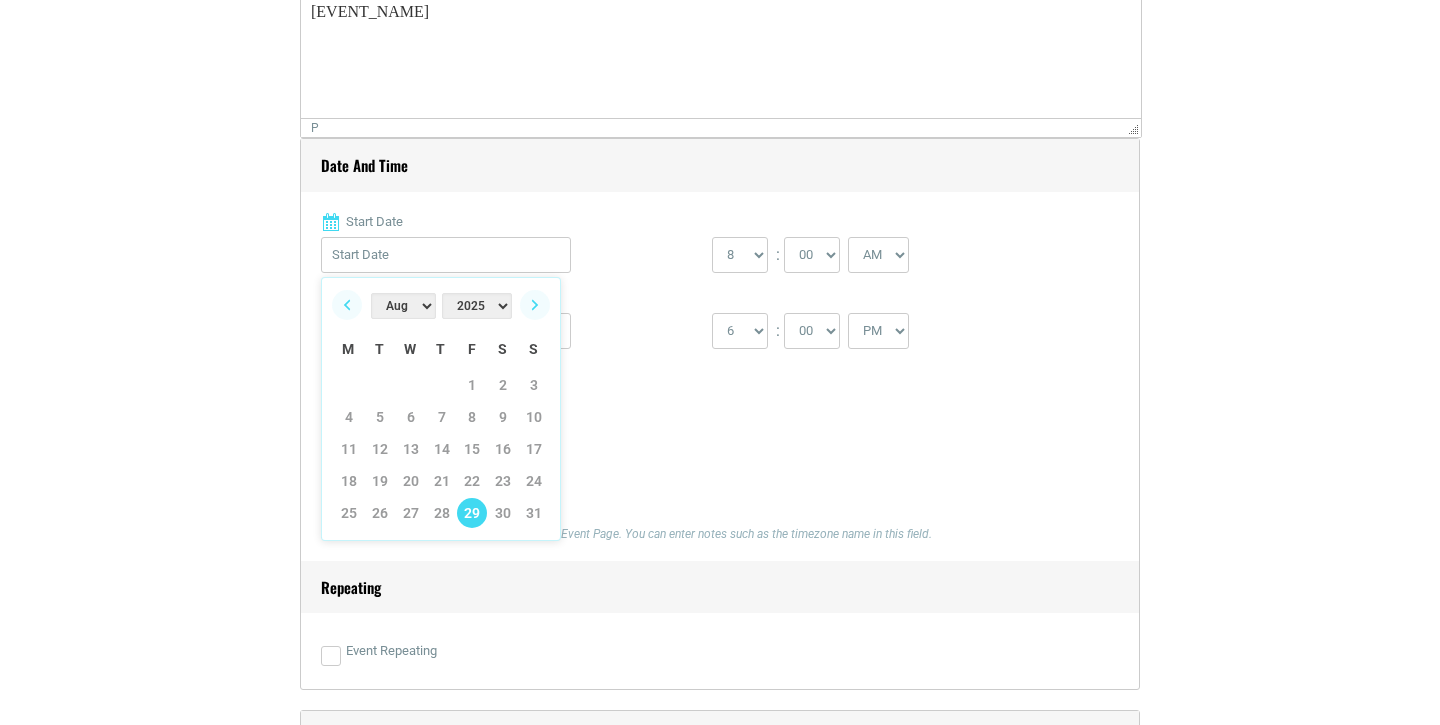 click on "29" at bounding box center (472, 513) 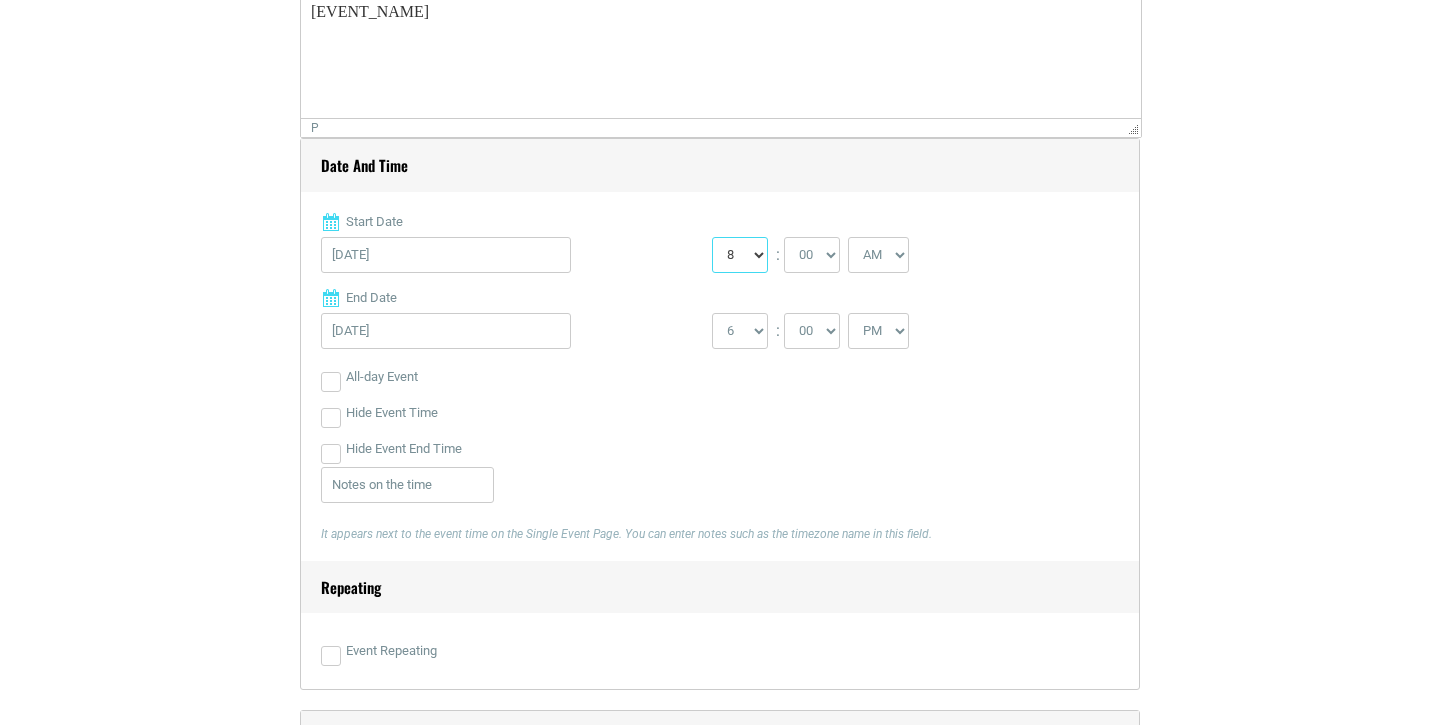 click on "0
1
2
3
4
5
6
7
8
9
10
11
12" at bounding box center [740, 255] 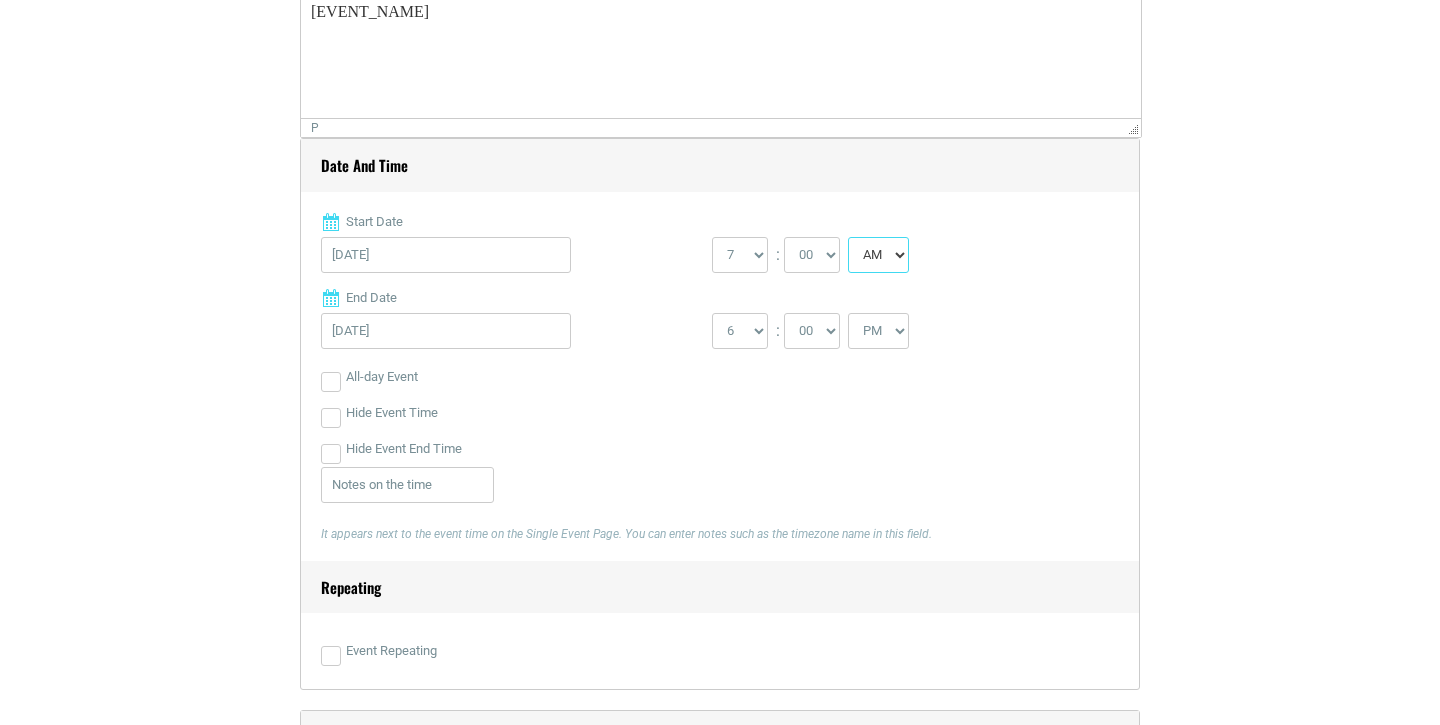 click on "AM
PM" at bounding box center (878, 255) 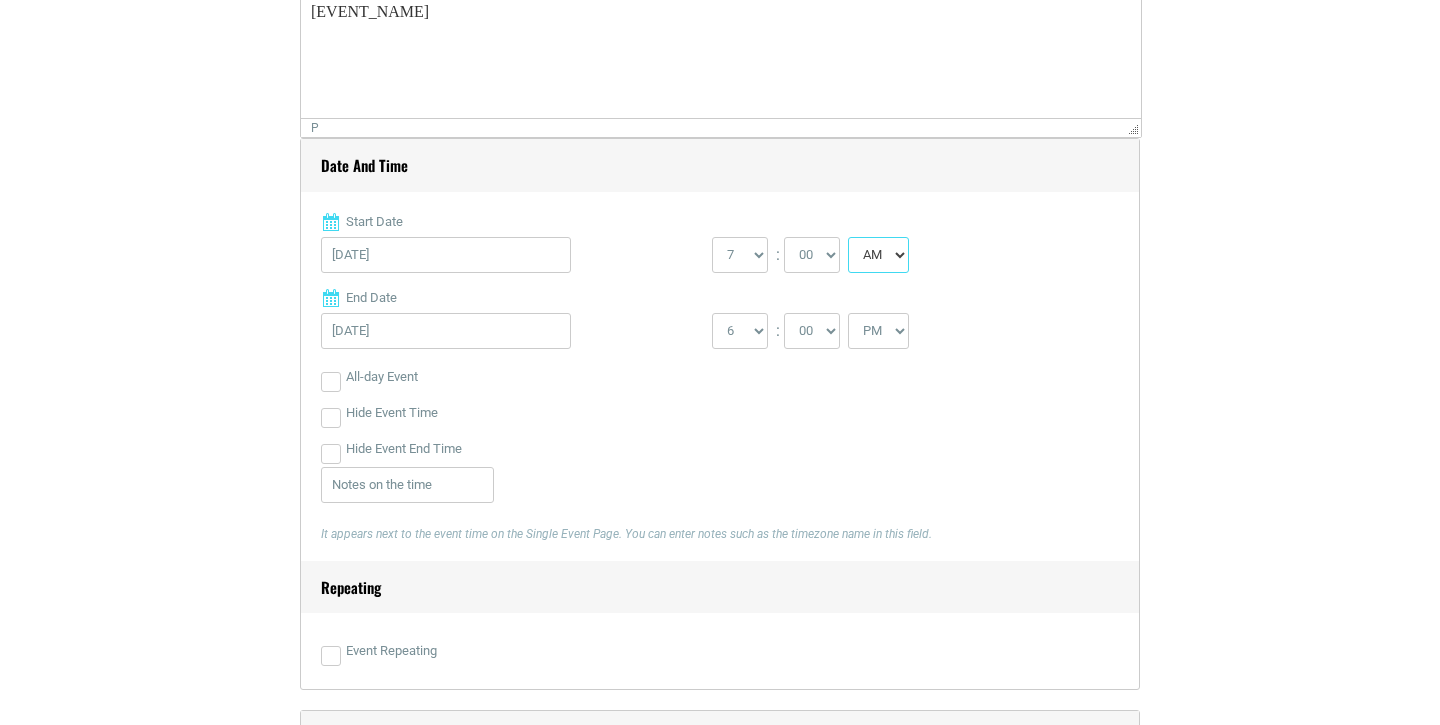 select on "PM" 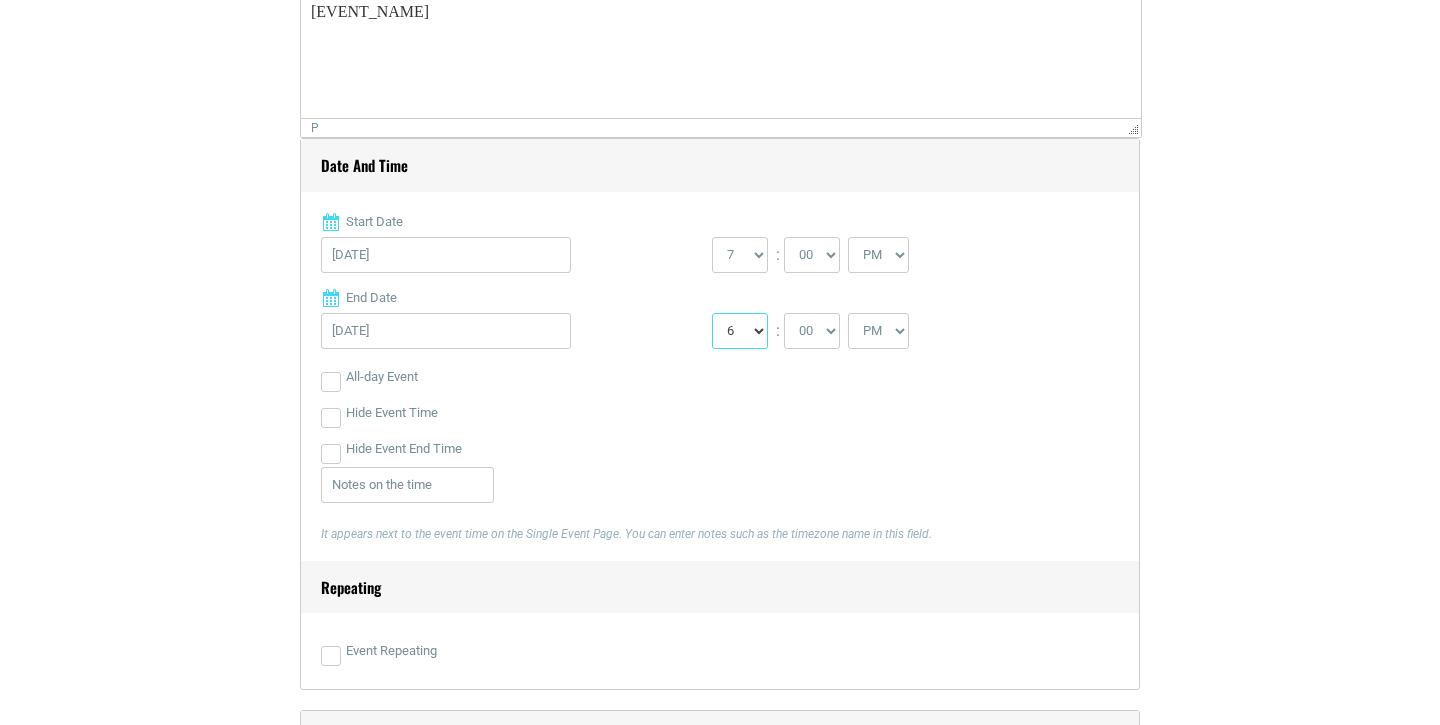 click on "1
2
3
4
5
6
7
8
9
10
11
12" at bounding box center (740, 331) 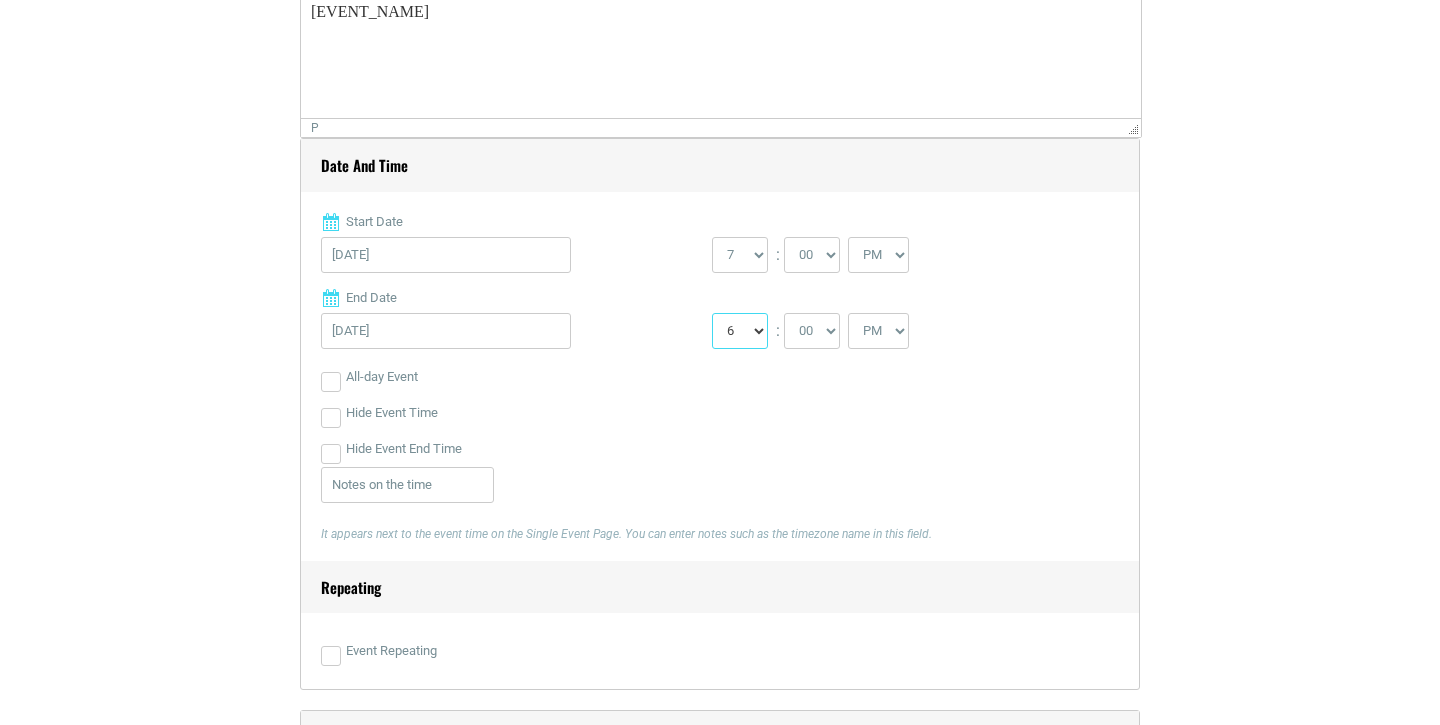select on "9" 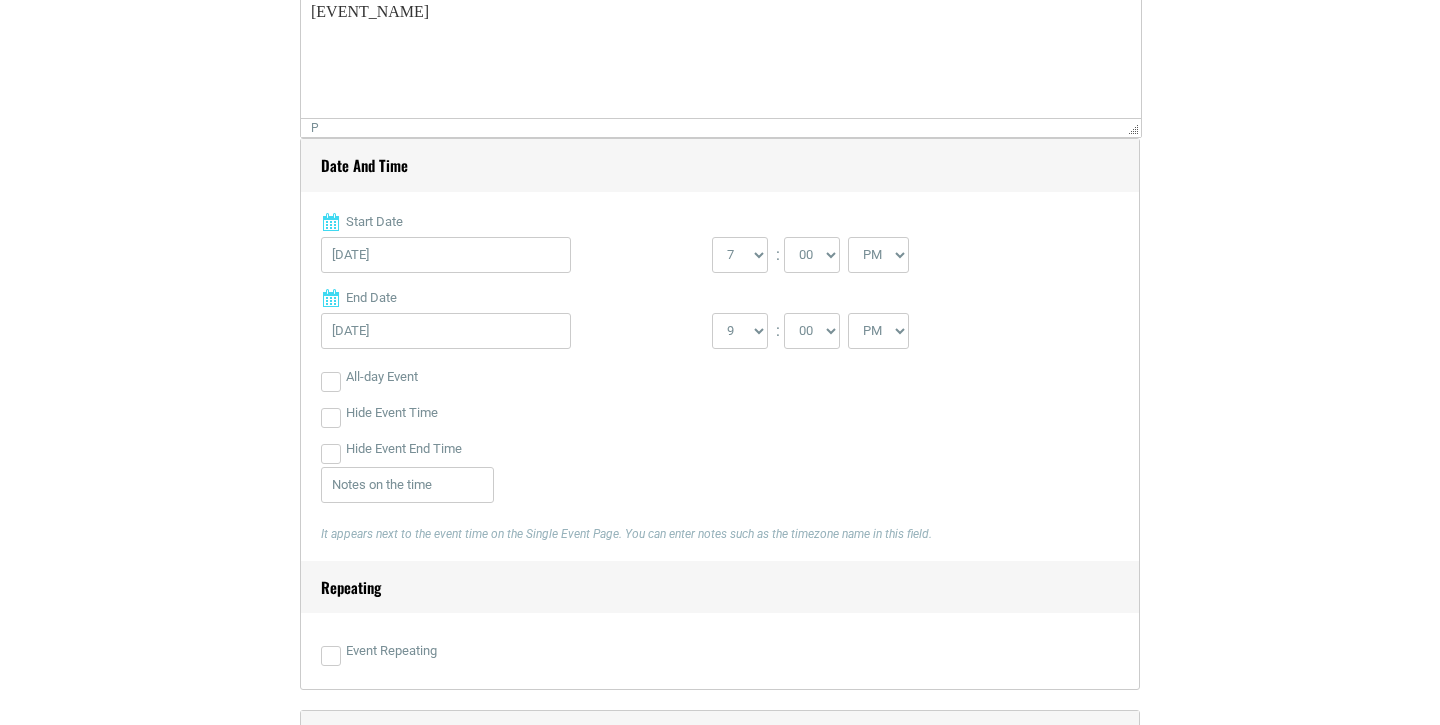 click on "Hide Event End Time" at bounding box center [720, 449] 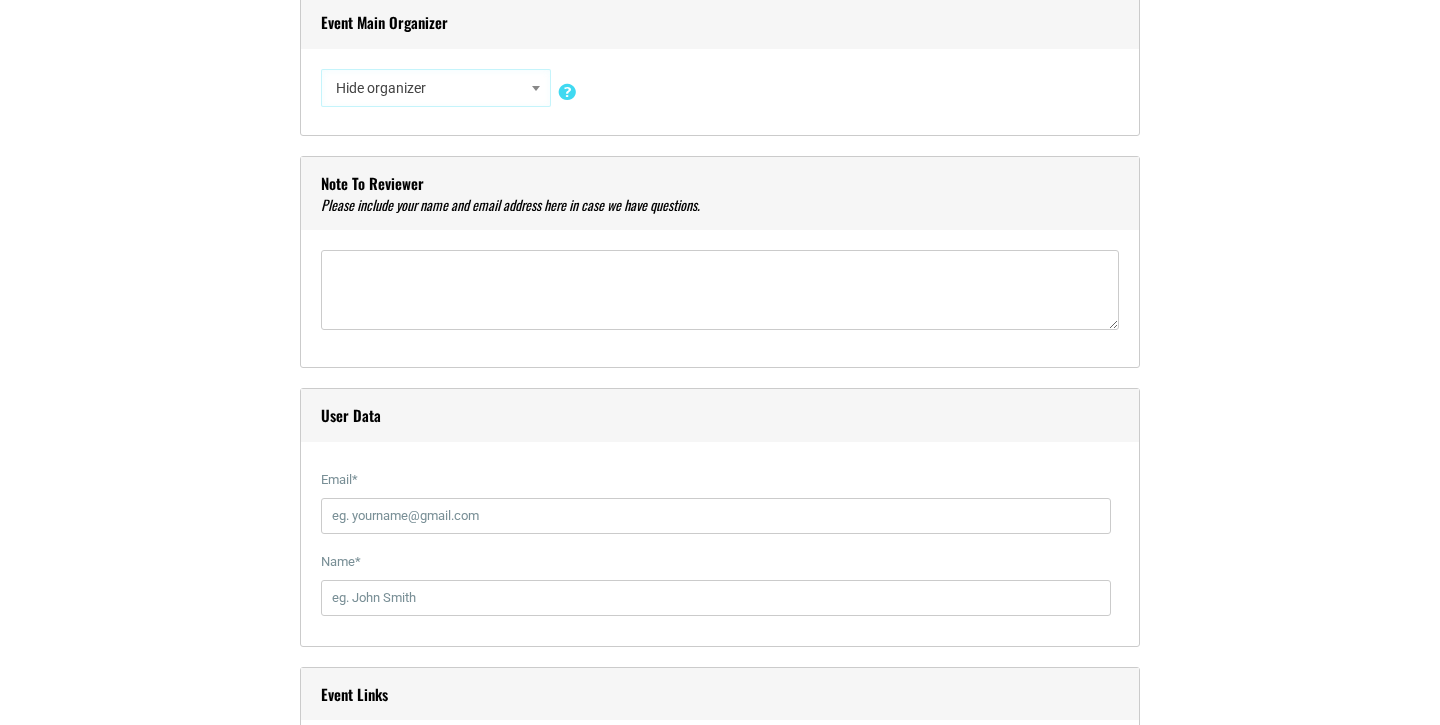 scroll, scrollTop: 1994, scrollLeft: 0, axis: vertical 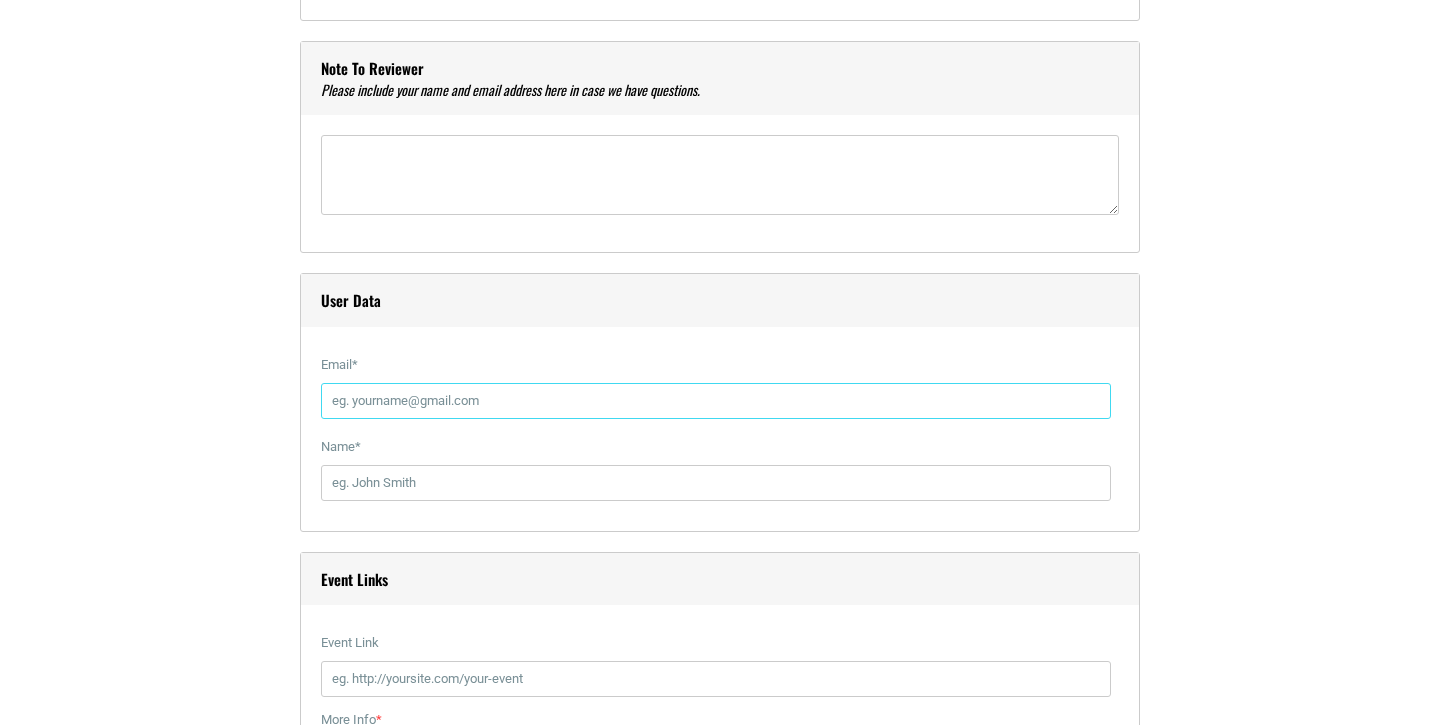 click on "Email *" at bounding box center [716, 401] 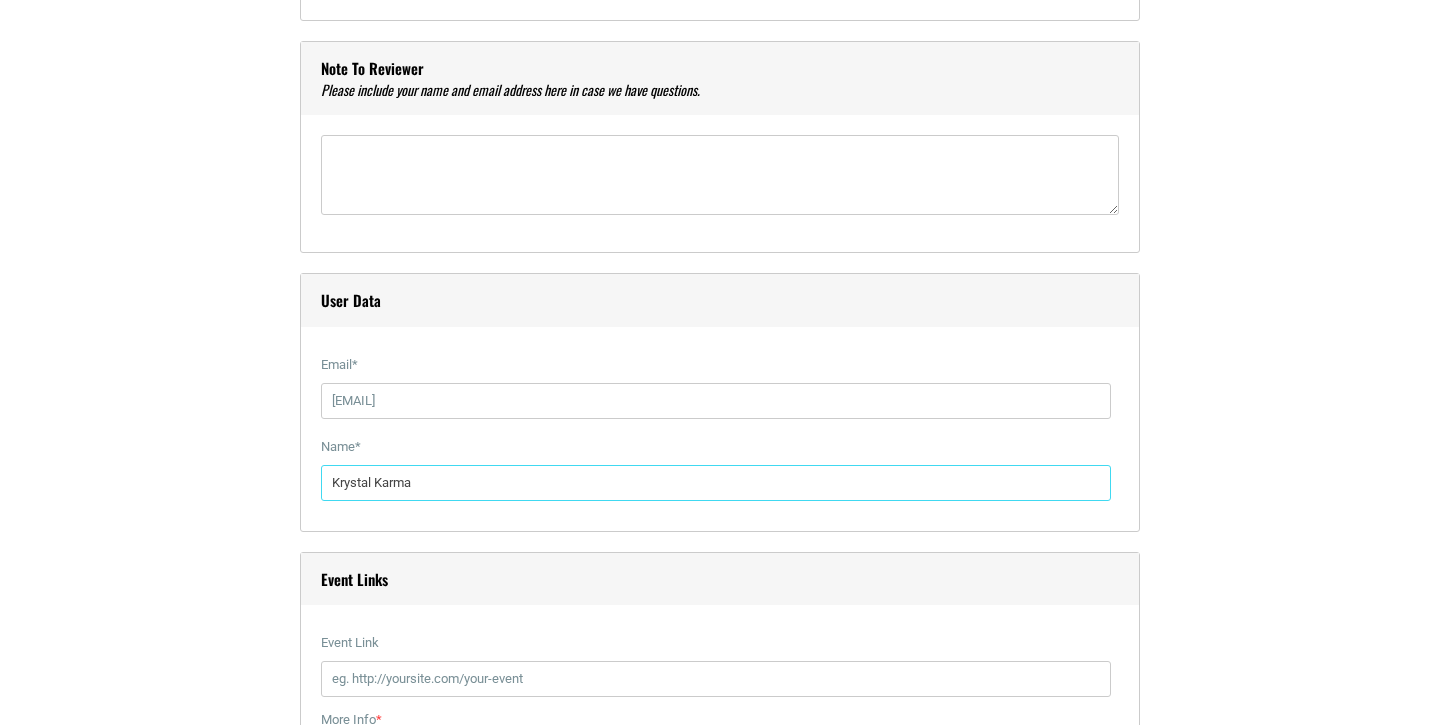 click on "Krystal Karma" at bounding box center (716, 483) 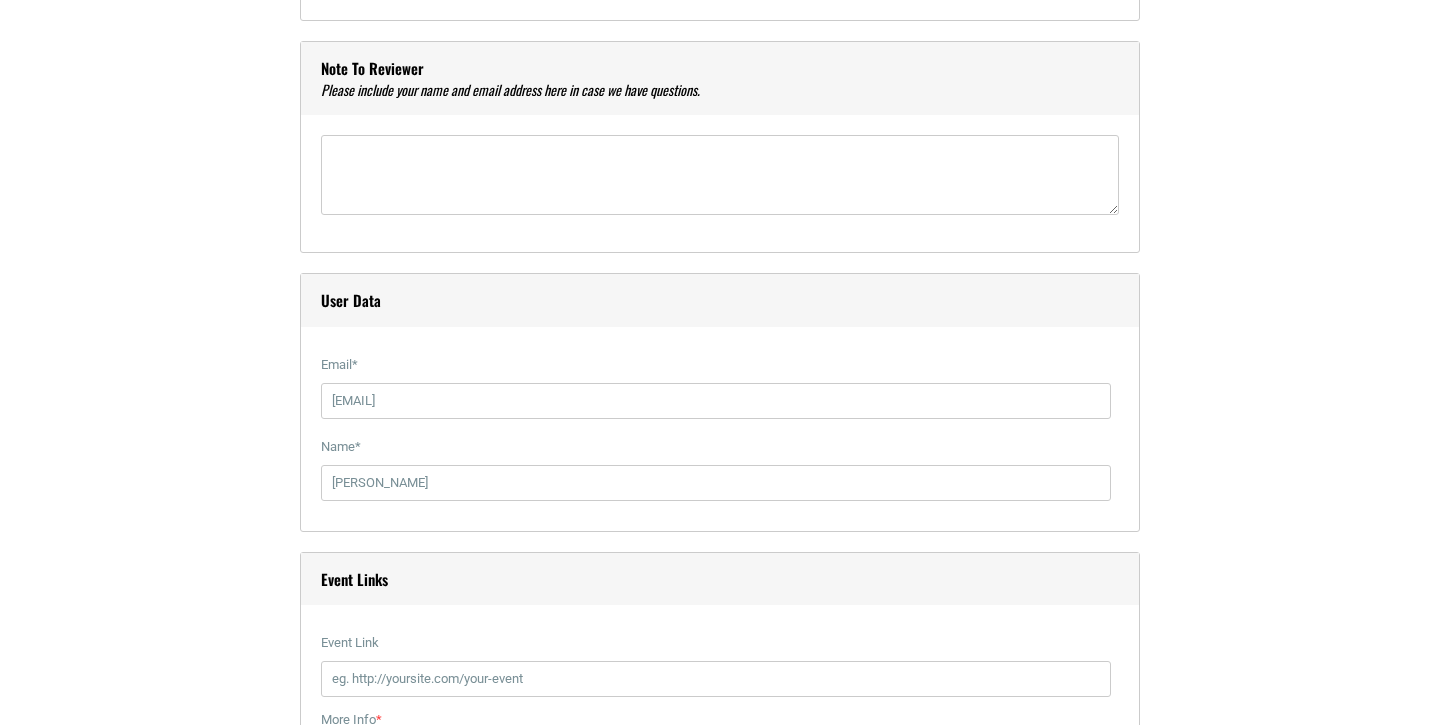 click on "User Data
Email *
[EMAIL]
Name *
[PERSON_NAME]" at bounding box center (720, 402) 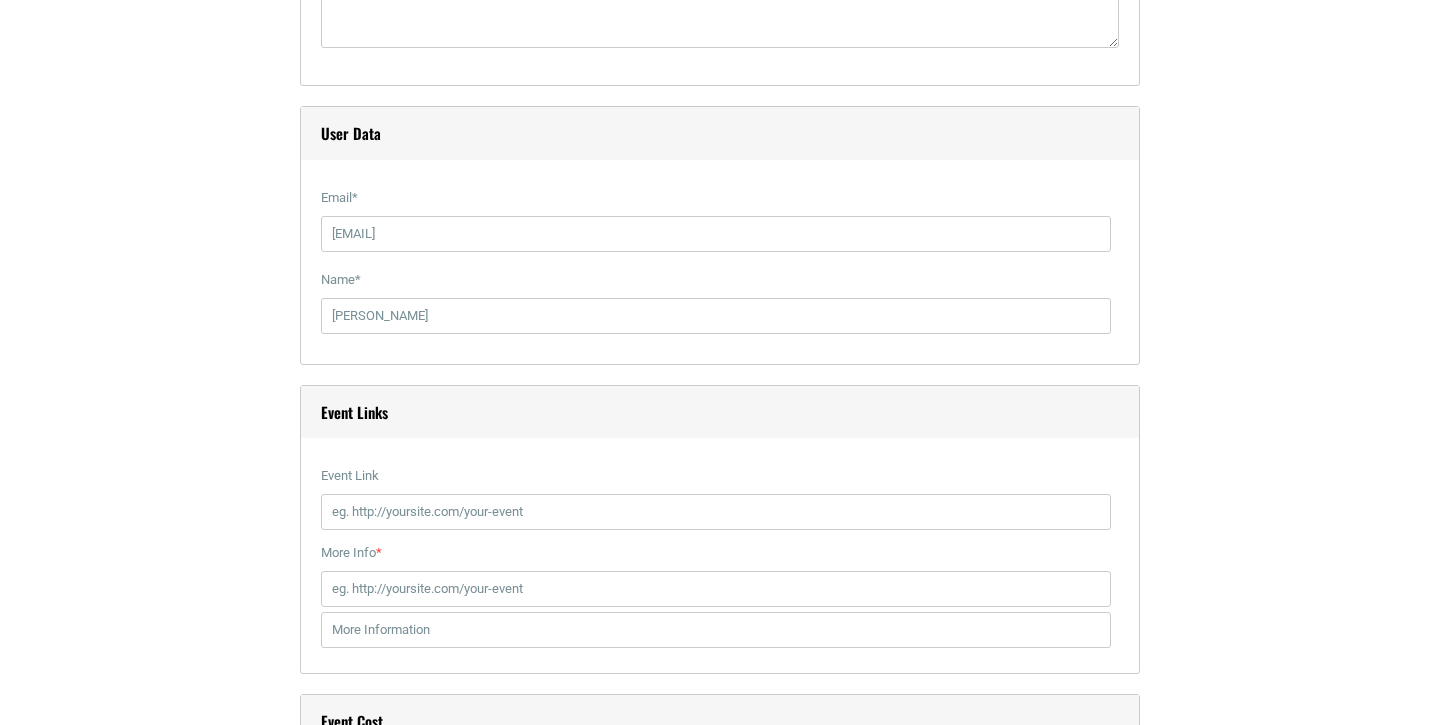 scroll, scrollTop: 2423, scrollLeft: 0, axis: vertical 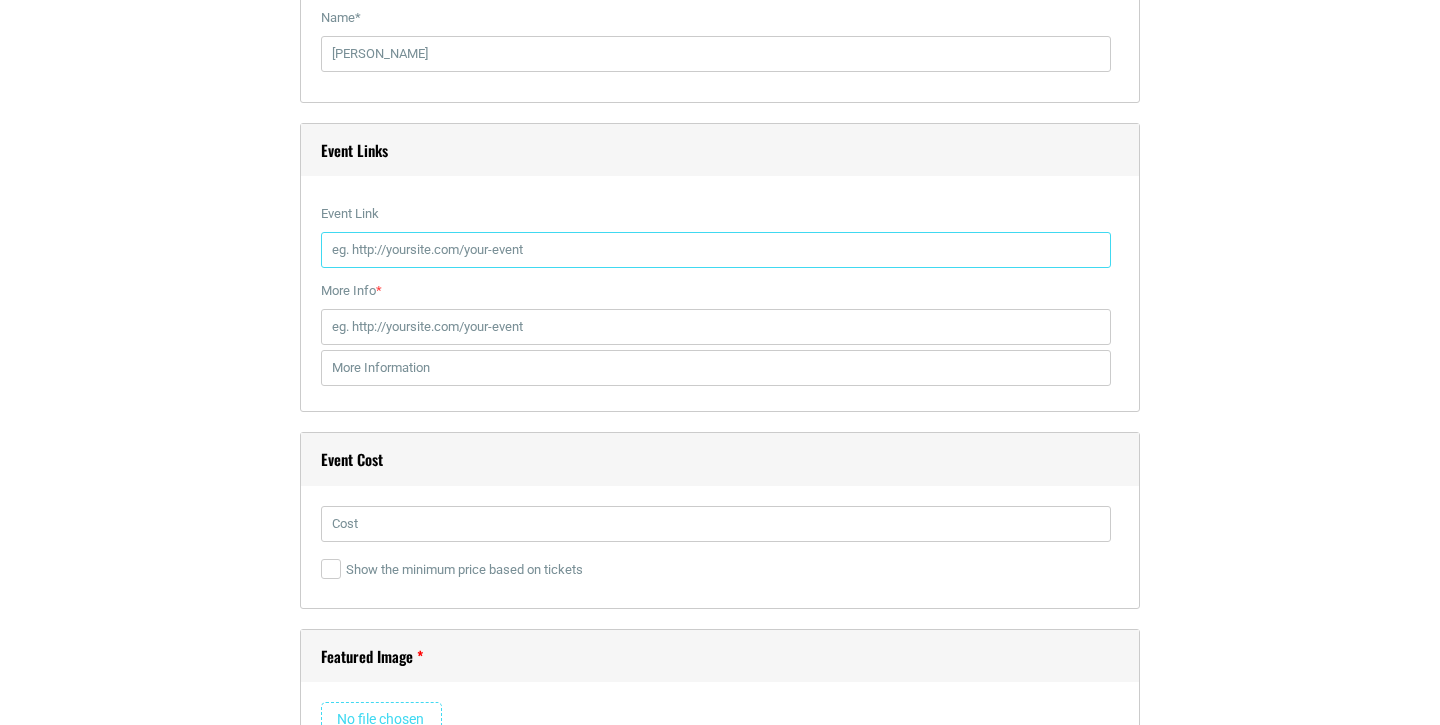 click on "Event Link" at bounding box center (716, 250) 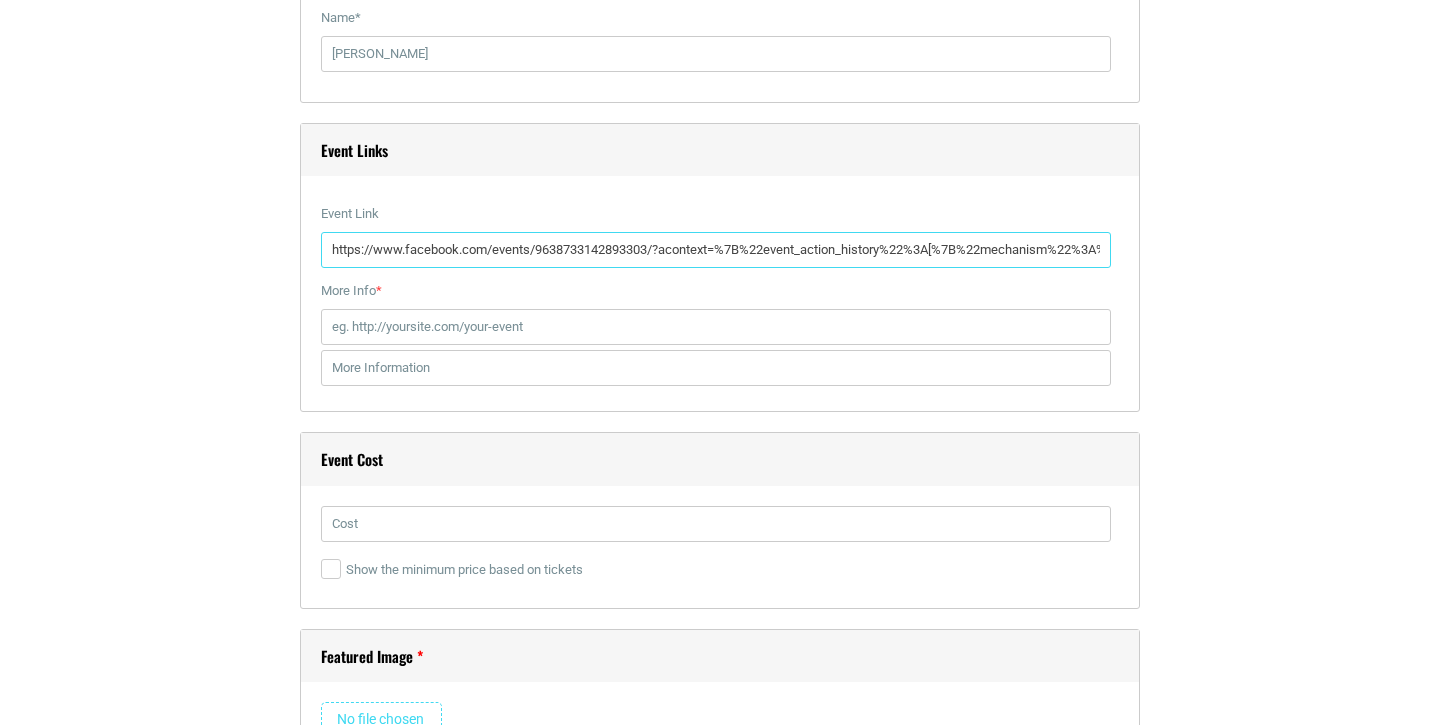 scroll, scrollTop: 0, scrollLeft: 851, axis: horizontal 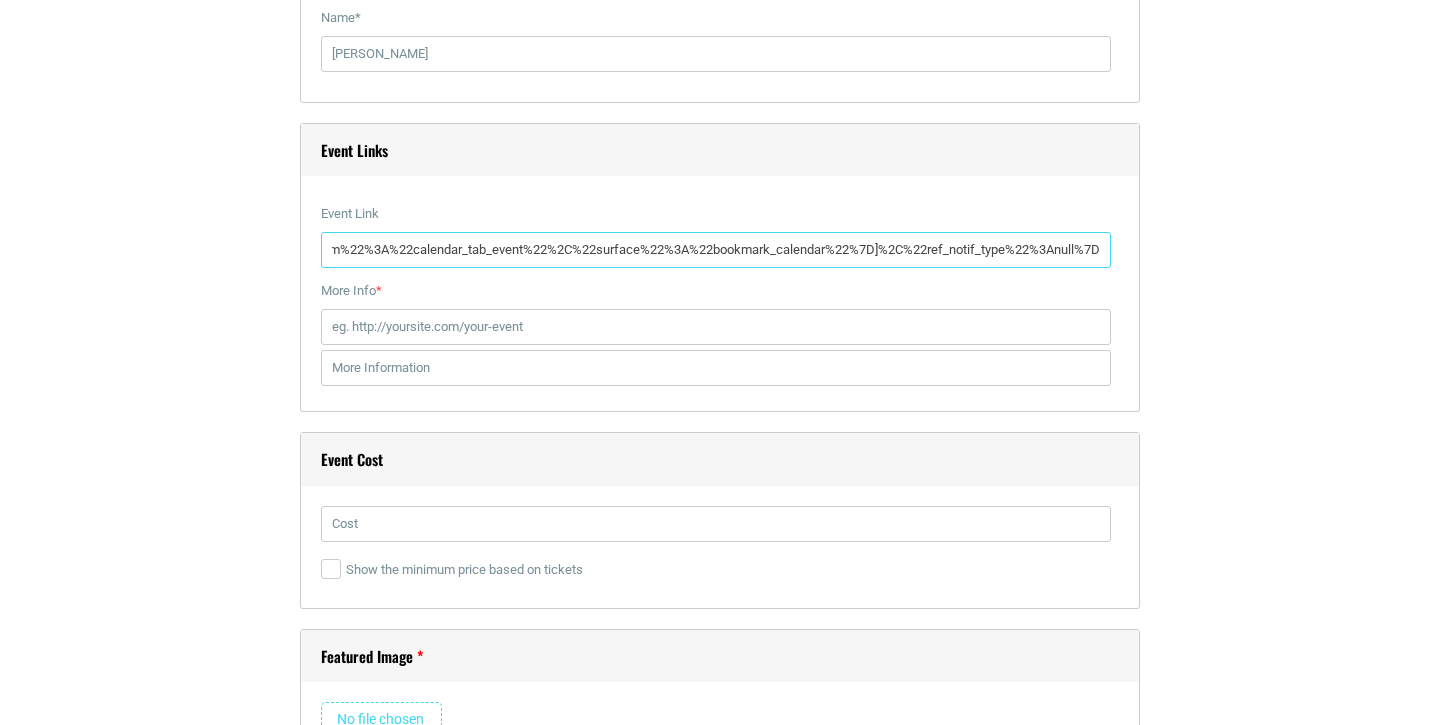 type on "https://www.facebook.com/events/9638733142893303/?acontext=%7B%22event_action_history%22%3A[%7B%22mechanism%22%3A%22calendar_tab_event%22%2C%22surface%22%3A%22bookmark_calendar%22%7D]%2C%22ref_notif_type%22%3Anull%7D" 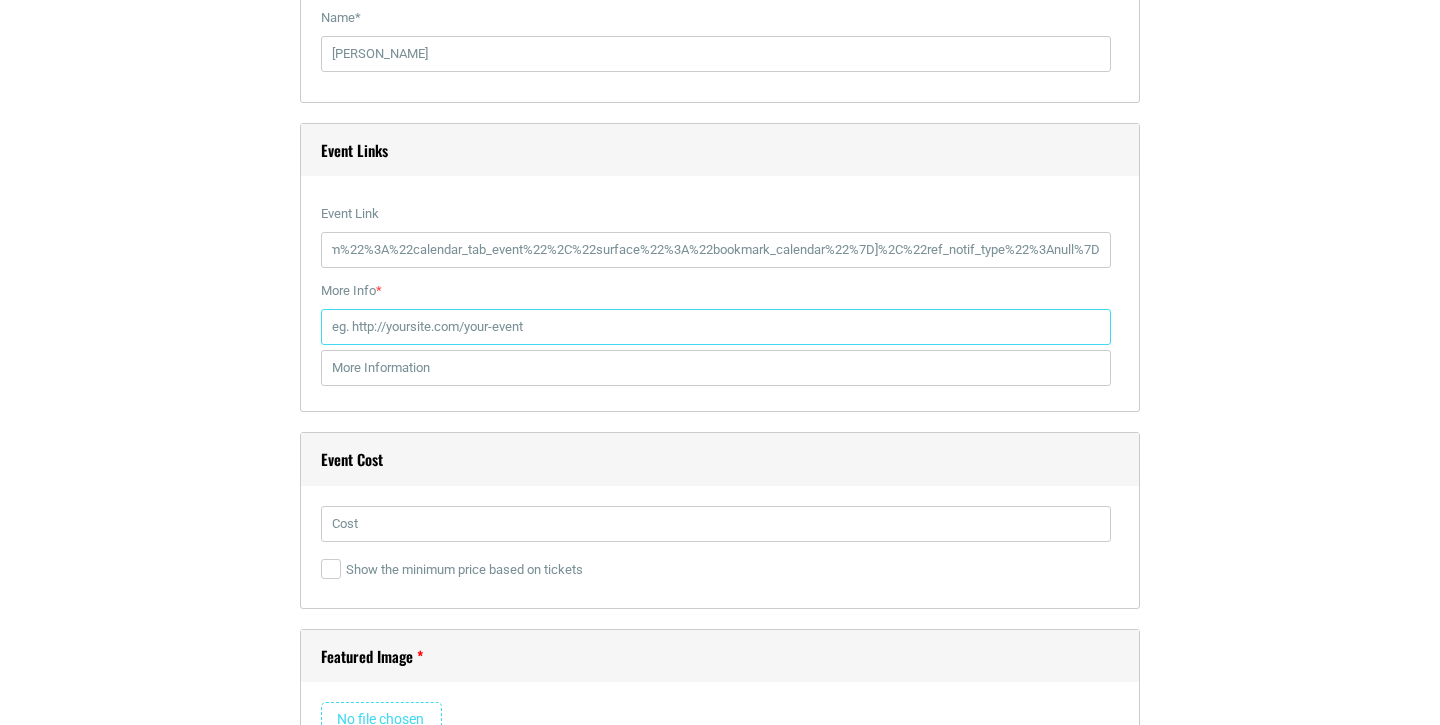 click on "More Info  *" at bounding box center (716, 327) 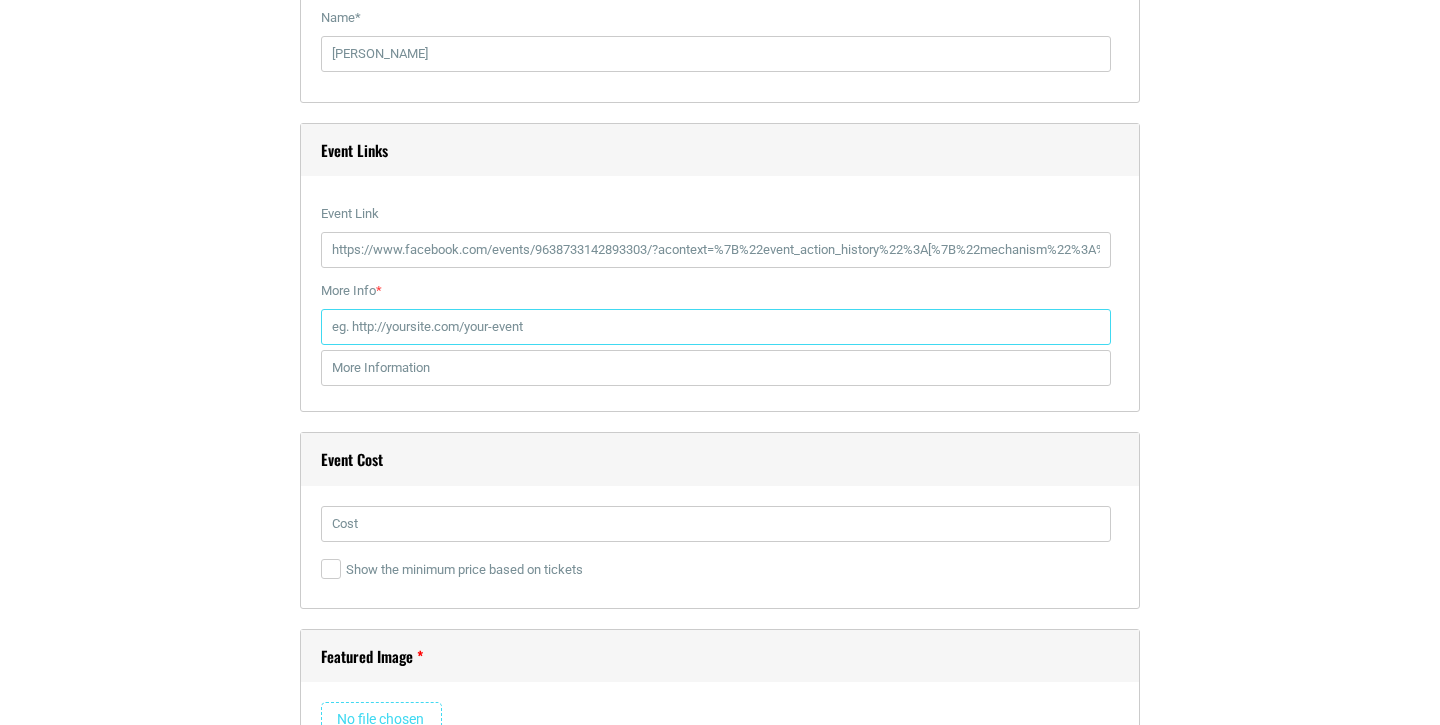 paste on "https://www.facebook.com/events/9638733142893303/?acontext=%7B%22event_action_history%22%3A[%7B%22mechanism%22%3A%22calendar_tab_event%22%2C%22surface%22%3A%22bookmark_calendar%22%7D]%2C%22ref_notif_type%22%3Anull%7D" 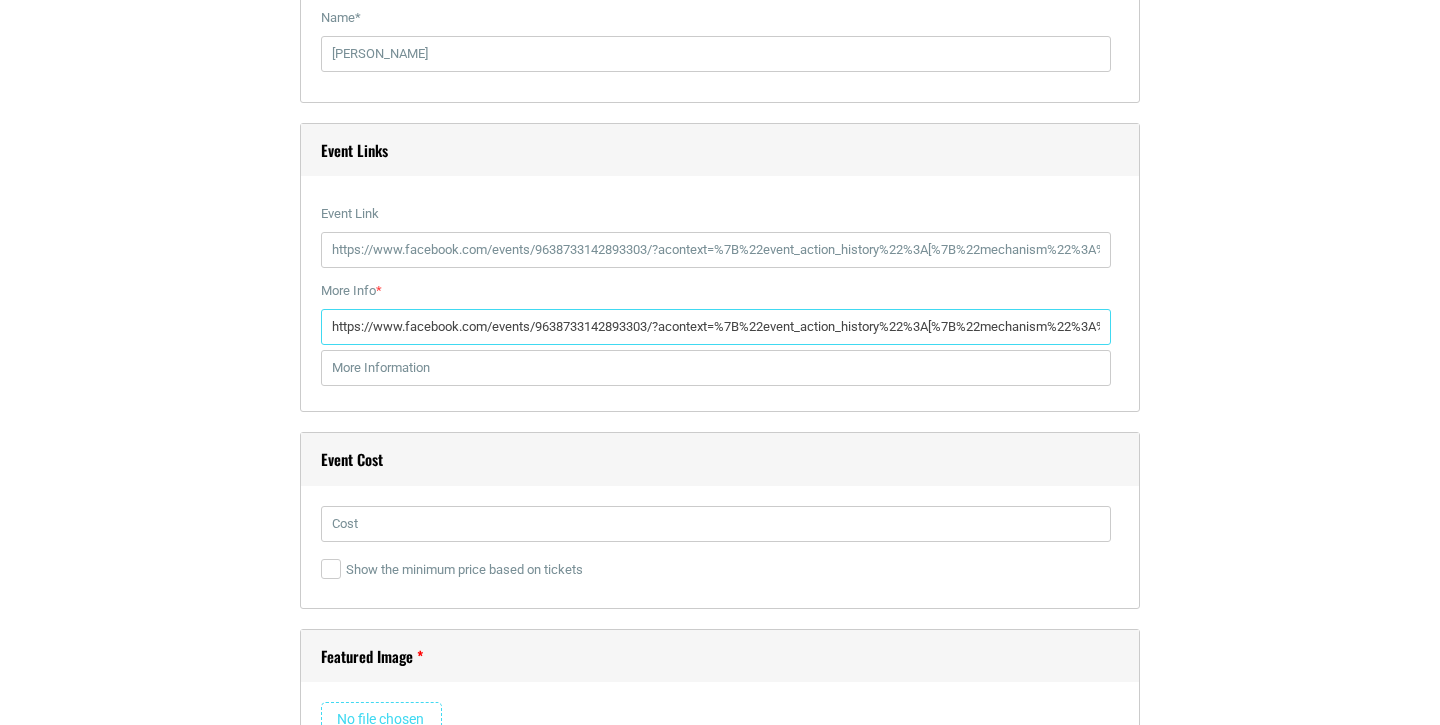 scroll, scrollTop: 0, scrollLeft: 851, axis: horizontal 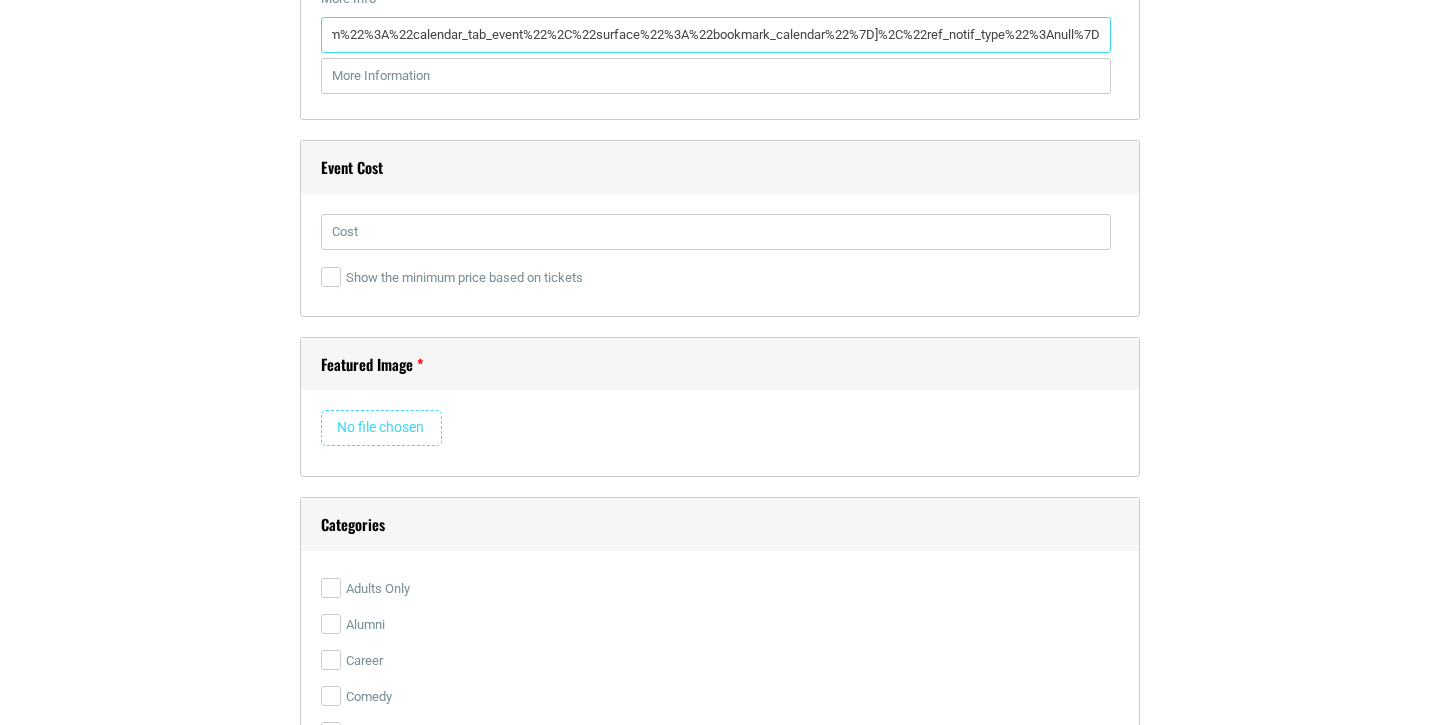type on "https://www.facebook.com/events/9638733142893303/?acontext=%7B%22event_action_history%22%3A[%7B%22mechanism%22%3A%22calendar_tab_event%22%2C%22surface%22%3A%22bookmark_calendar%22%7D]%2C%22ref_notif_type%22%3Anull%7D" 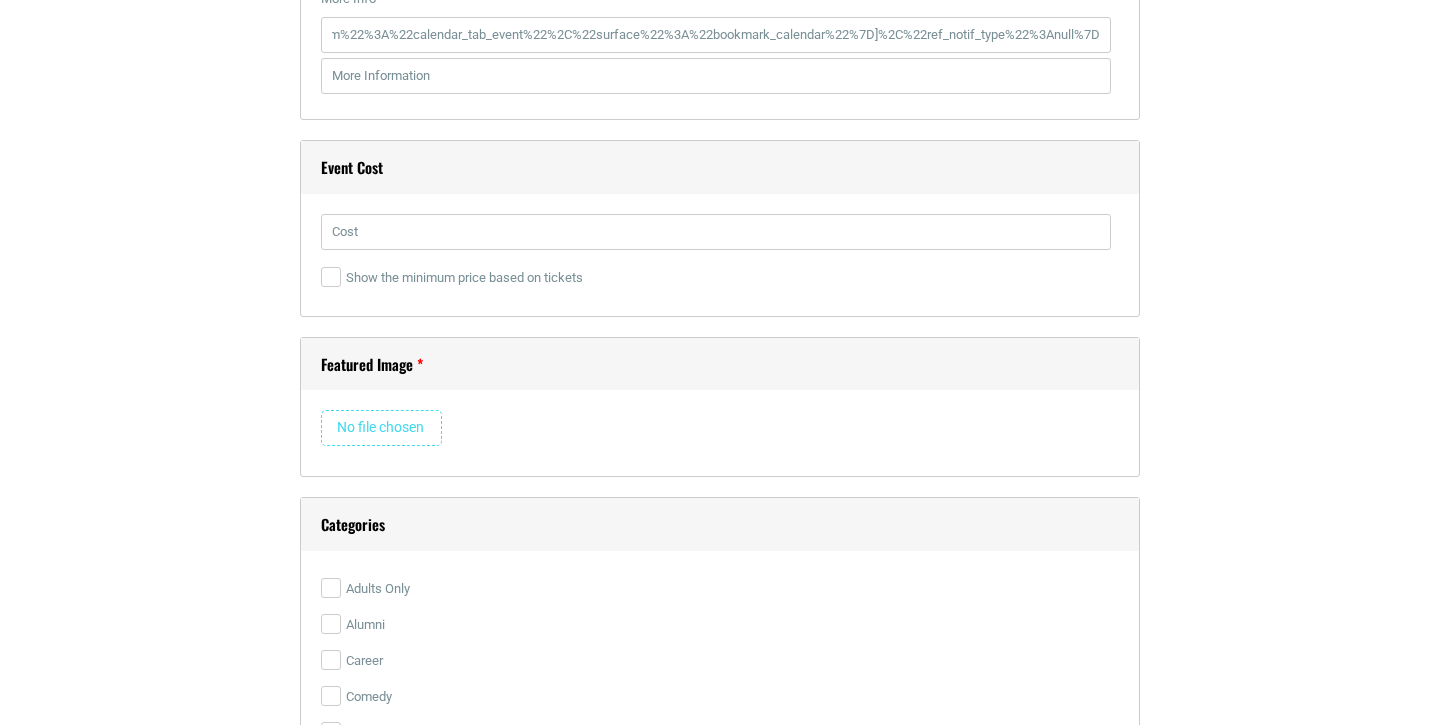 scroll, scrollTop: 0, scrollLeft: 0, axis: both 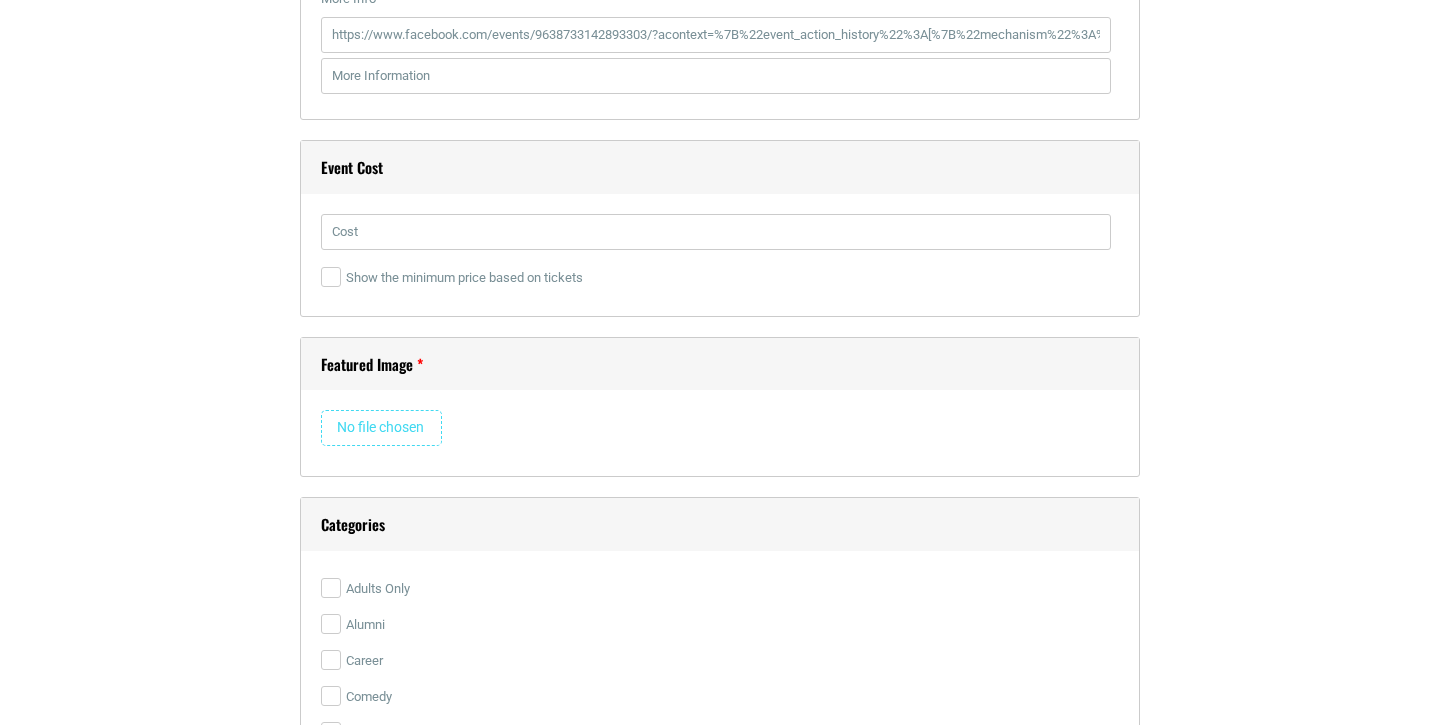 click at bounding box center [720, 237] 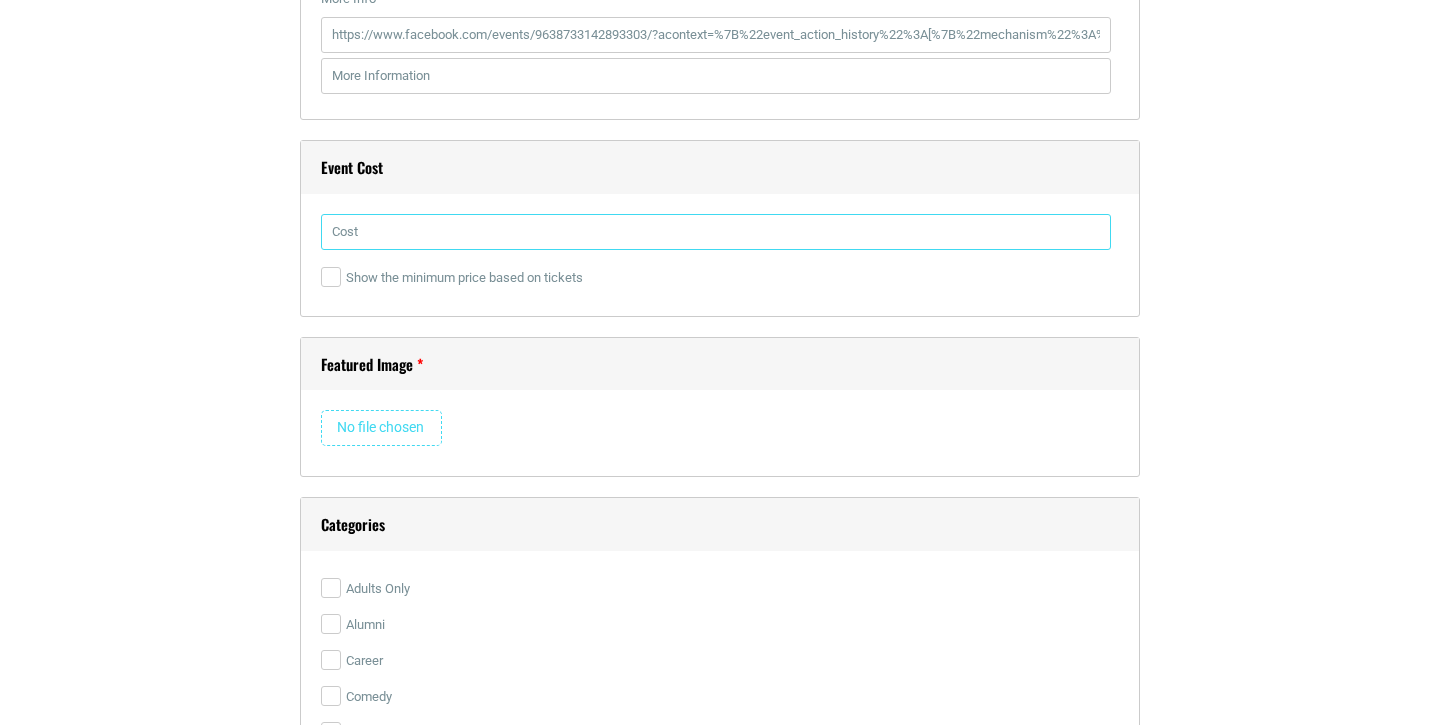 click at bounding box center (716, 232) 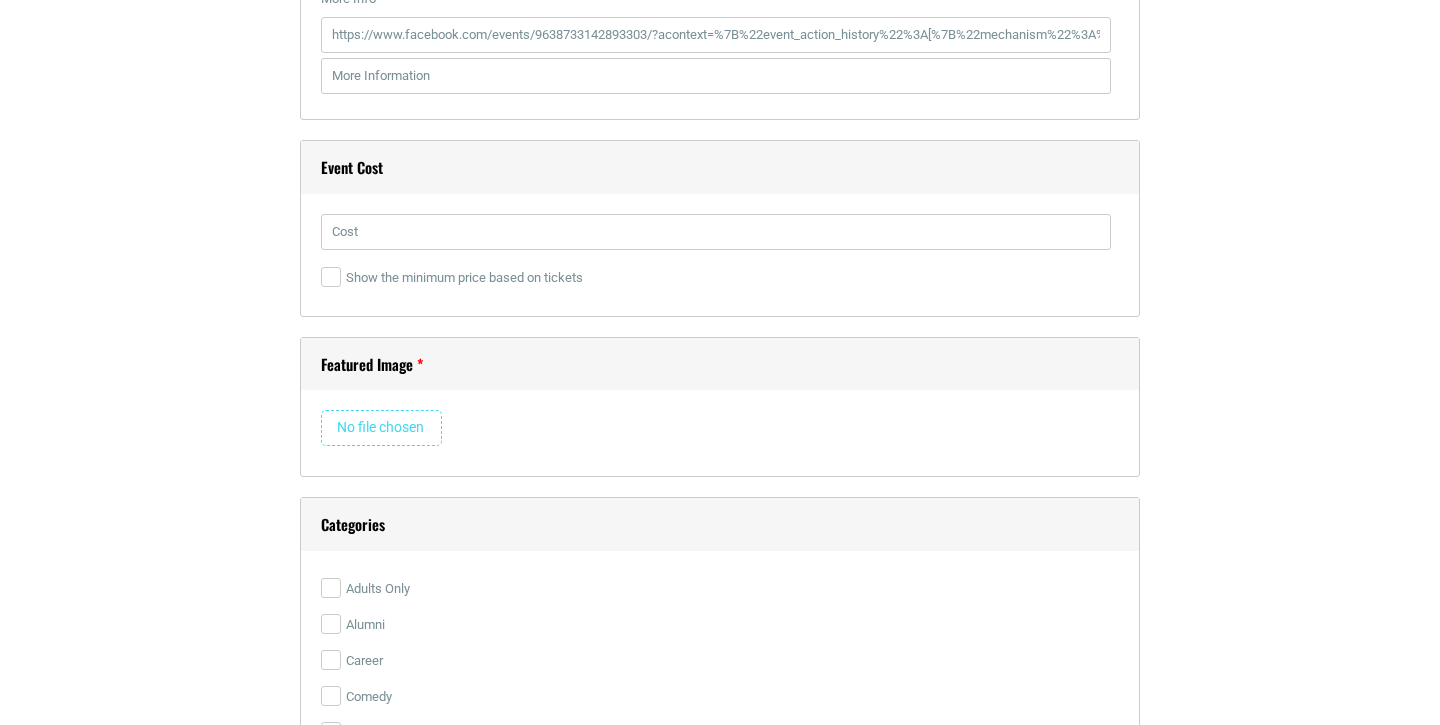 click on "Show the minimum price based on tickets" at bounding box center [716, 278] 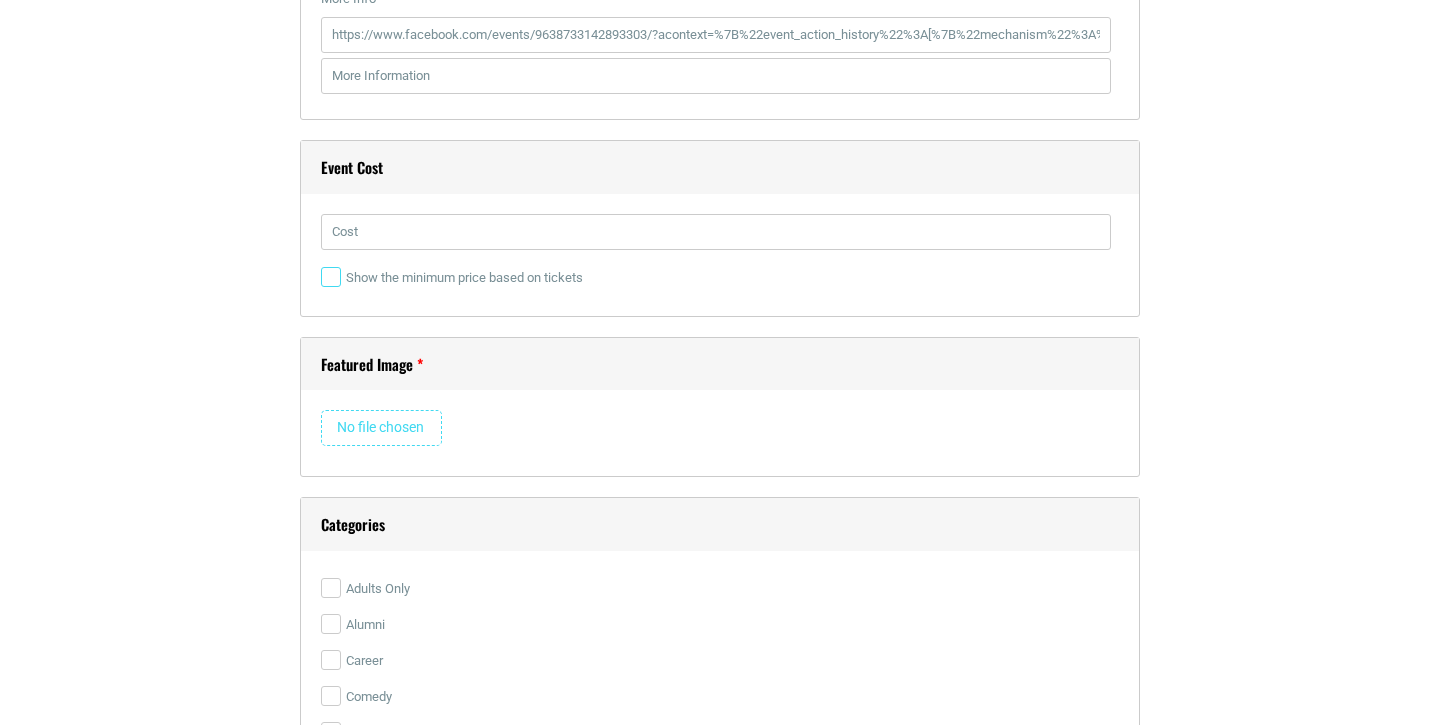 click on "Show the minimum price based on tickets" at bounding box center (331, 277) 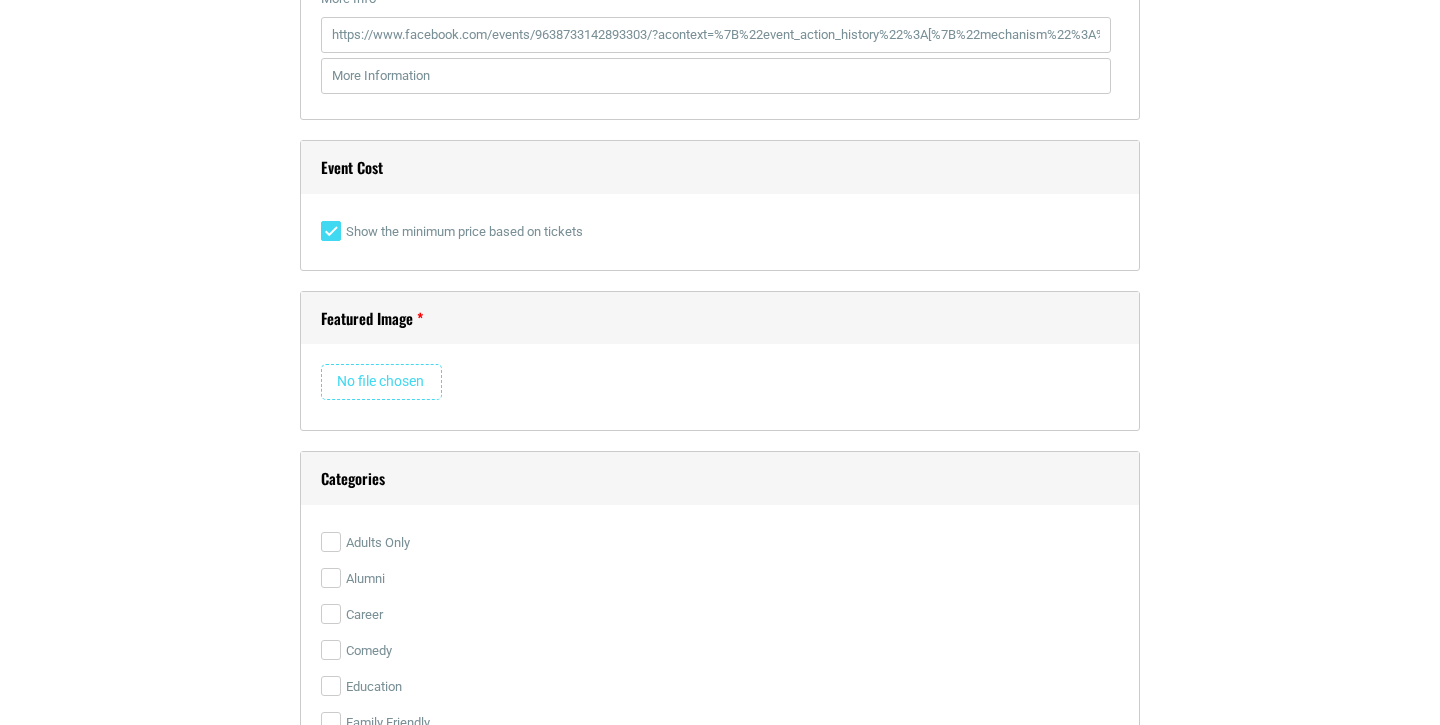 click on "Show the minimum price based on tickets" at bounding box center (331, 231) 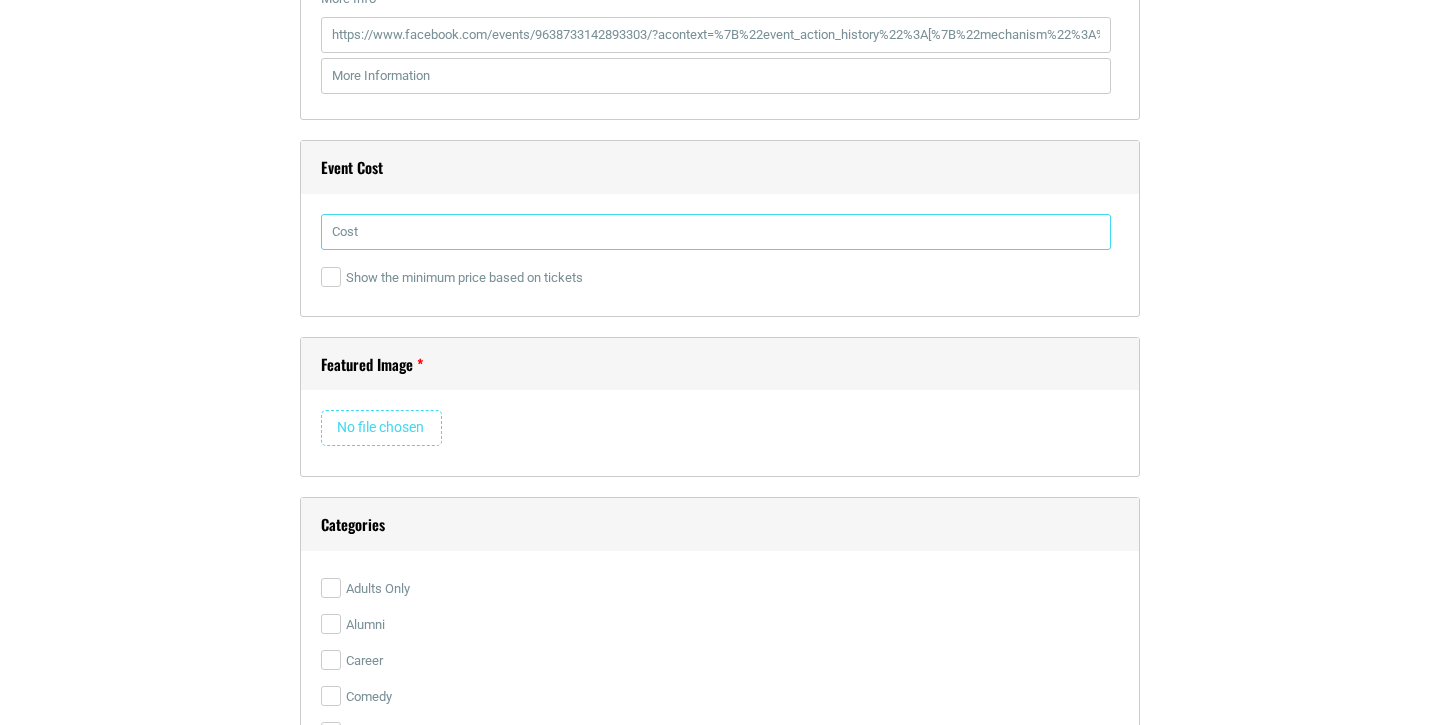 click at bounding box center [716, 232] 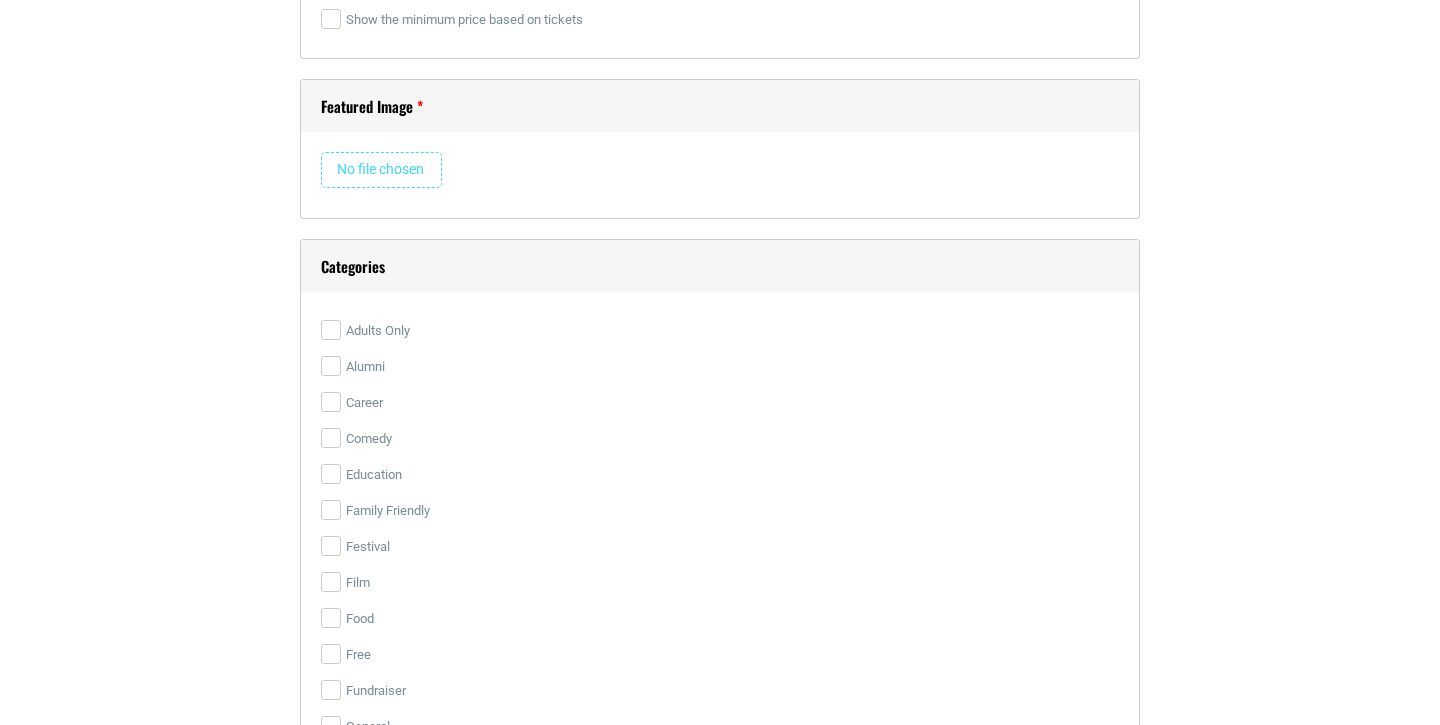 scroll, scrollTop: 2894, scrollLeft: 0, axis: vertical 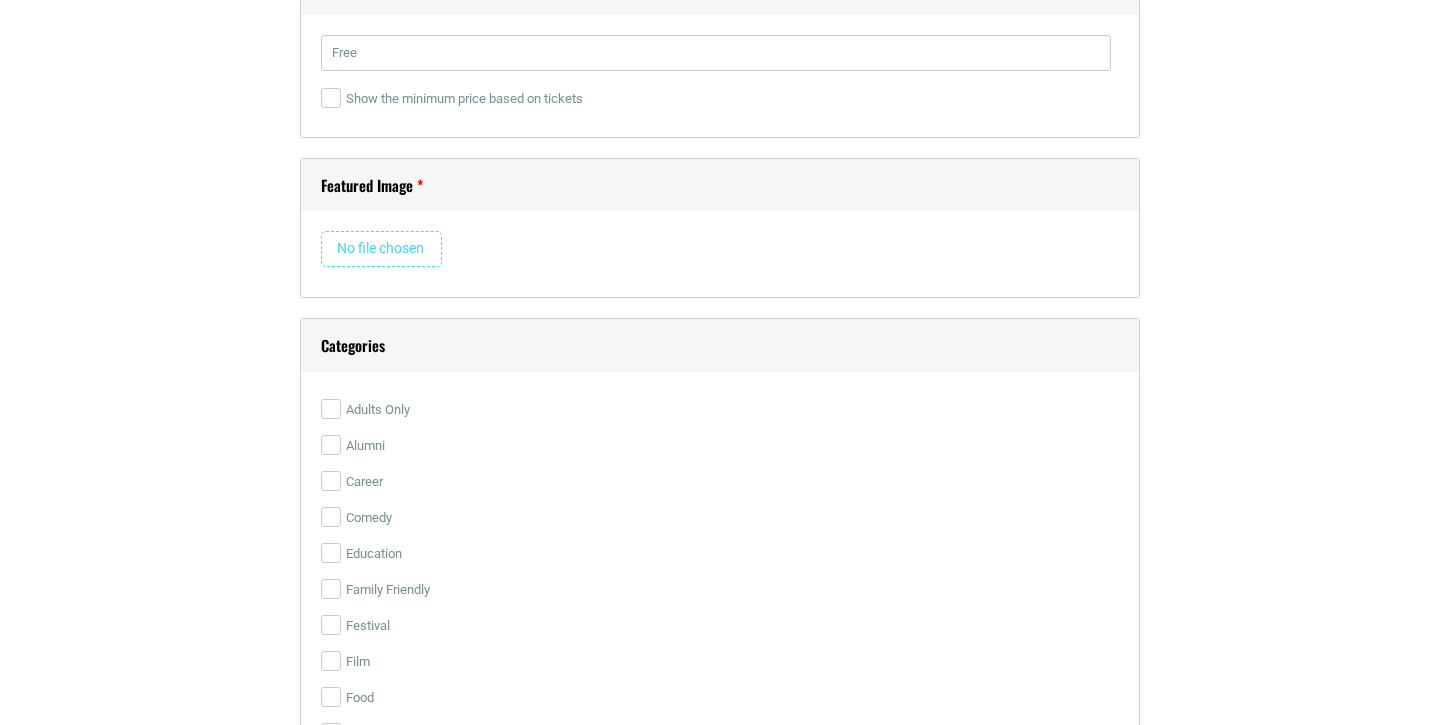 click at bounding box center [381, 249] 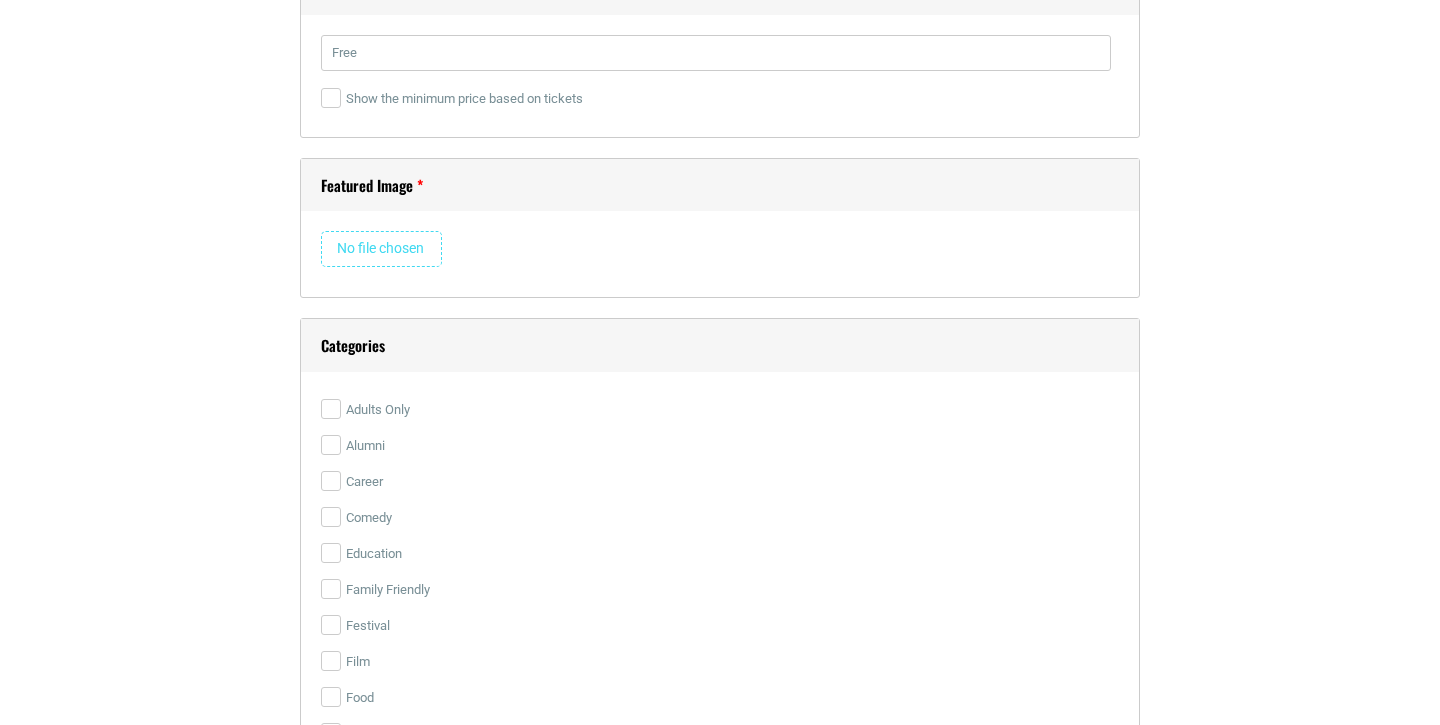 type on "C:\fakepath\[FILENAME].png" 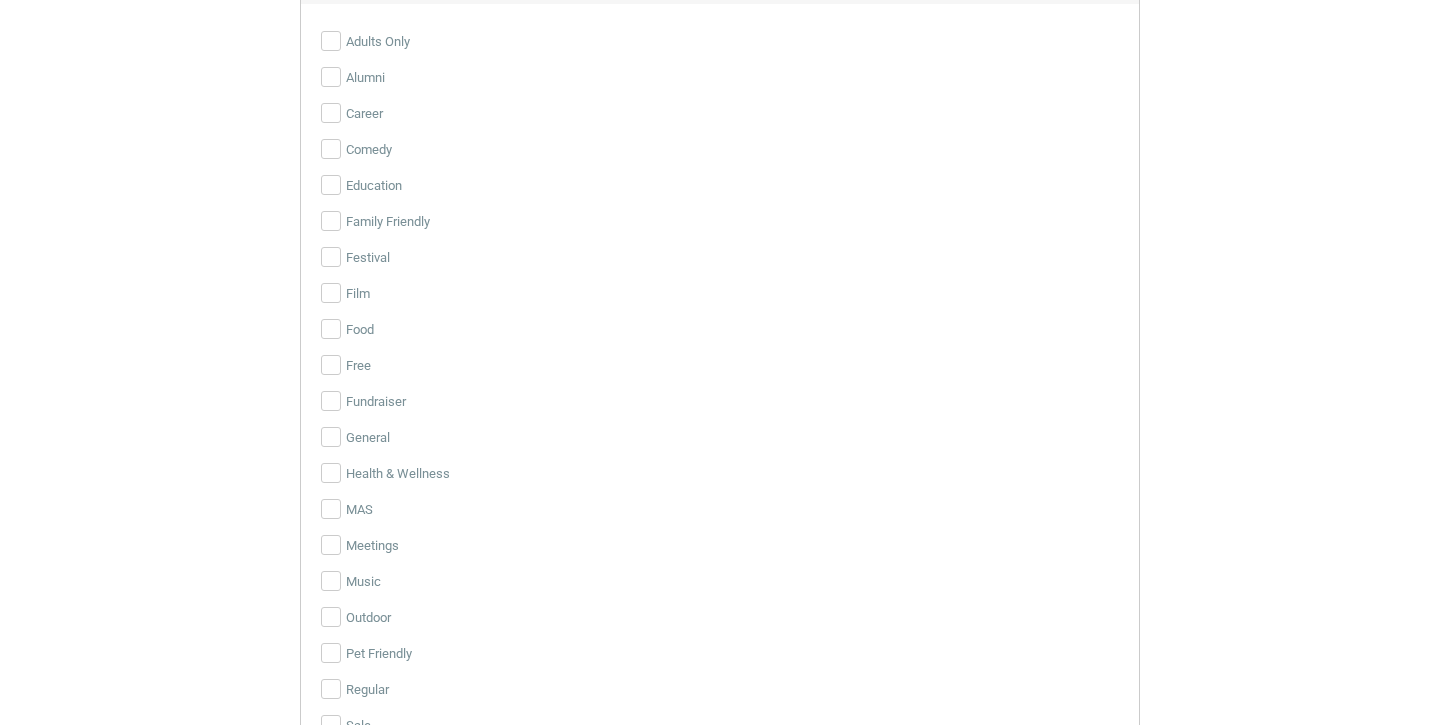 type 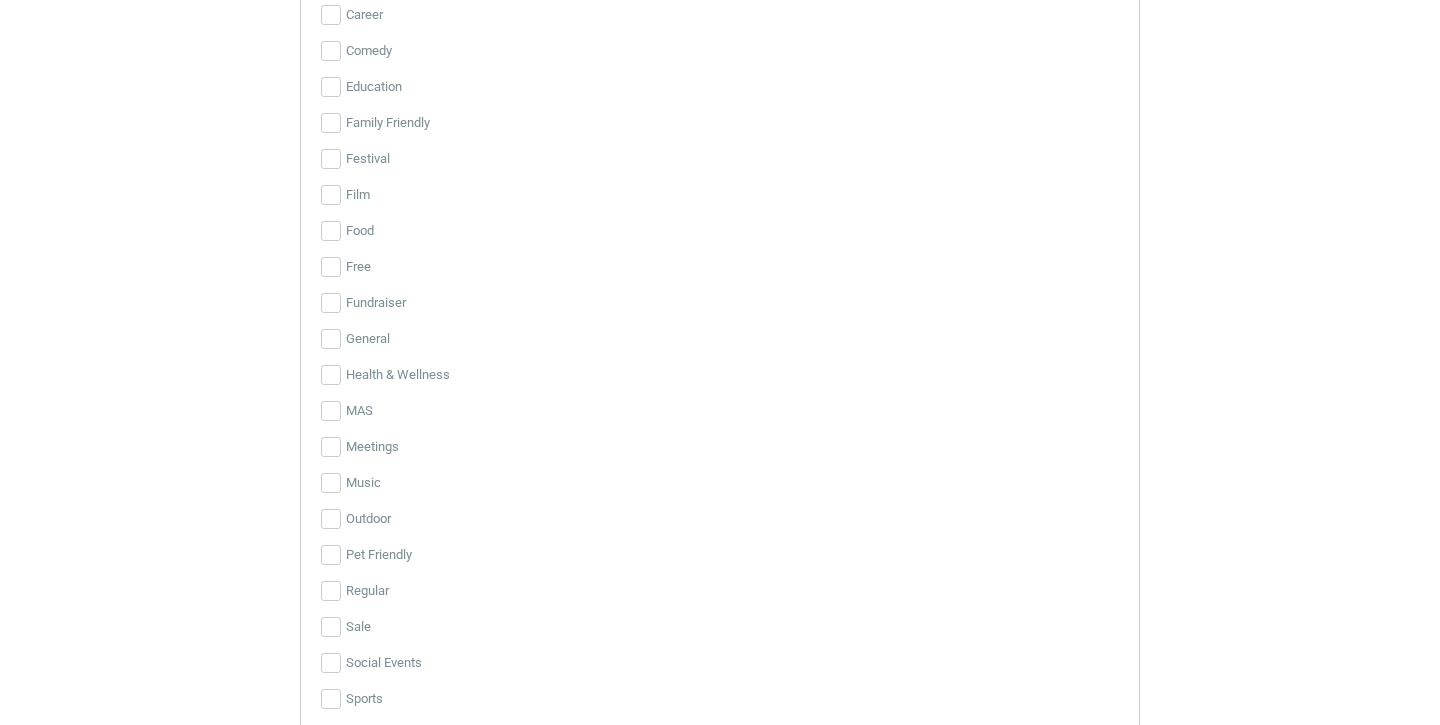 scroll, scrollTop: 3837, scrollLeft: 0, axis: vertical 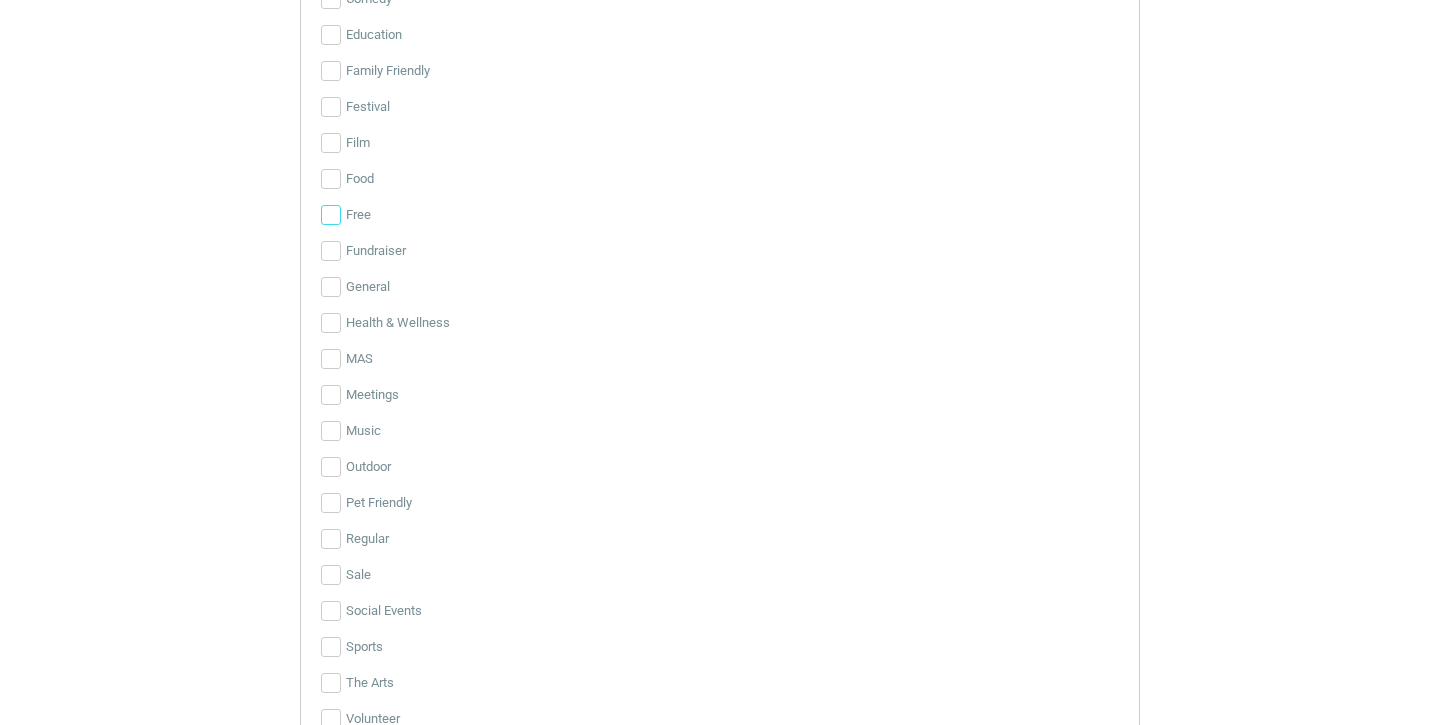 click on "Free" at bounding box center [331, 215] 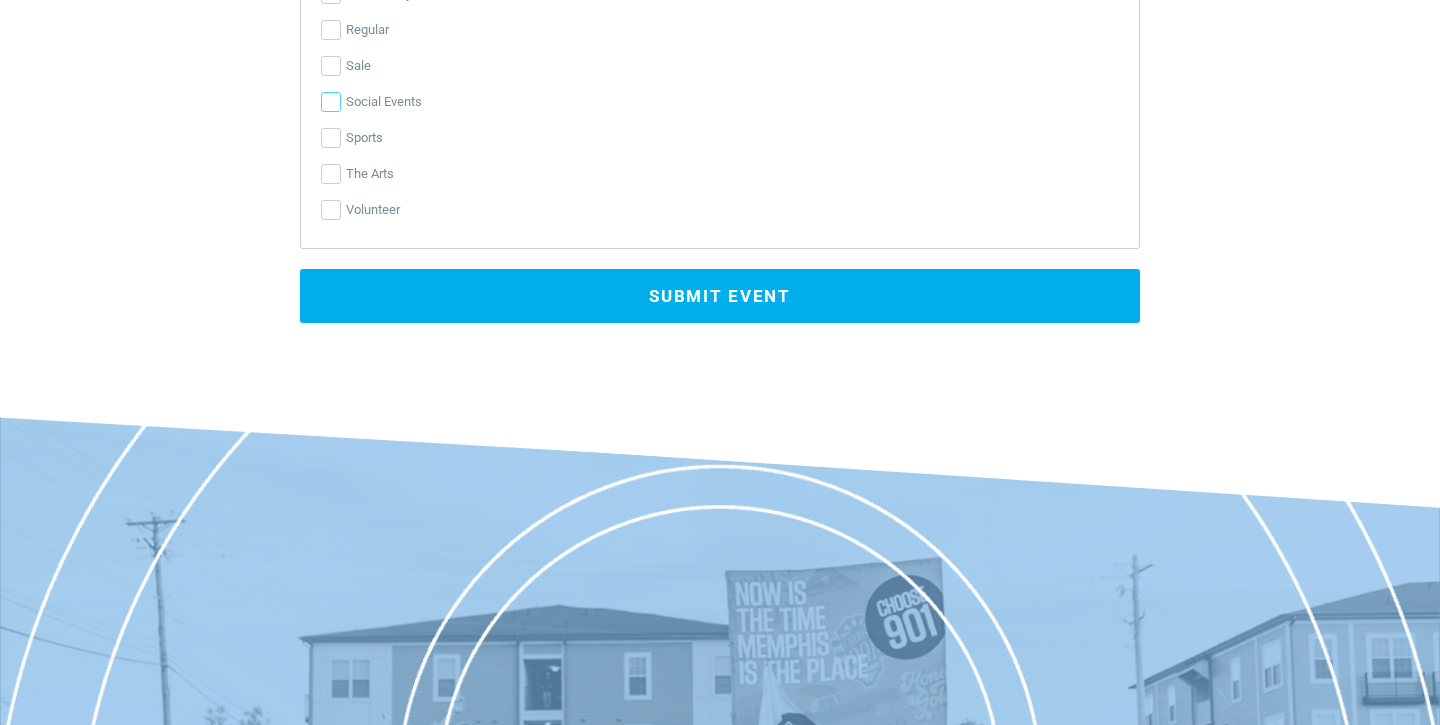 click on "Social Events" at bounding box center (331, 102) 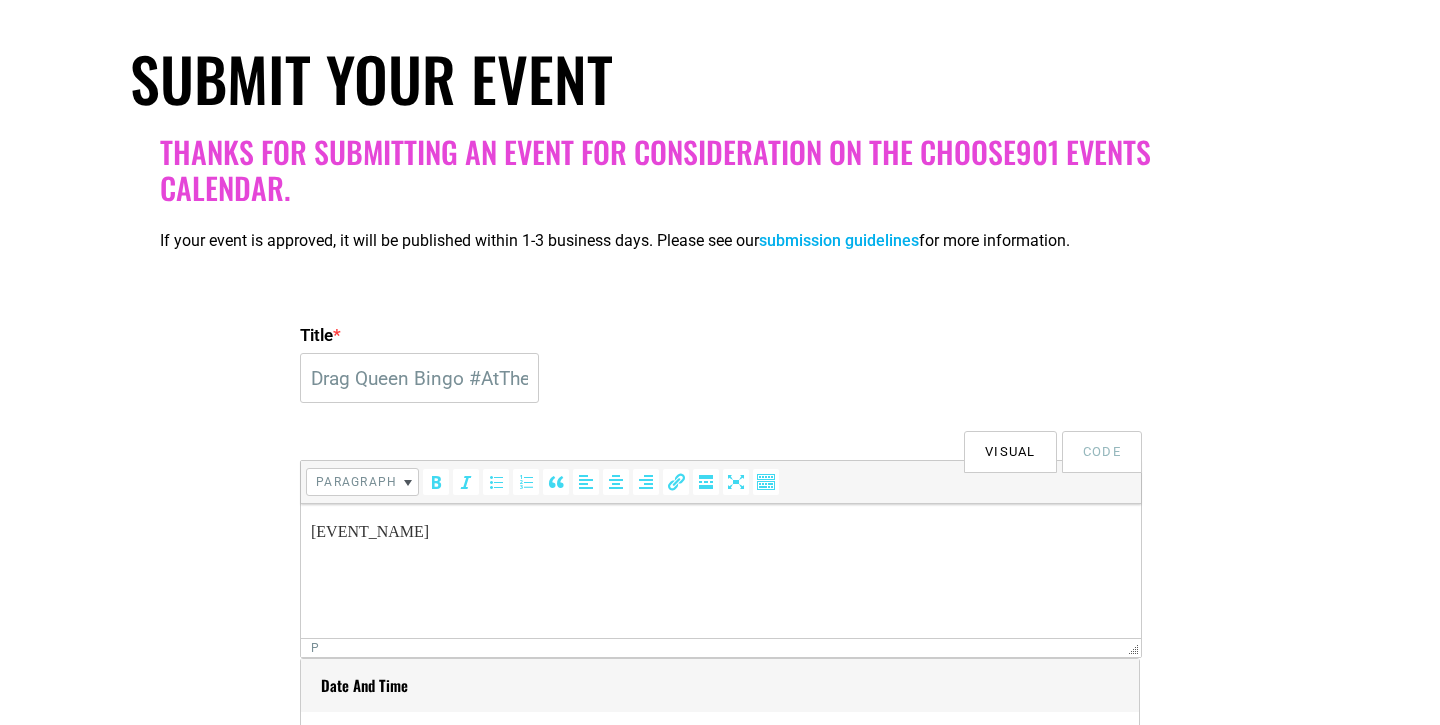 scroll, scrollTop: 290, scrollLeft: 0, axis: vertical 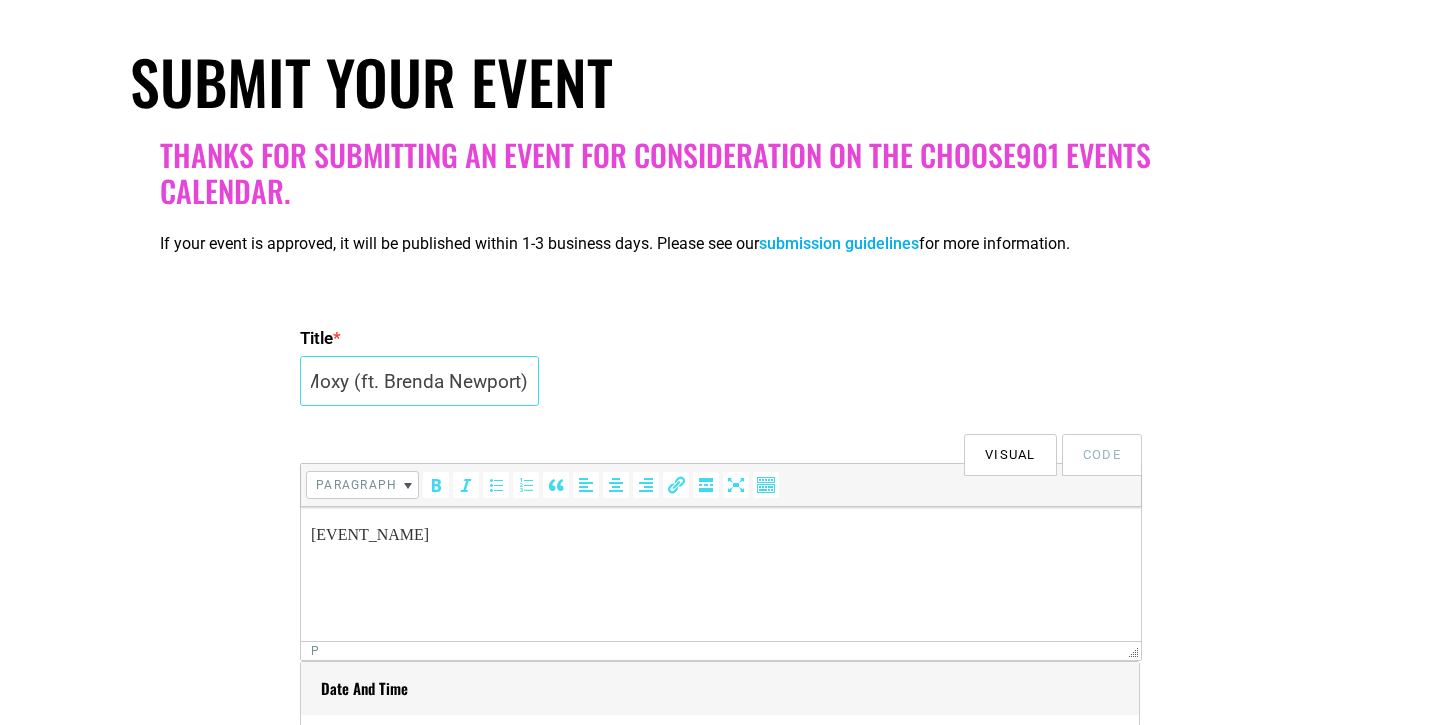 drag, startPoint x: 393, startPoint y: 375, endPoint x: 741, endPoint y: 361, distance: 348.2815 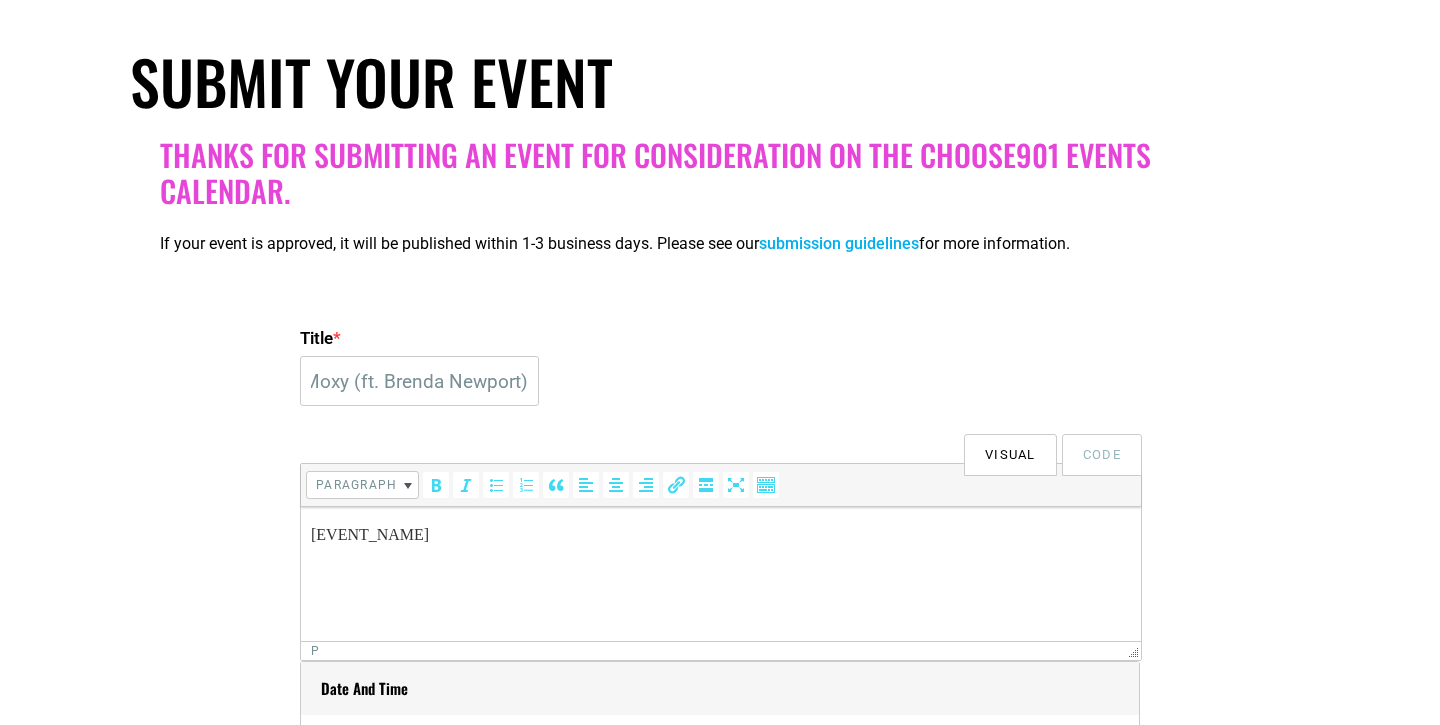 click on "Title  *
Drag Queen Bingo #AtTheMoxy (ft. [PERSON_NAME])" at bounding box center [720, 368] 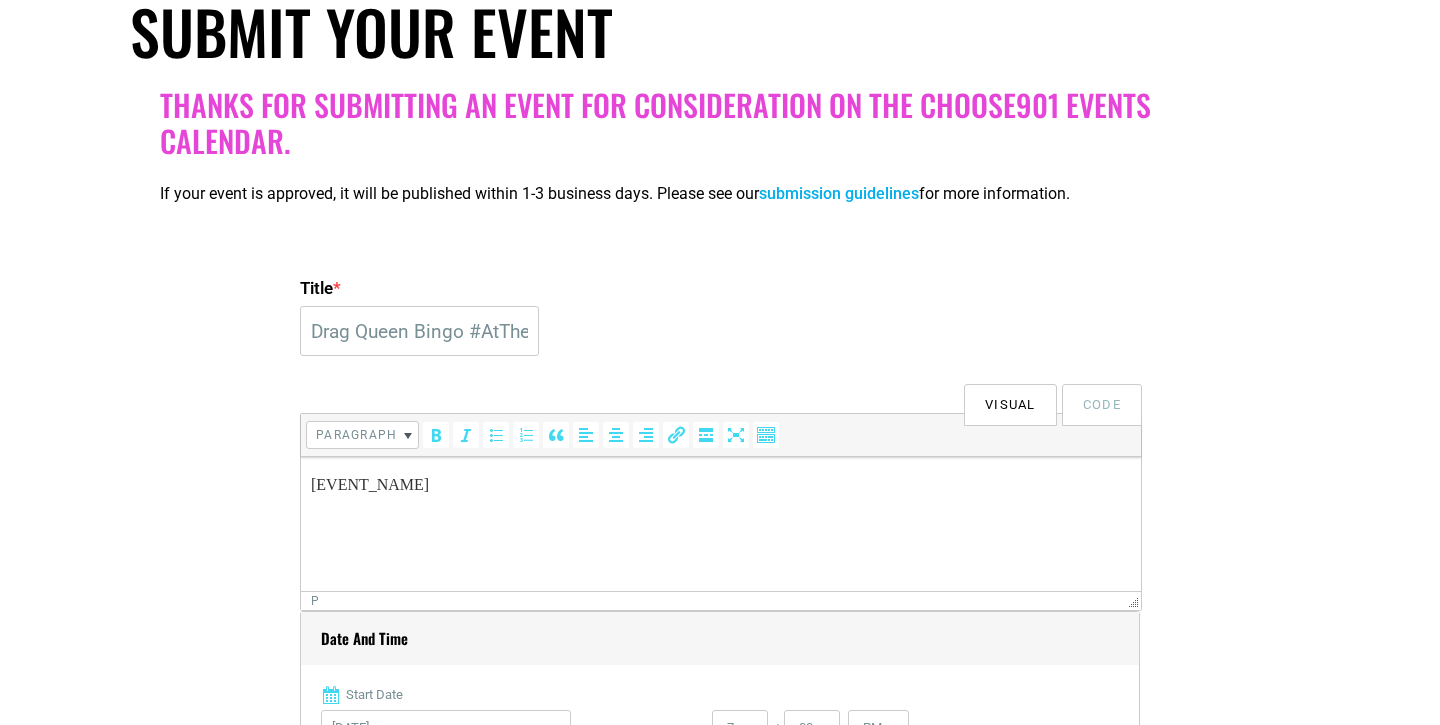 scroll, scrollTop: 317, scrollLeft: 0, axis: vertical 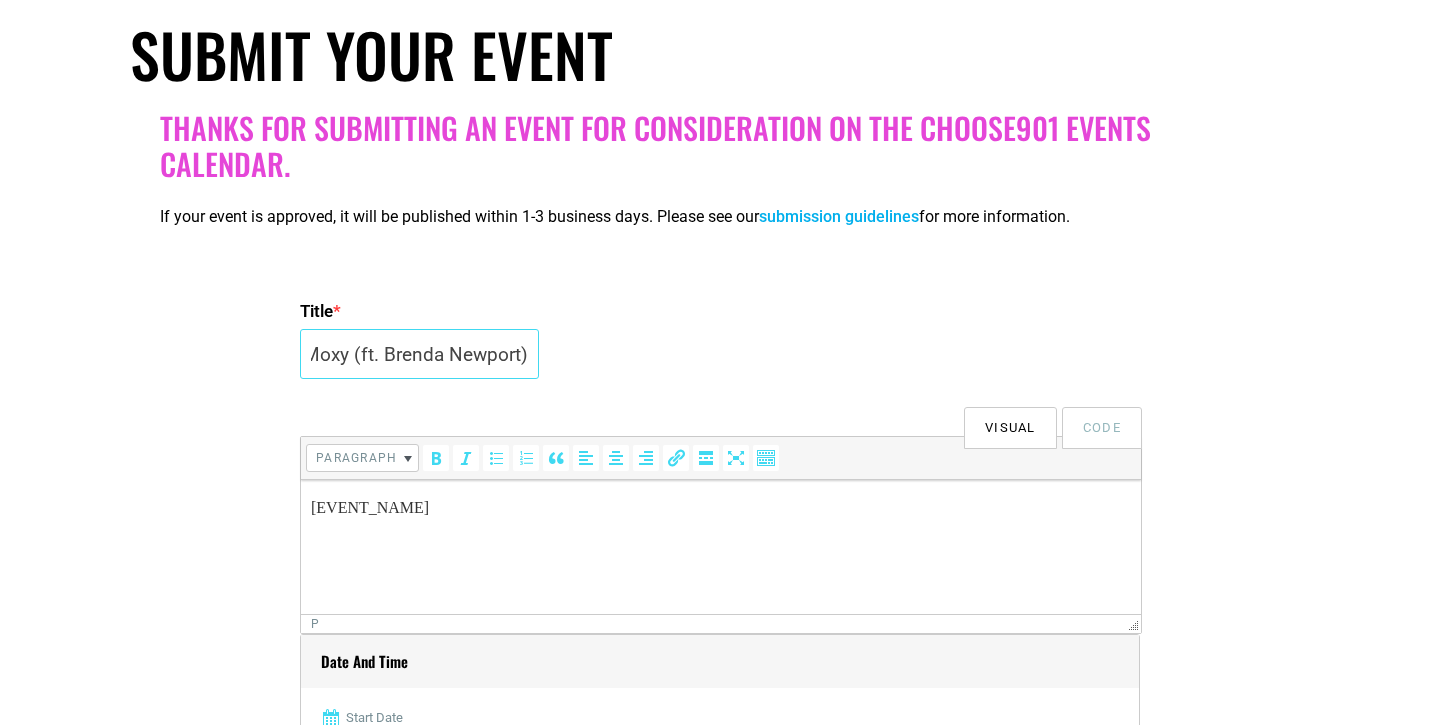 drag, startPoint x: 500, startPoint y: 350, endPoint x: 662, endPoint y: 360, distance: 162.30835 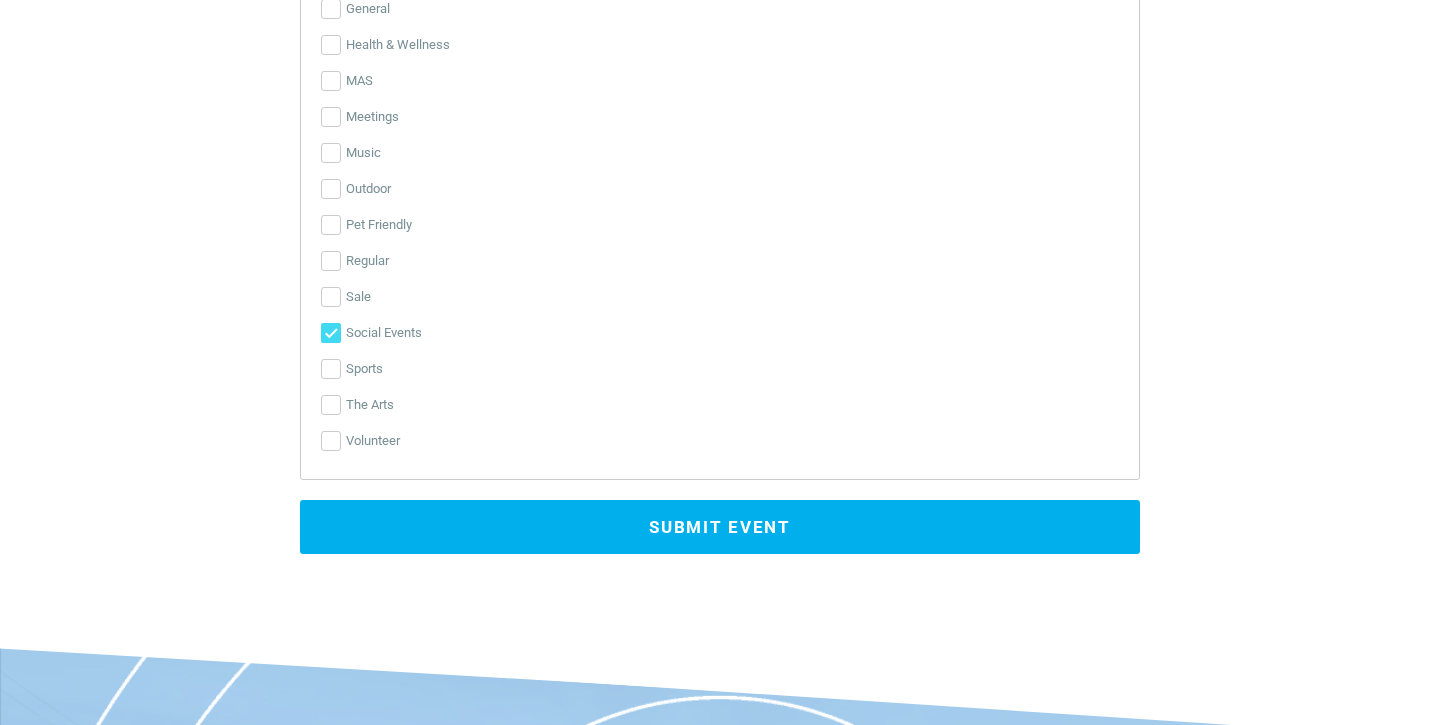 scroll, scrollTop: 4132, scrollLeft: 0, axis: vertical 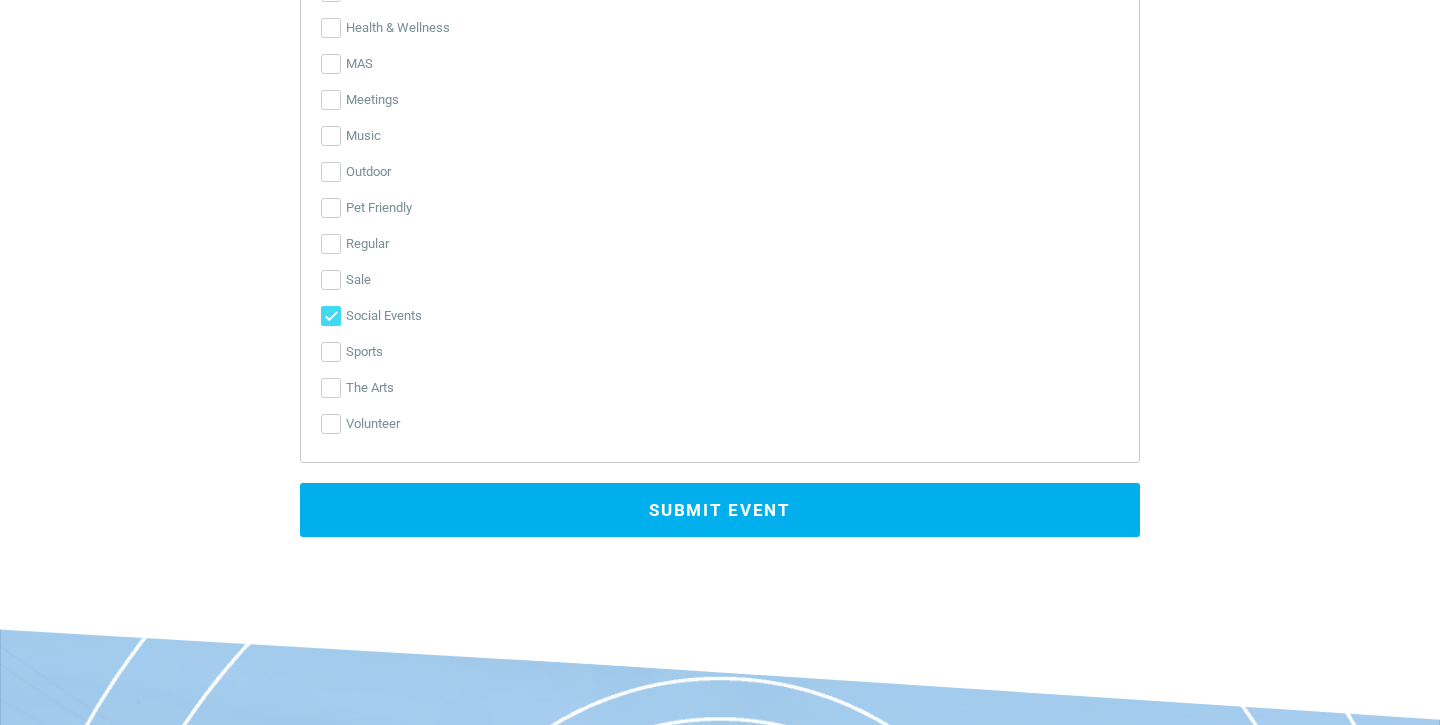 click on "Submit Event" at bounding box center [720, 510] 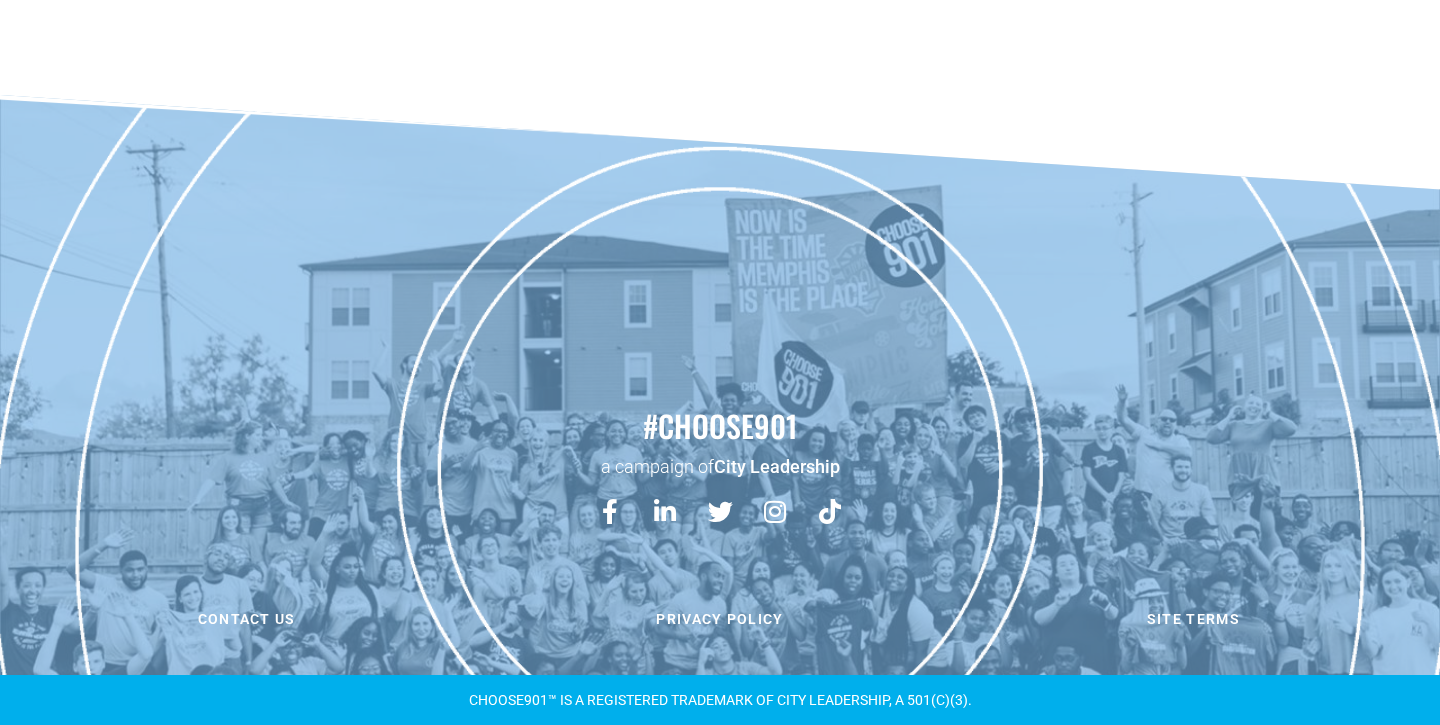 scroll, scrollTop: 0, scrollLeft: 0, axis: both 